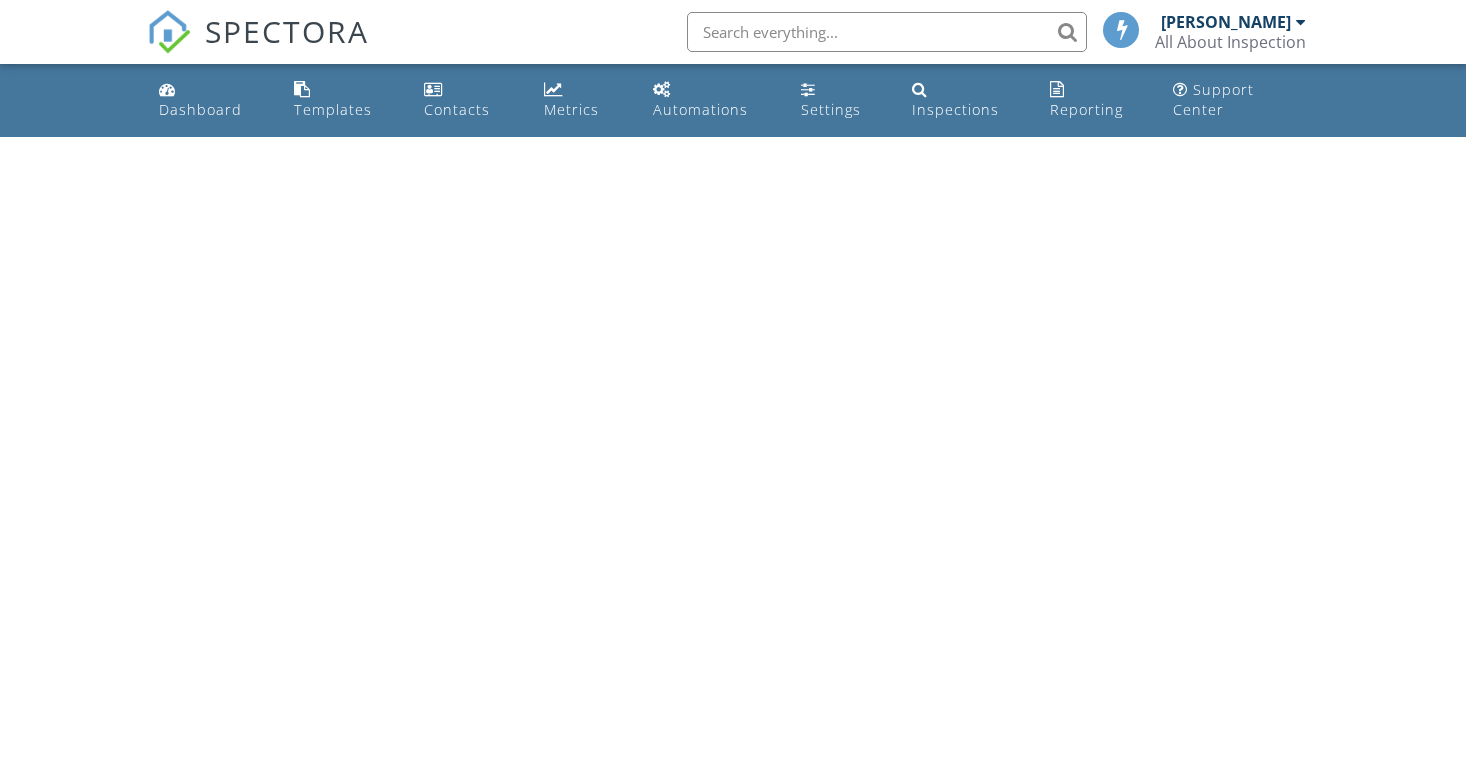 scroll, scrollTop: 0, scrollLeft: 0, axis: both 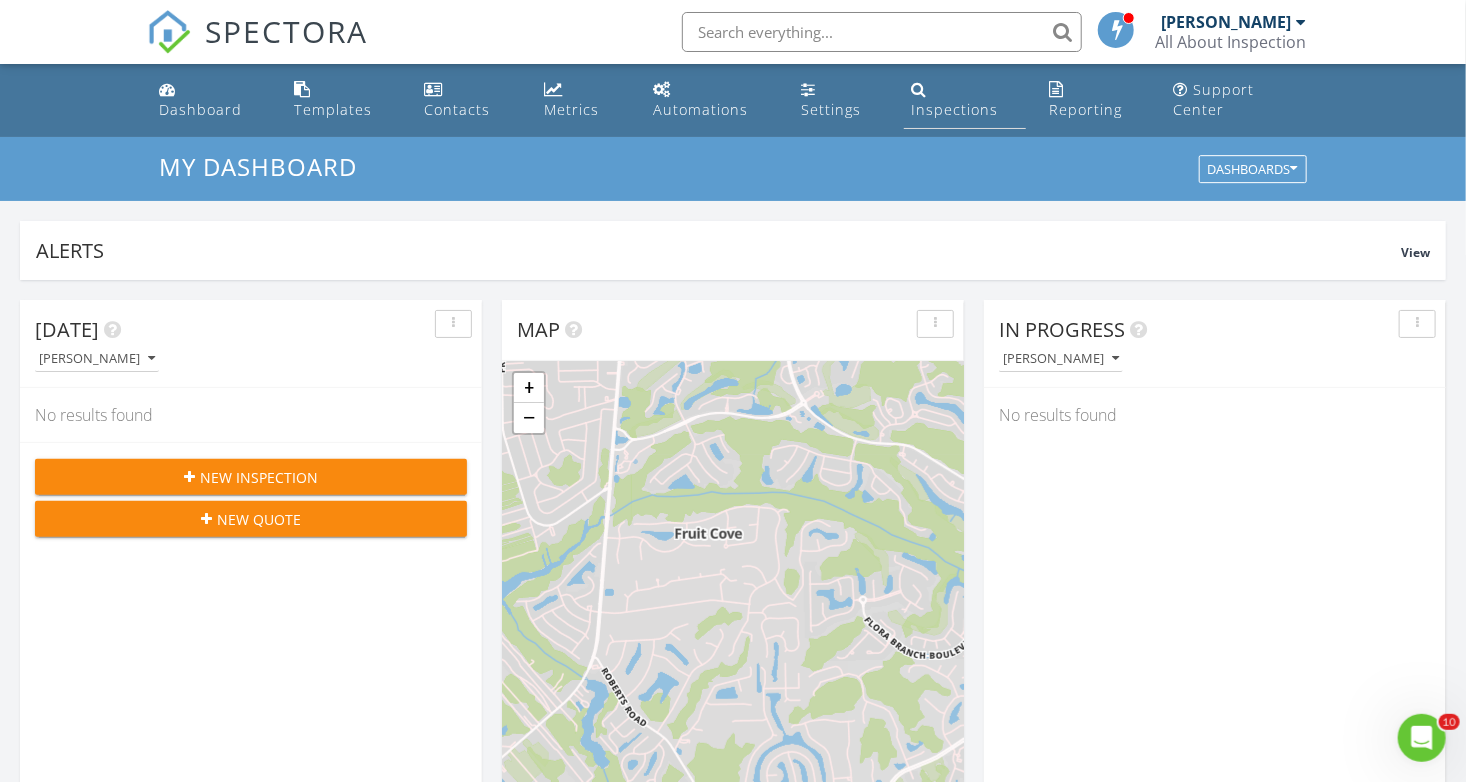 click on "Inspections" at bounding box center (955, 109) 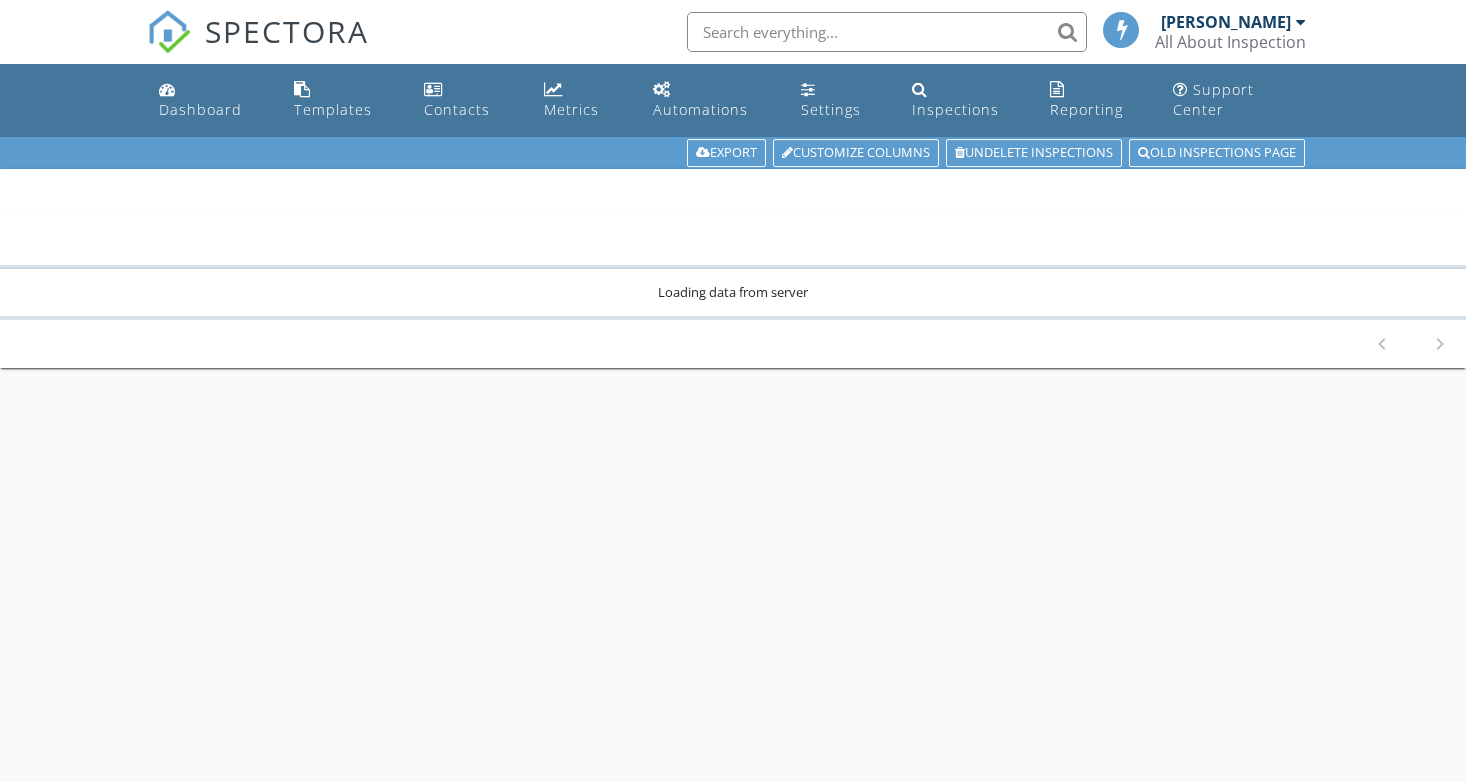 scroll, scrollTop: 0, scrollLeft: 0, axis: both 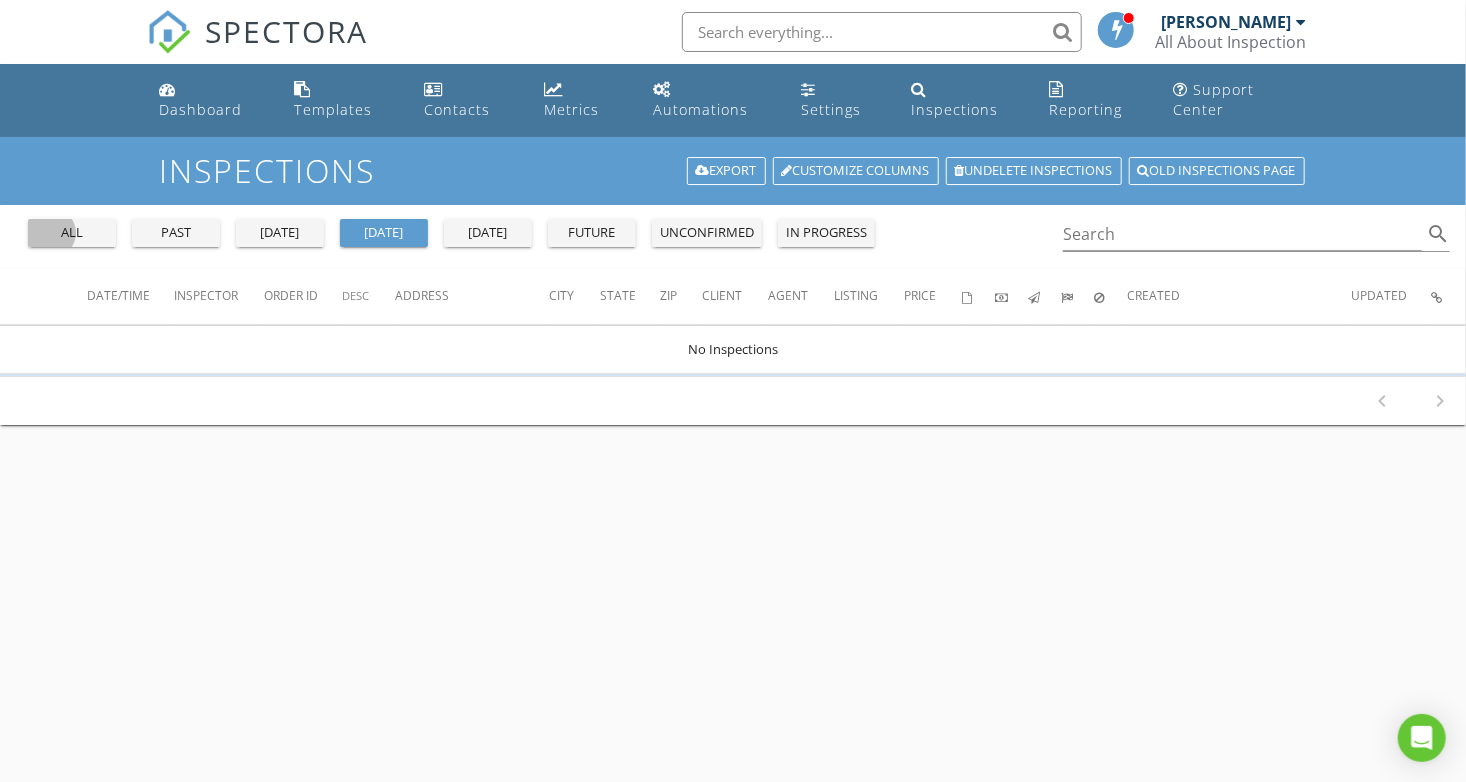 click on "all" at bounding box center [72, 233] 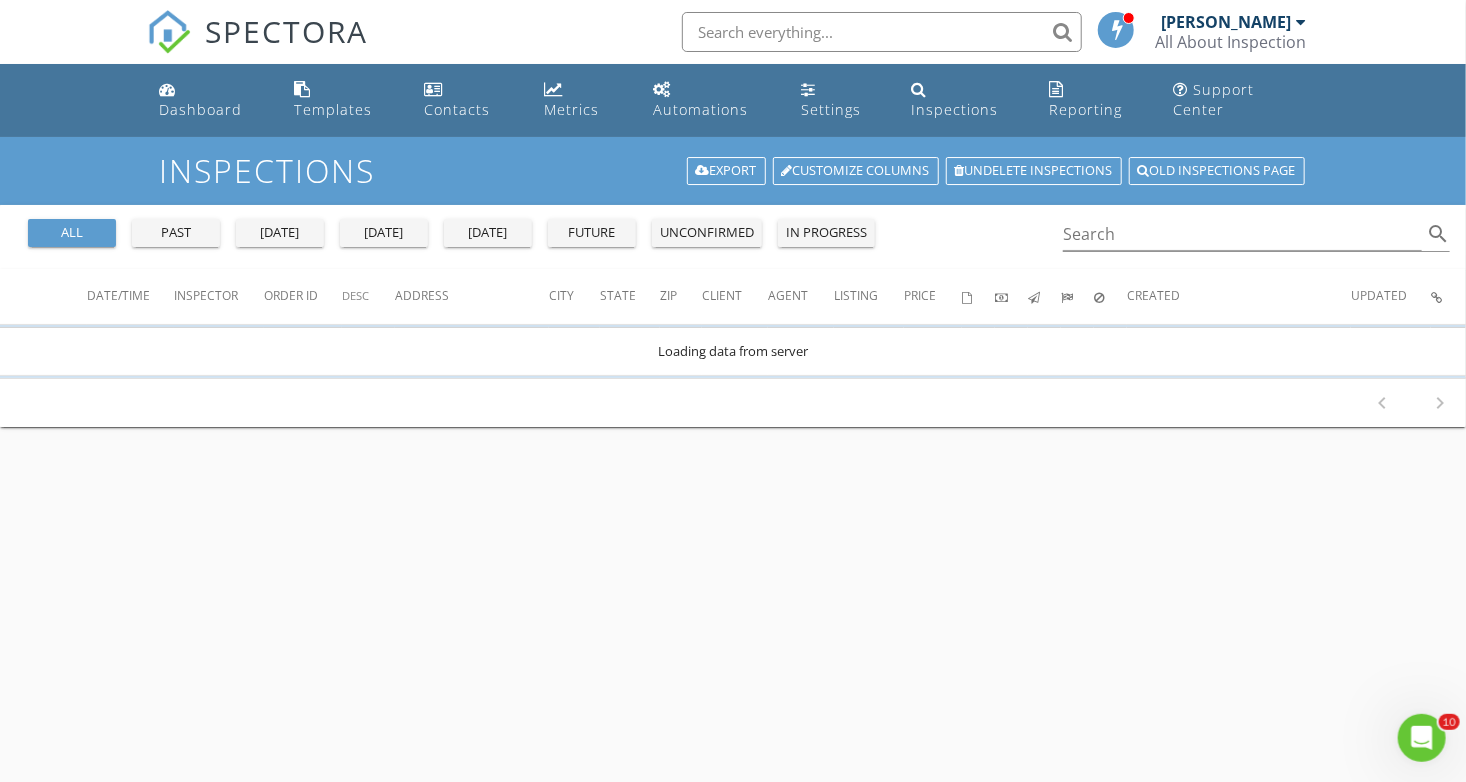 scroll, scrollTop: 0, scrollLeft: 0, axis: both 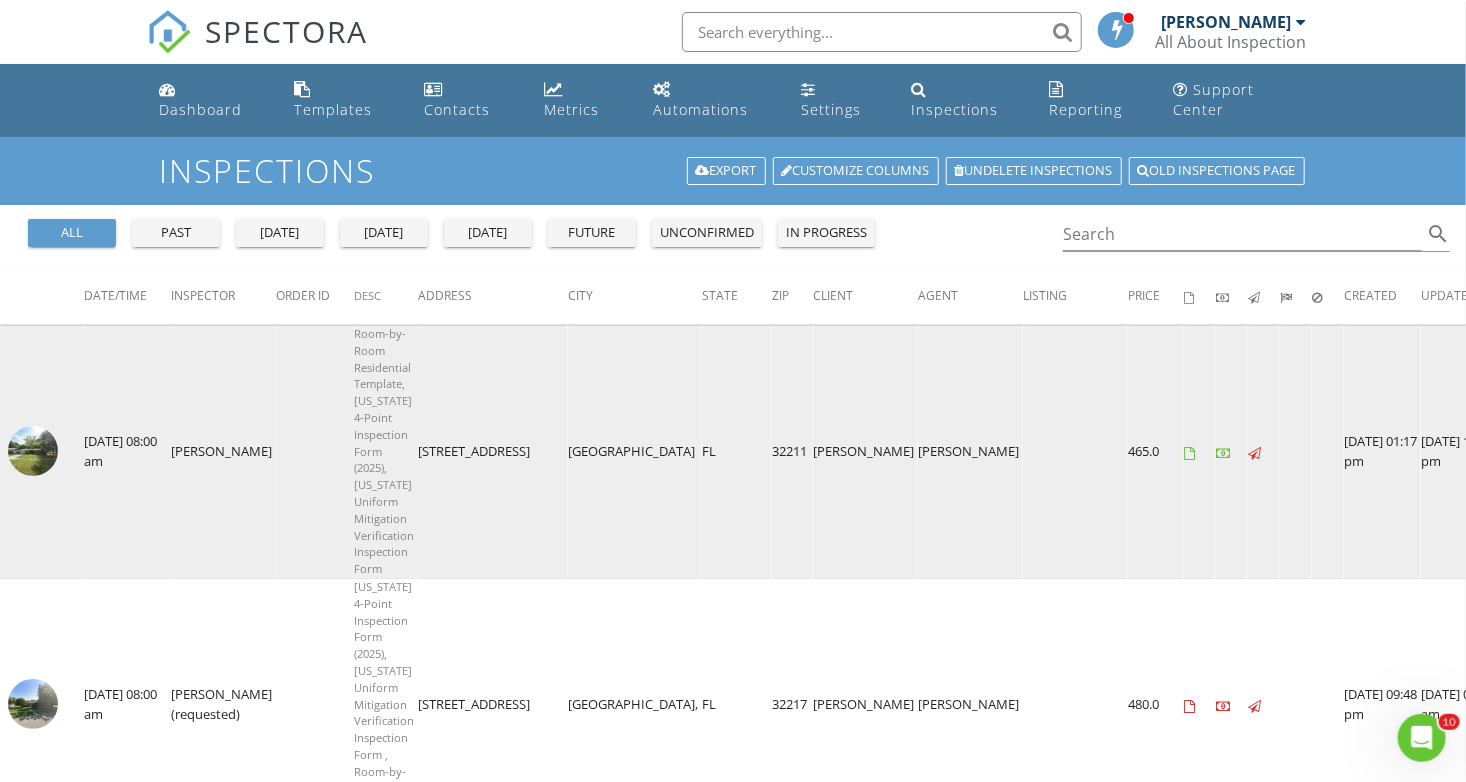 click at bounding box center (33, 451) 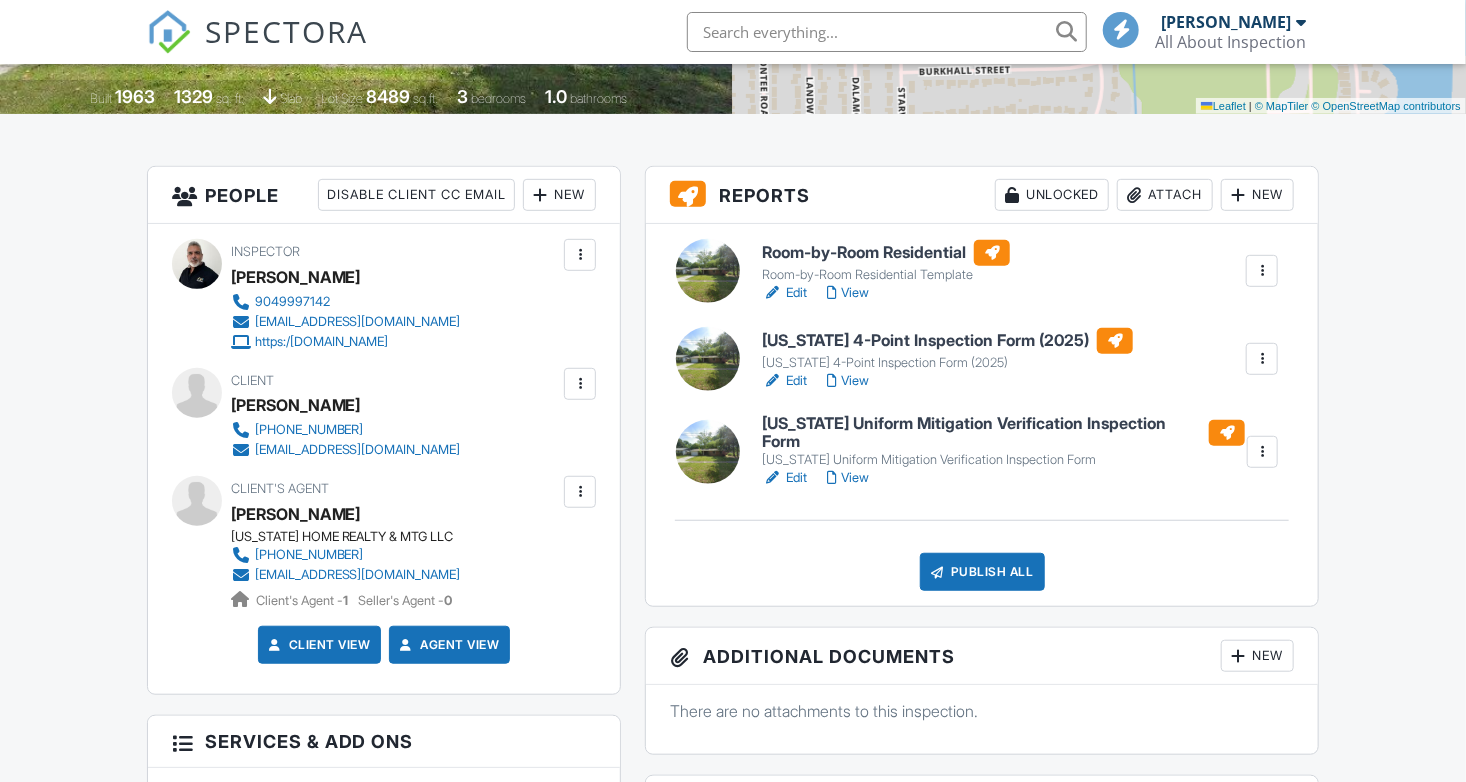 scroll, scrollTop: 420, scrollLeft: 0, axis: vertical 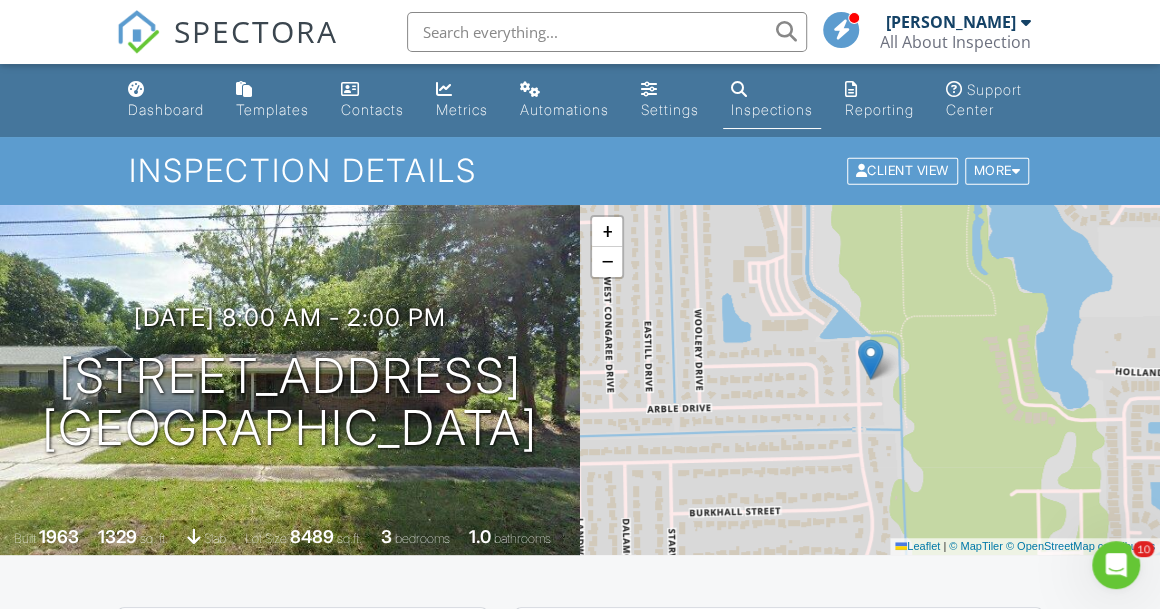 click at bounding box center (739, 89) 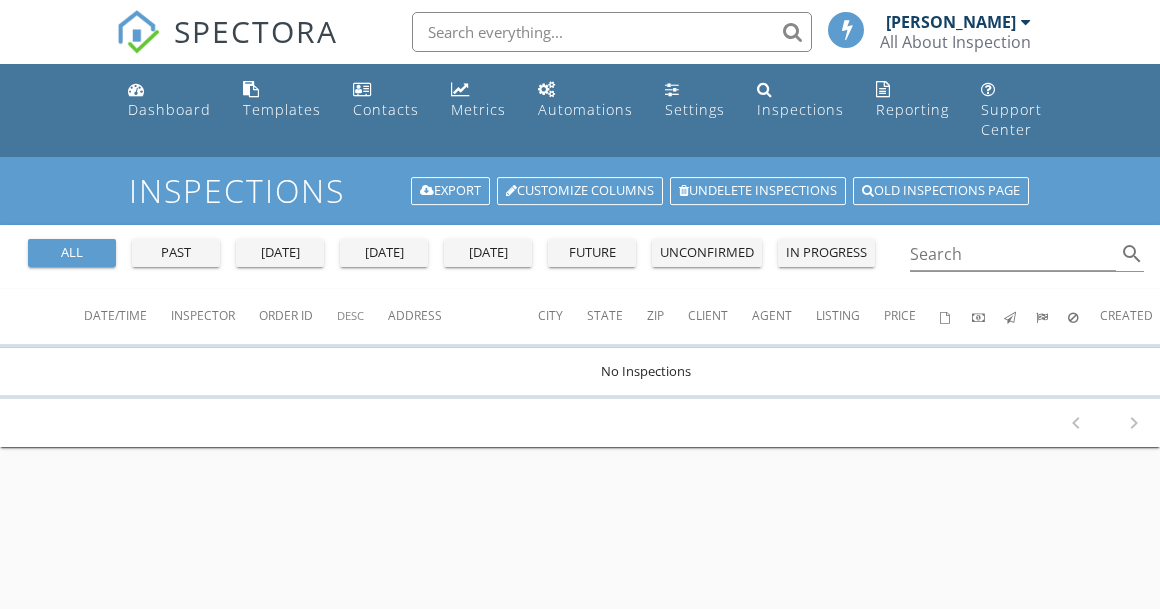 scroll, scrollTop: 0, scrollLeft: 0, axis: both 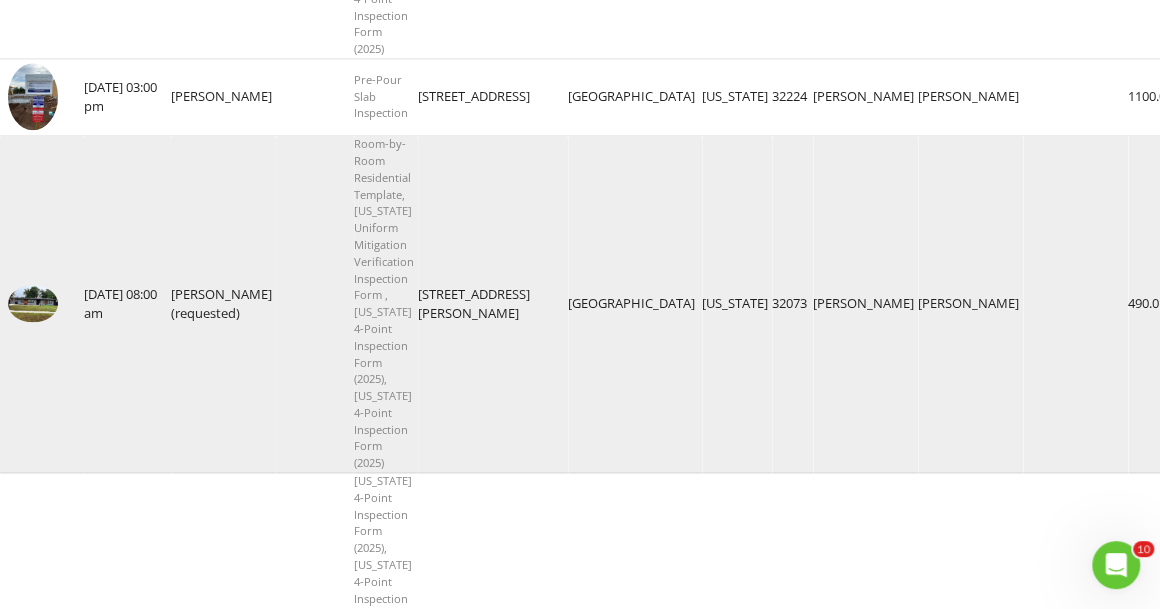 click on "479 Tara Lane" at bounding box center [493, 304] 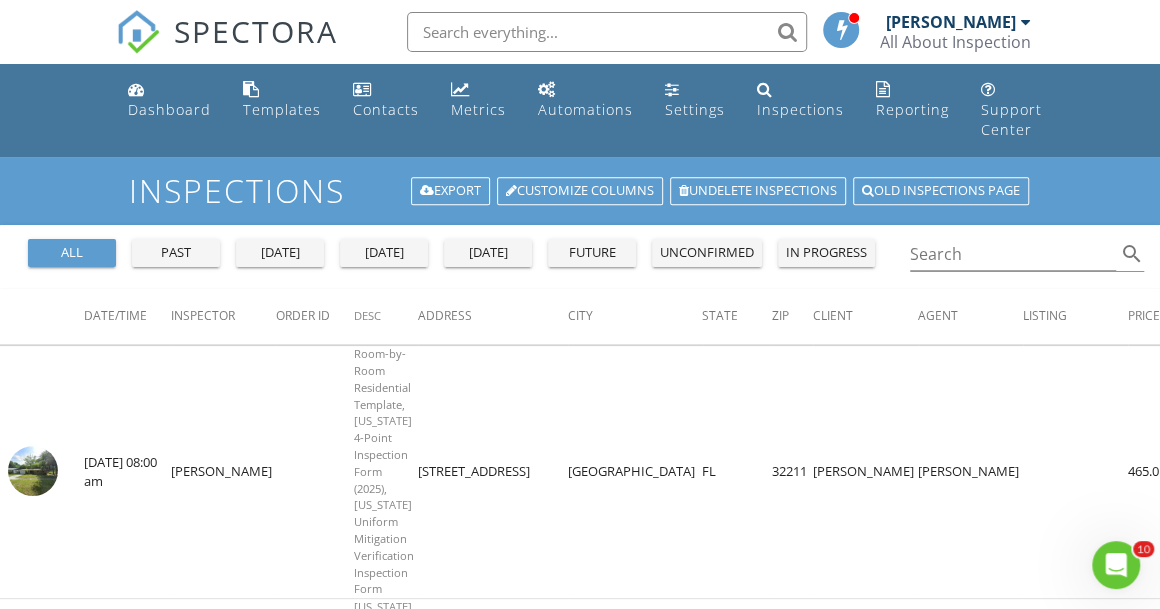 scroll, scrollTop: 99, scrollLeft: 0, axis: vertical 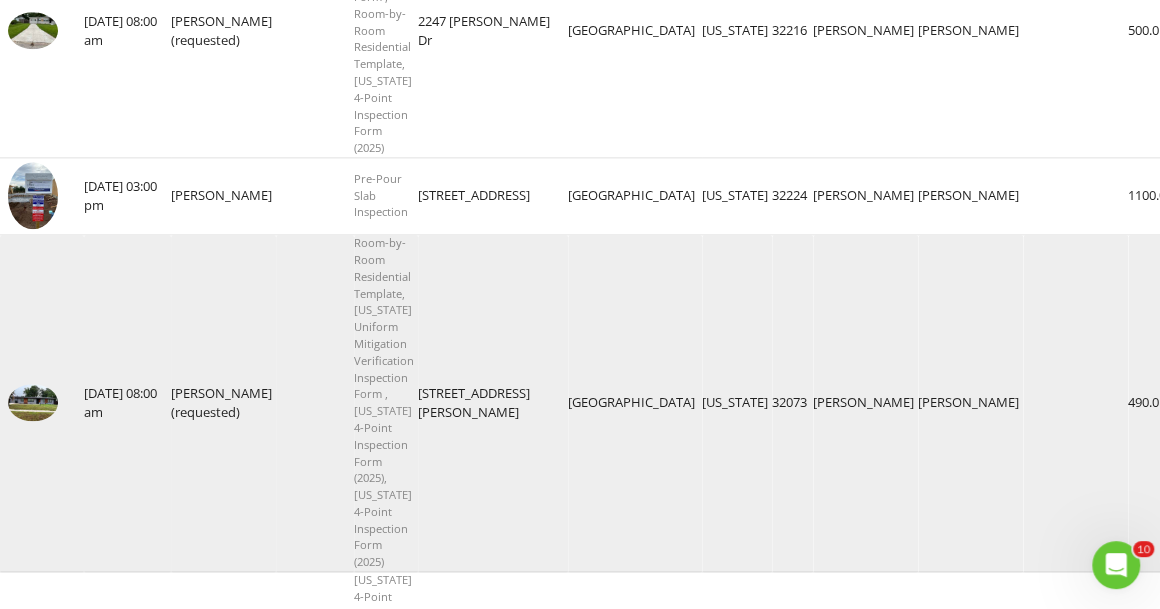 click at bounding box center [33, 403] 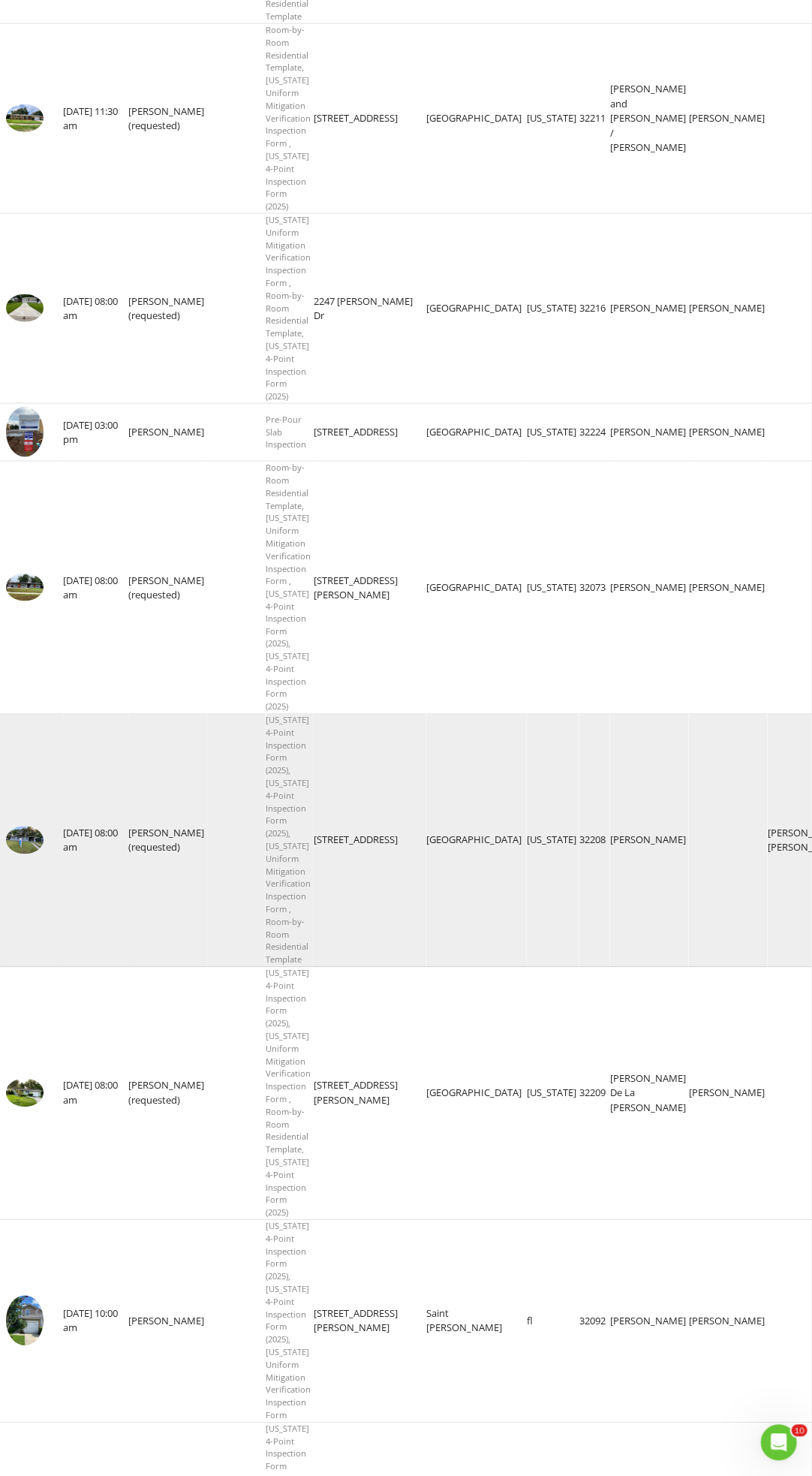scroll, scrollTop: 676, scrollLeft: 0, axis: vertical 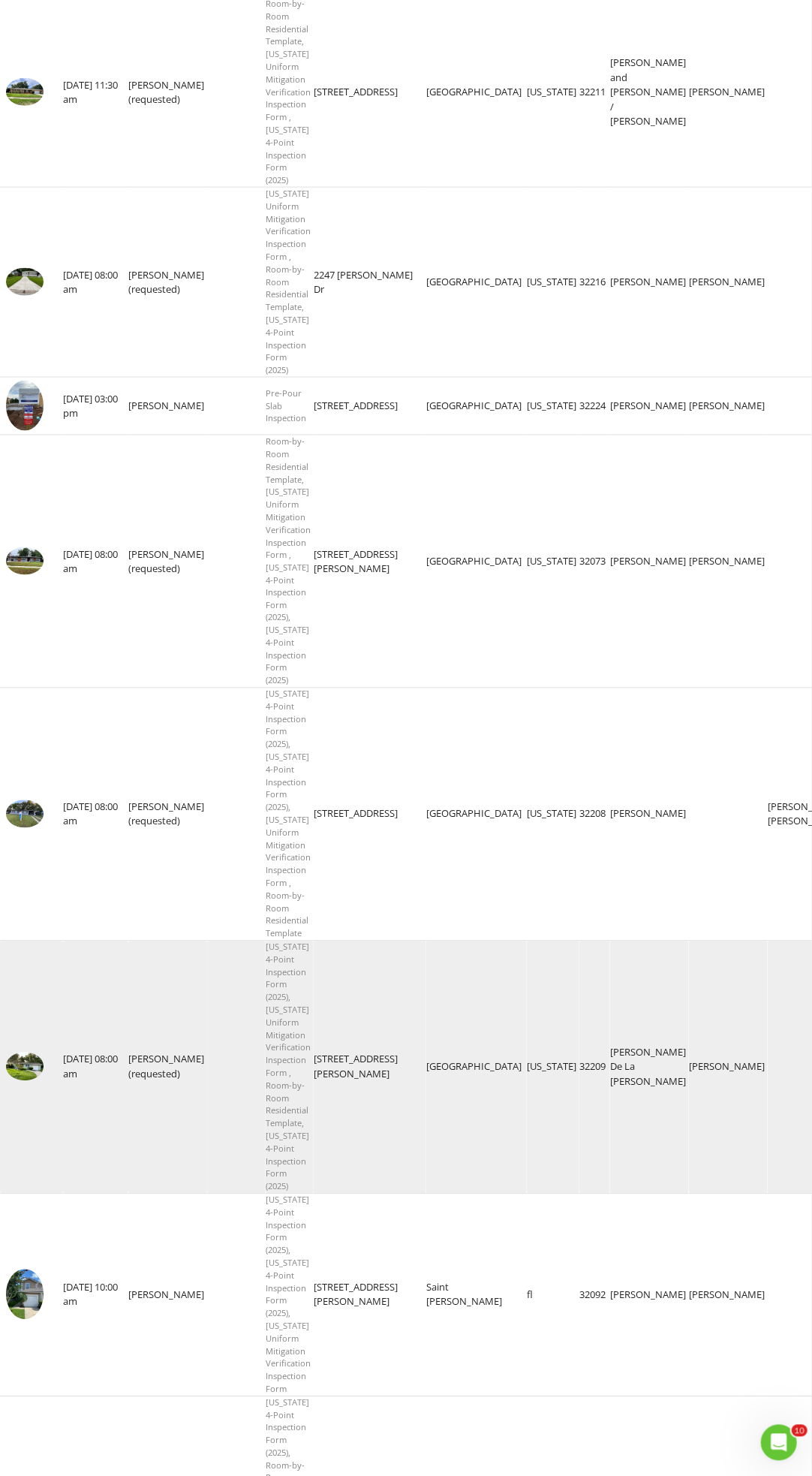 click at bounding box center (25, 1067) 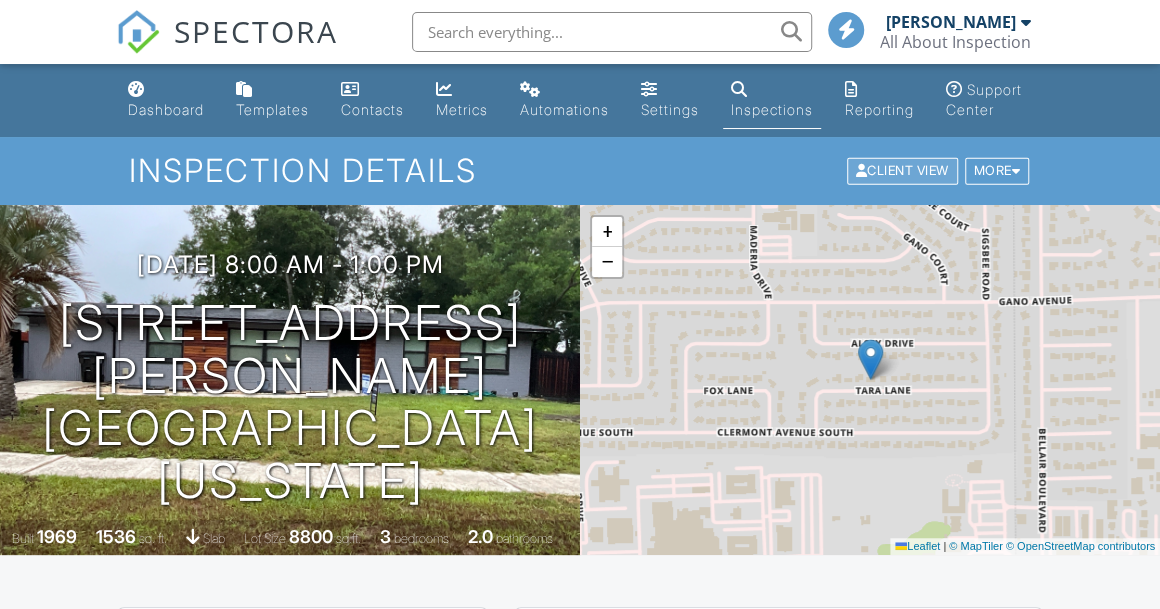 scroll, scrollTop: 300, scrollLeft: 0, axis: vertical 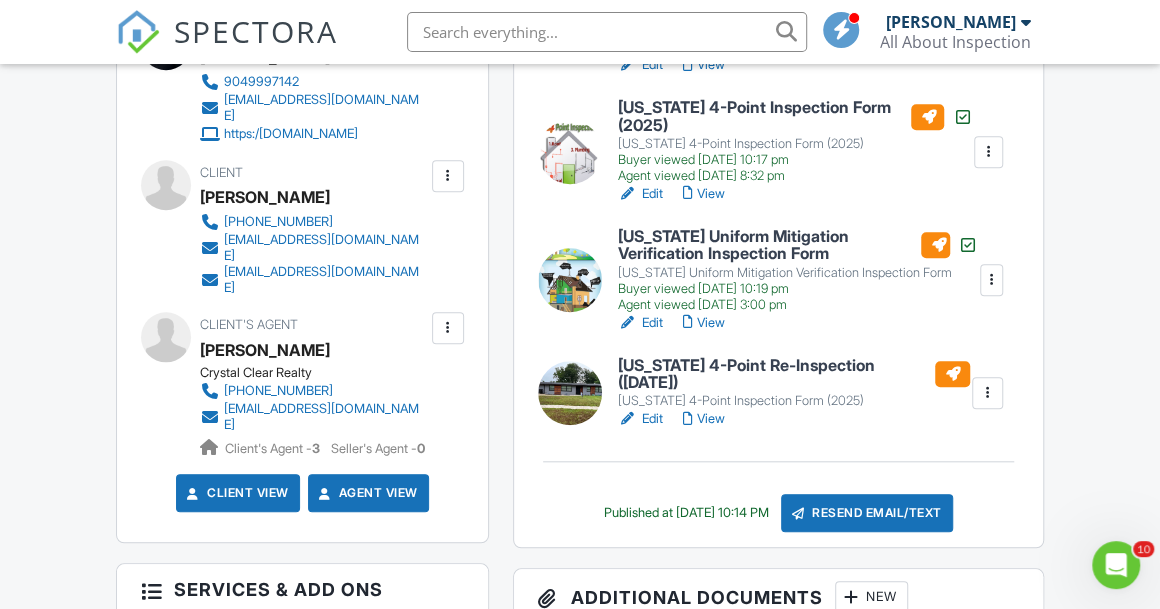 click on "[US_STATE] 4-Point Re-Inspection ([DATE])" at bounding box center [794, 374] 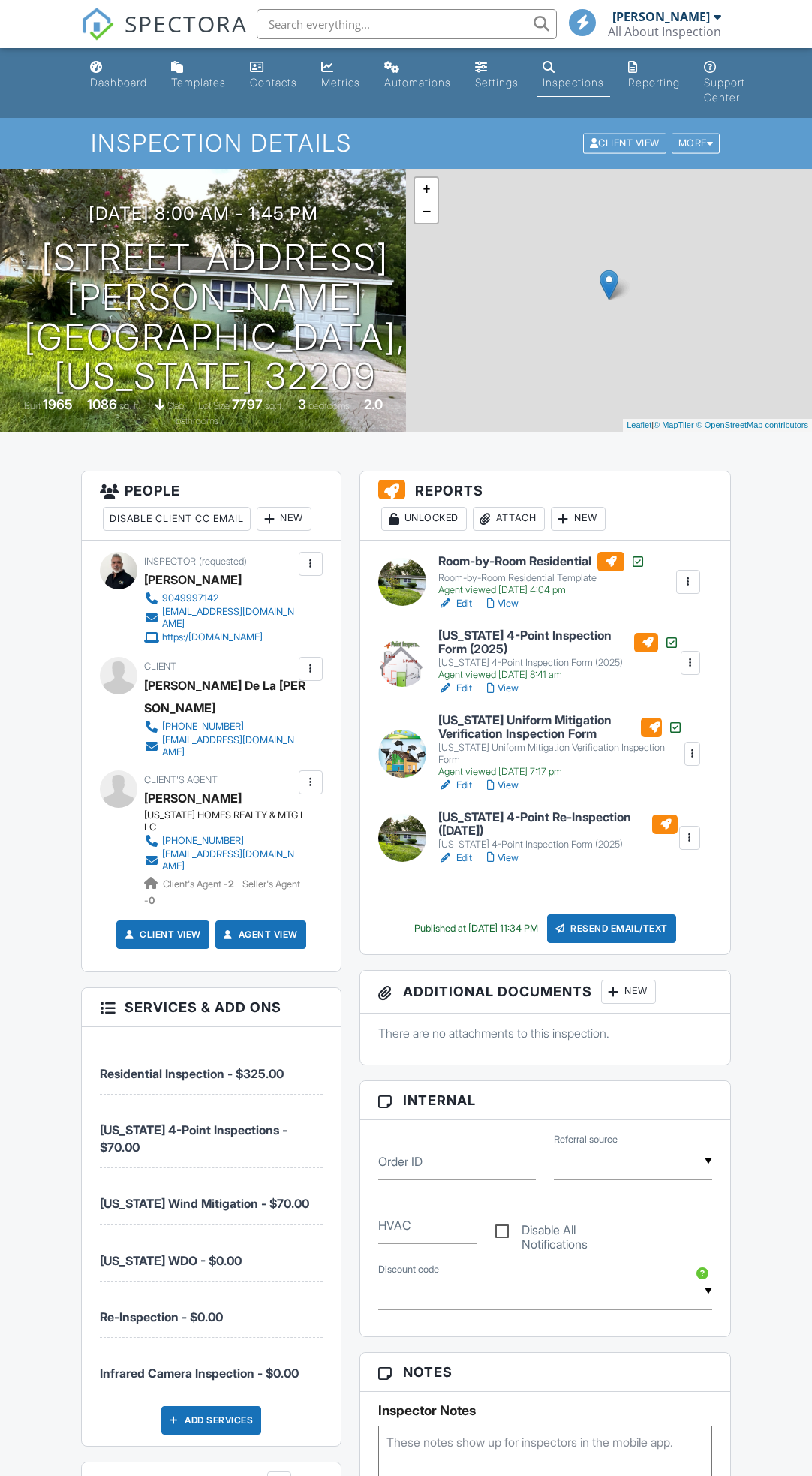 scroll, scrollTop: 0, scrollLeft: 0, axis: both 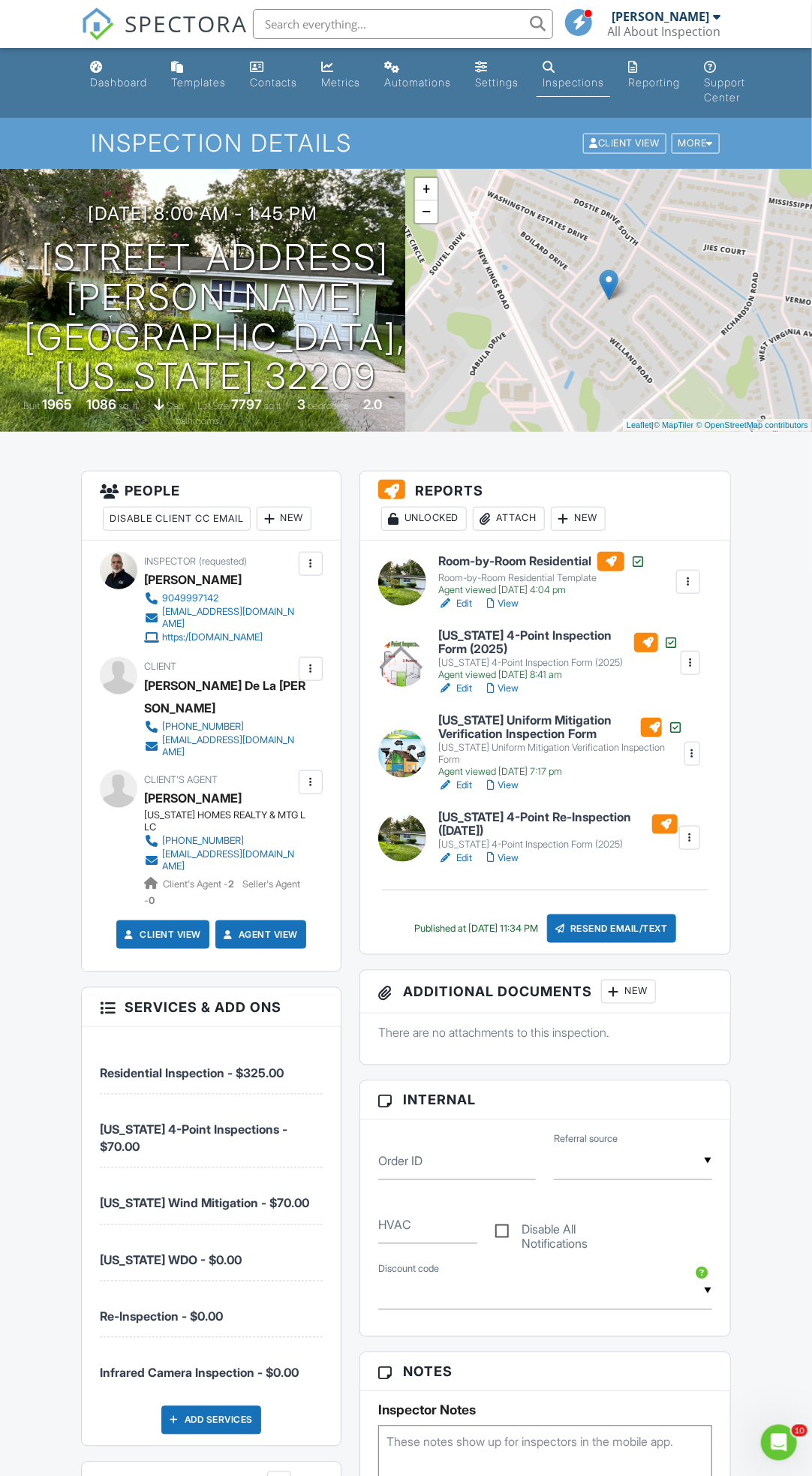 click at bounding box center (692, 754) 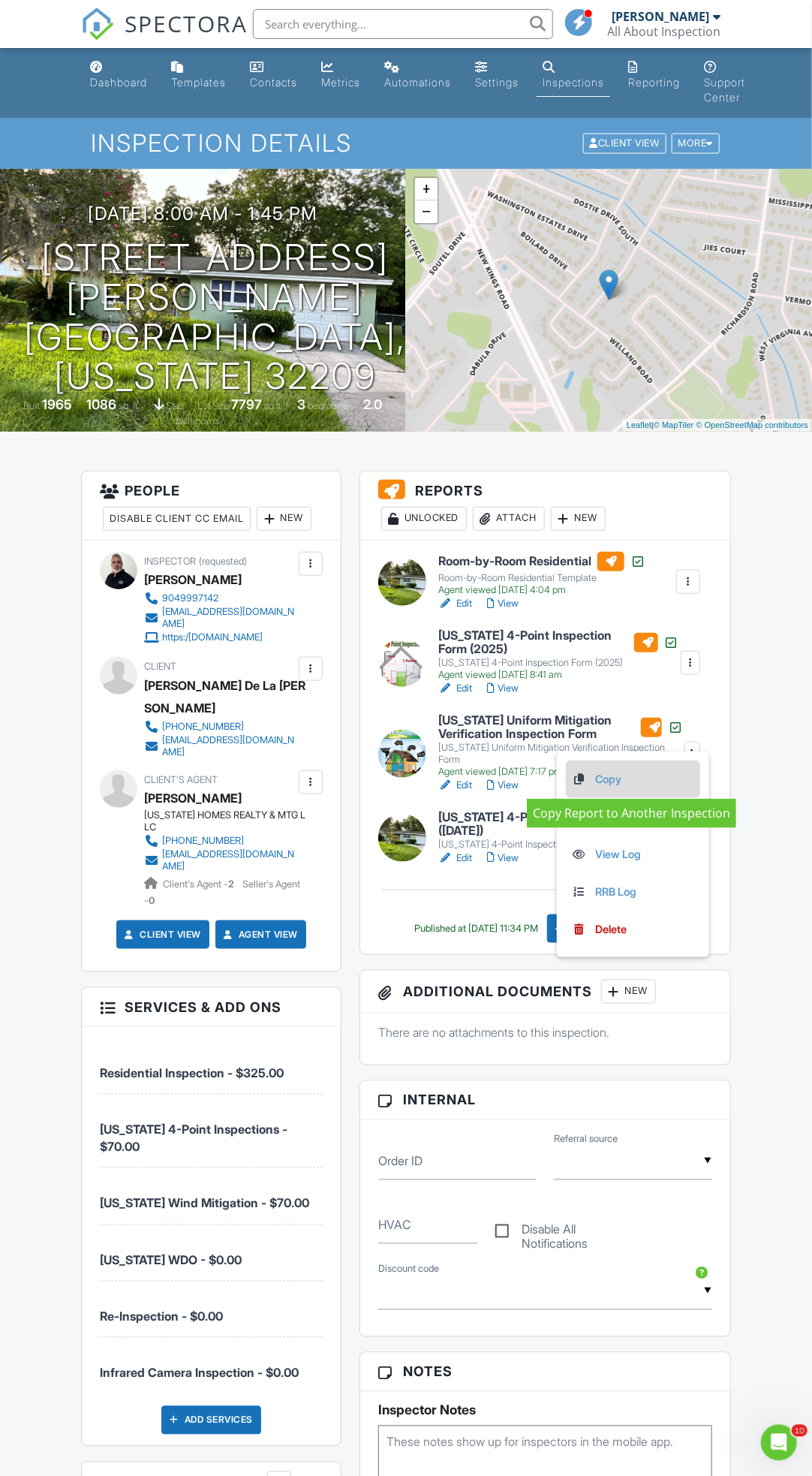 click on "Copy" at bounding box center [633, 779] 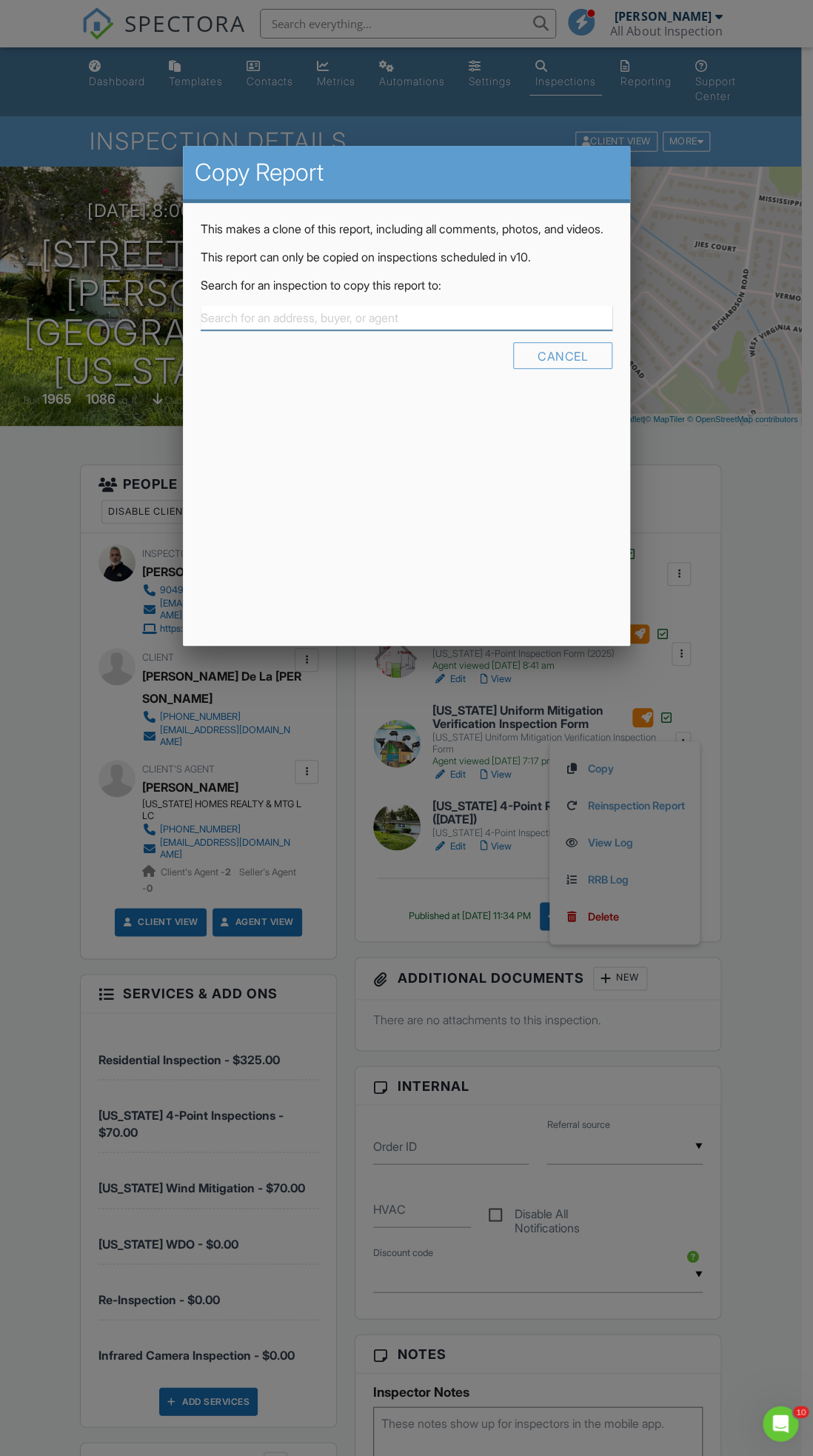 click at bounding box center (406, 318) 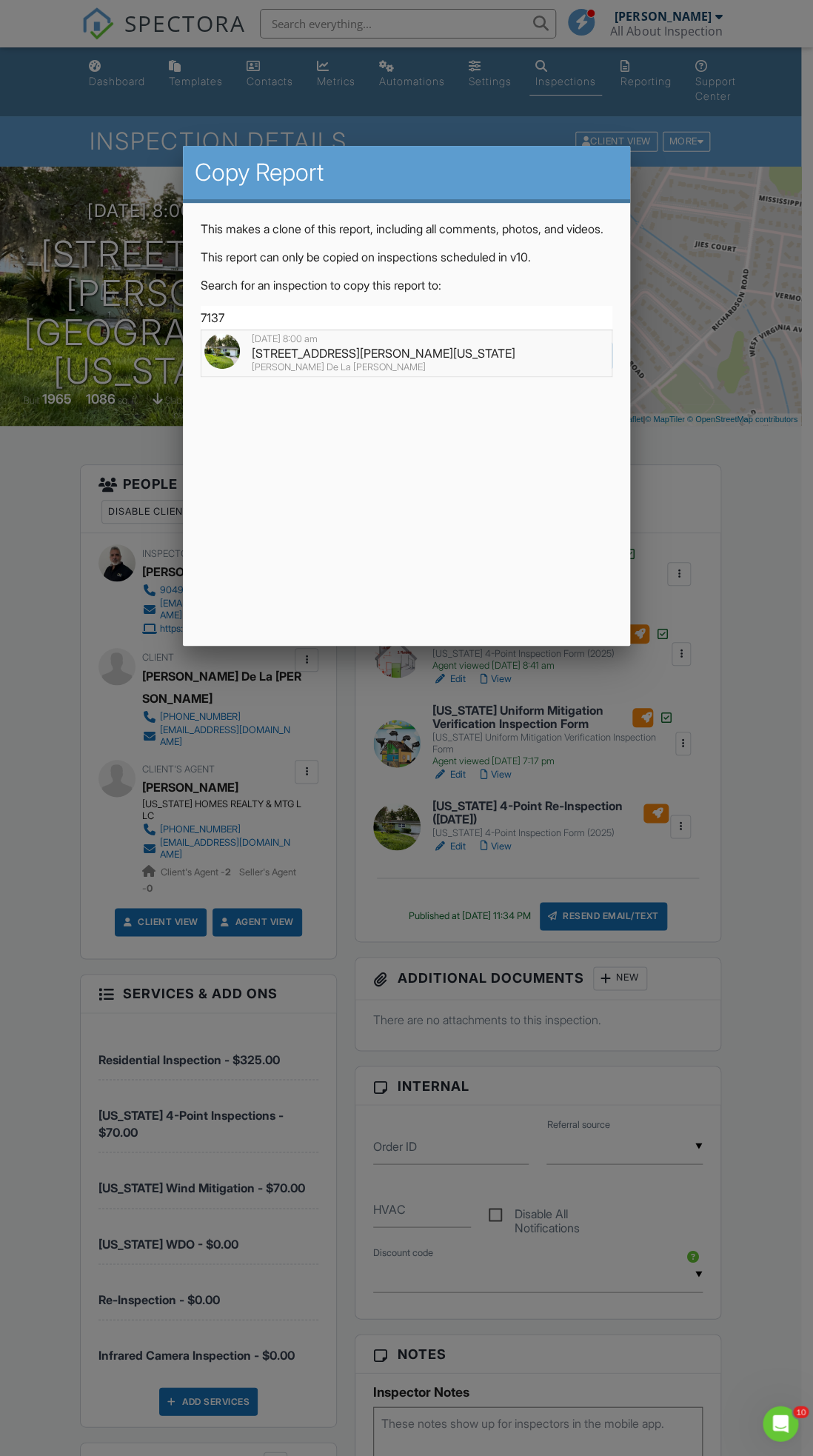 click at bounding box center (222, 351) 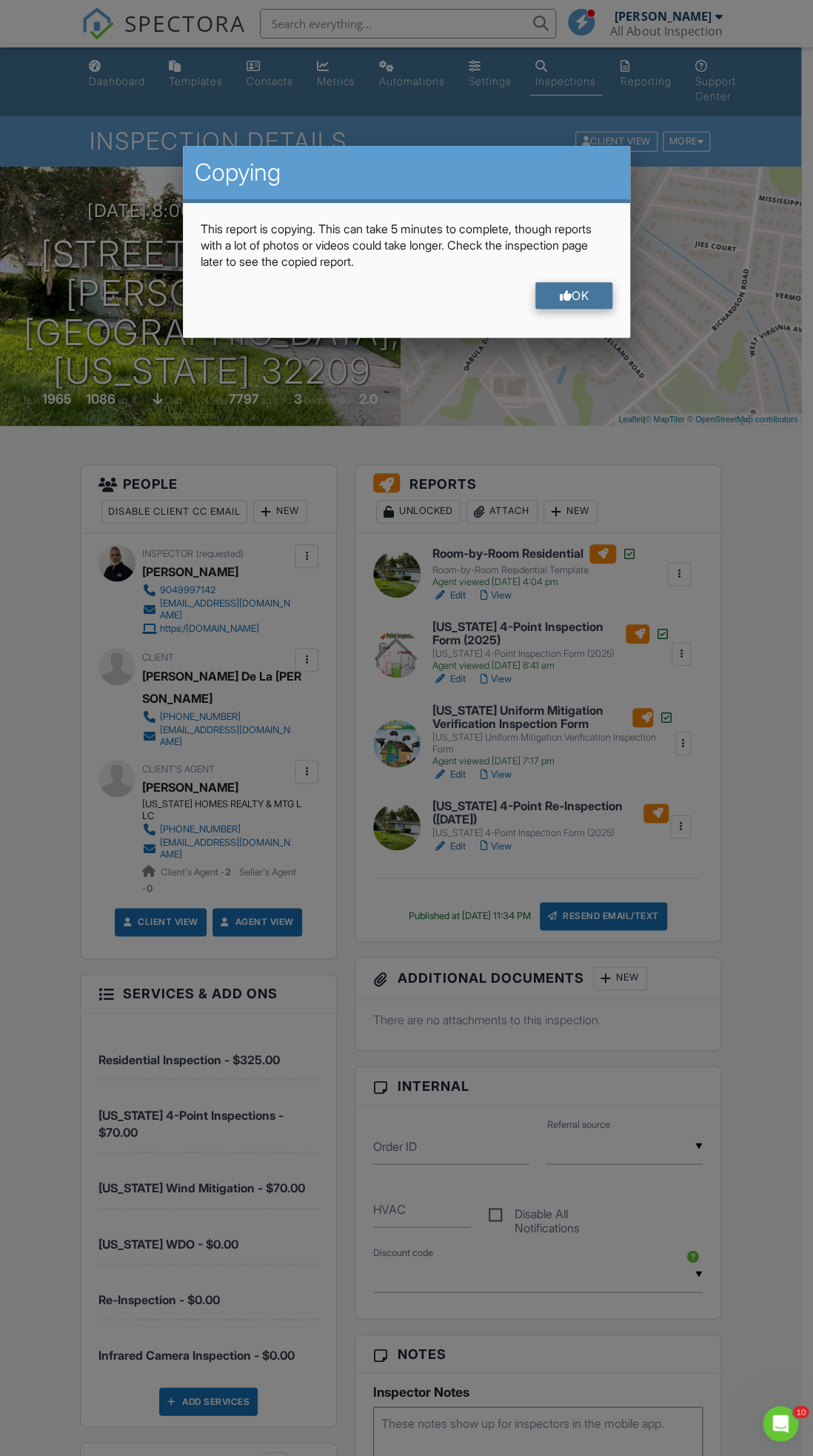click on "OK" at bounding box center [574, 295] 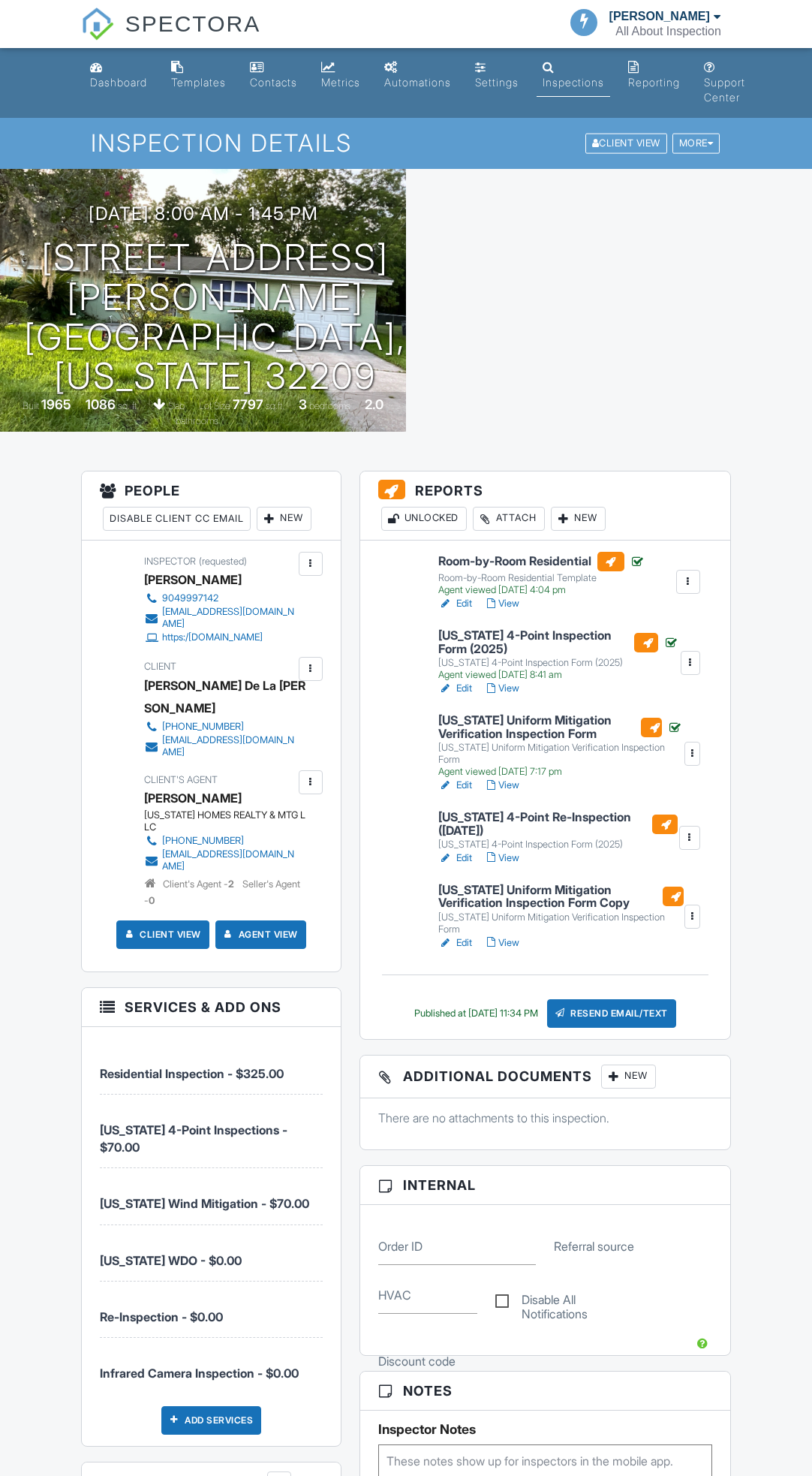 scroll, scrollTop: 0, scrollLeft: 0, axis: both 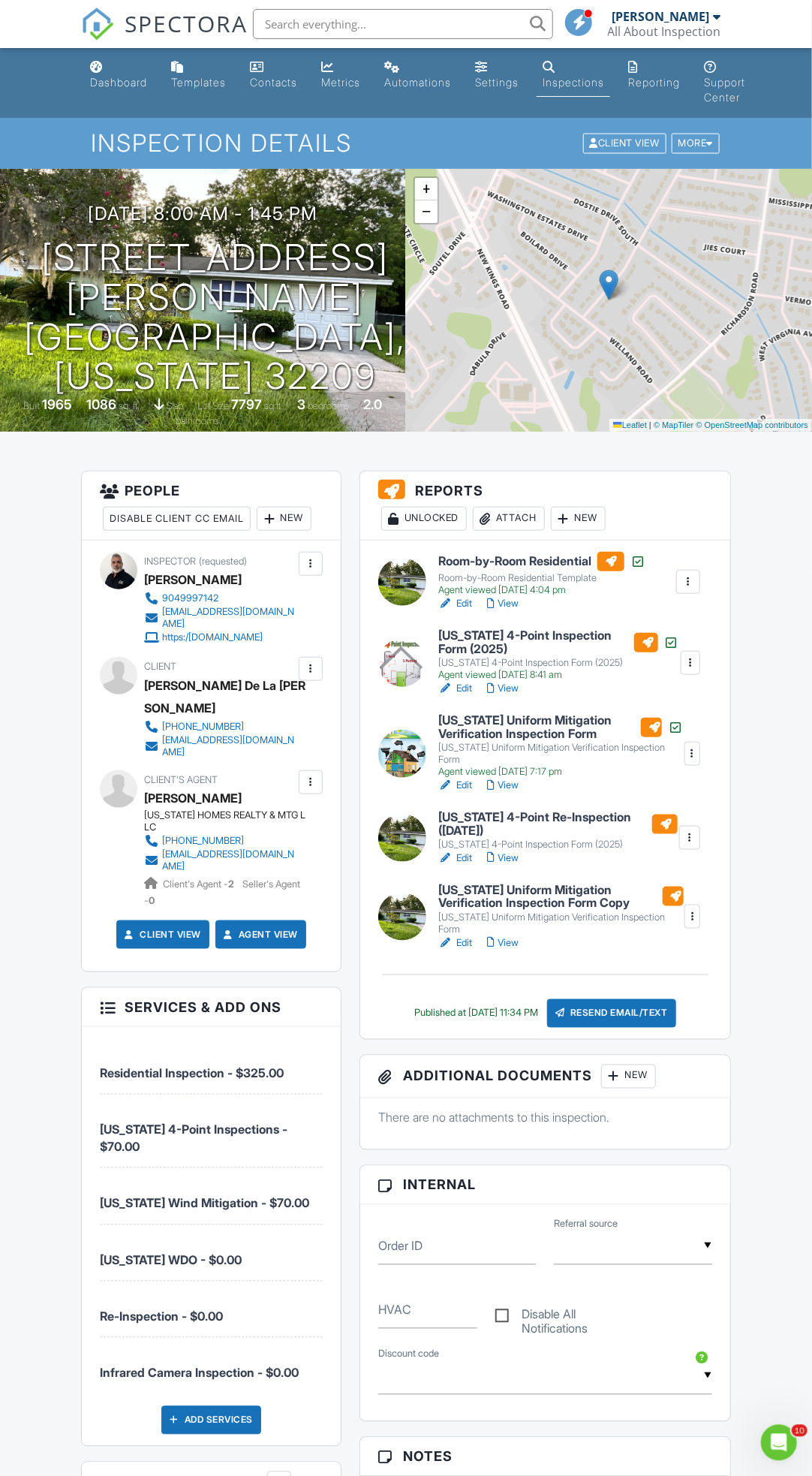 click on "Florida Uniform Mitigation Verification Inspection Form Copy" at bounding box center (561, 896) 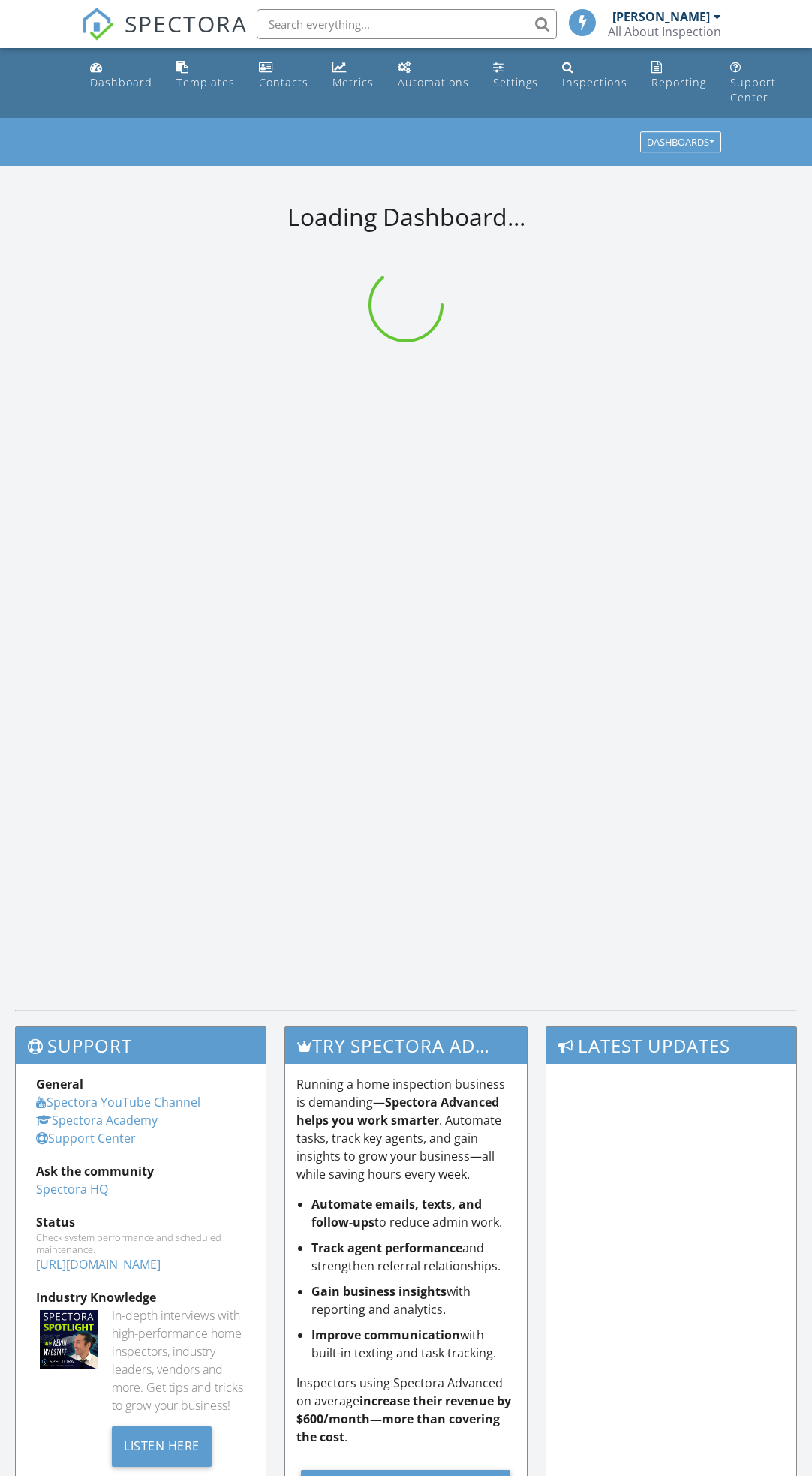 scroll, scrollTop: 0, scrollLeft: 0, axis: both 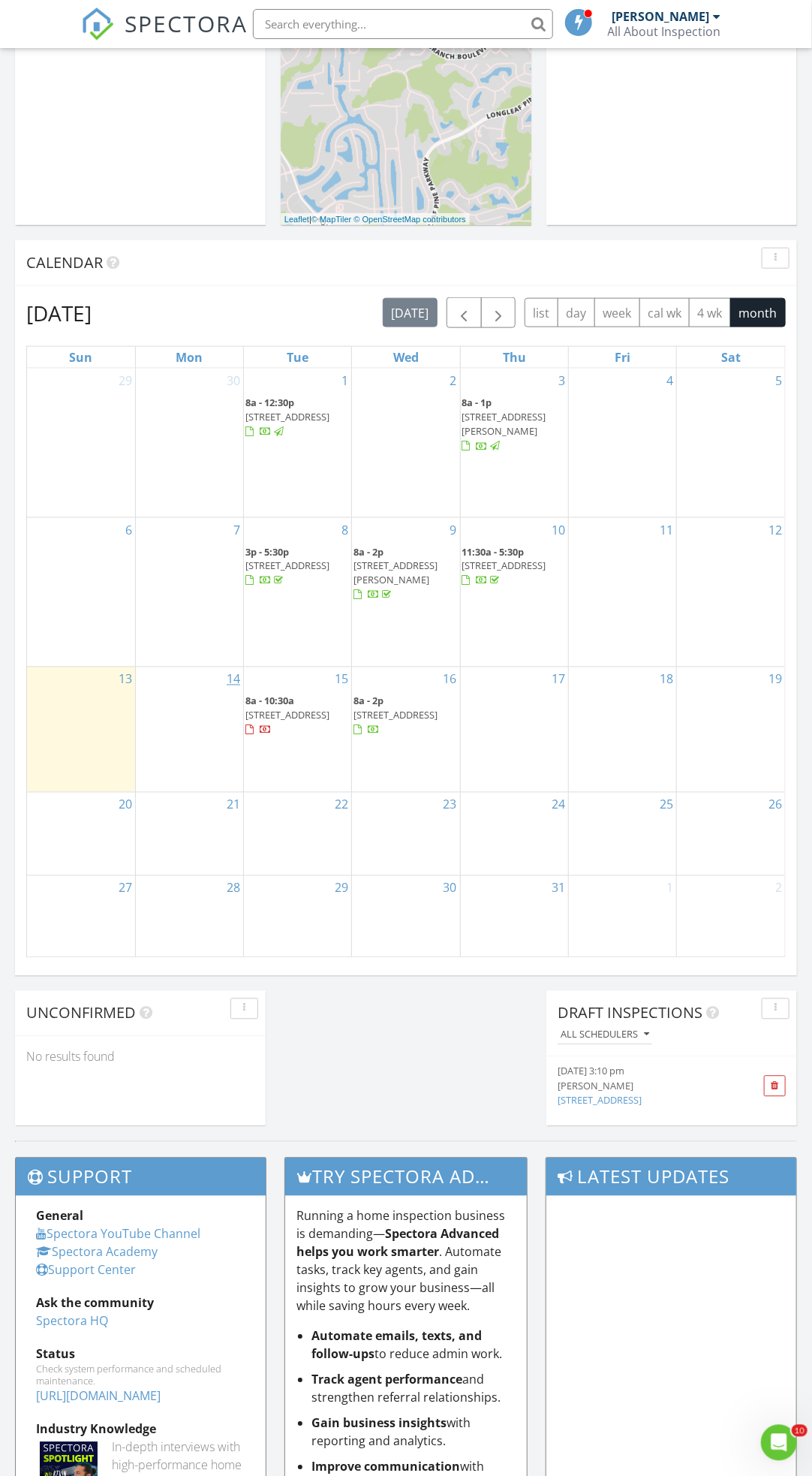 click on "14" at bounding box center (233, 679) 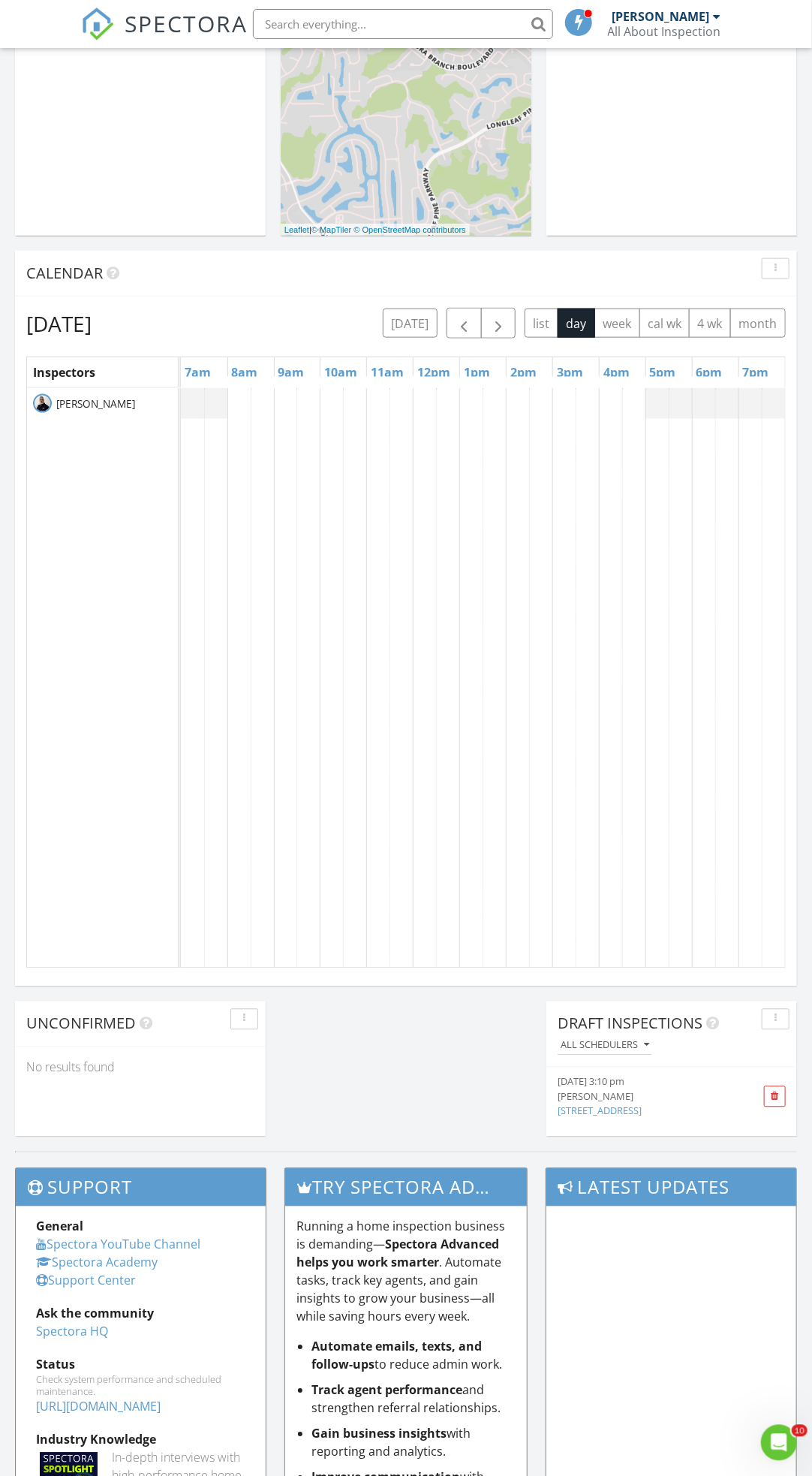 scroll, scrollTop: 375, scrollLeft: 0, axis: vertical 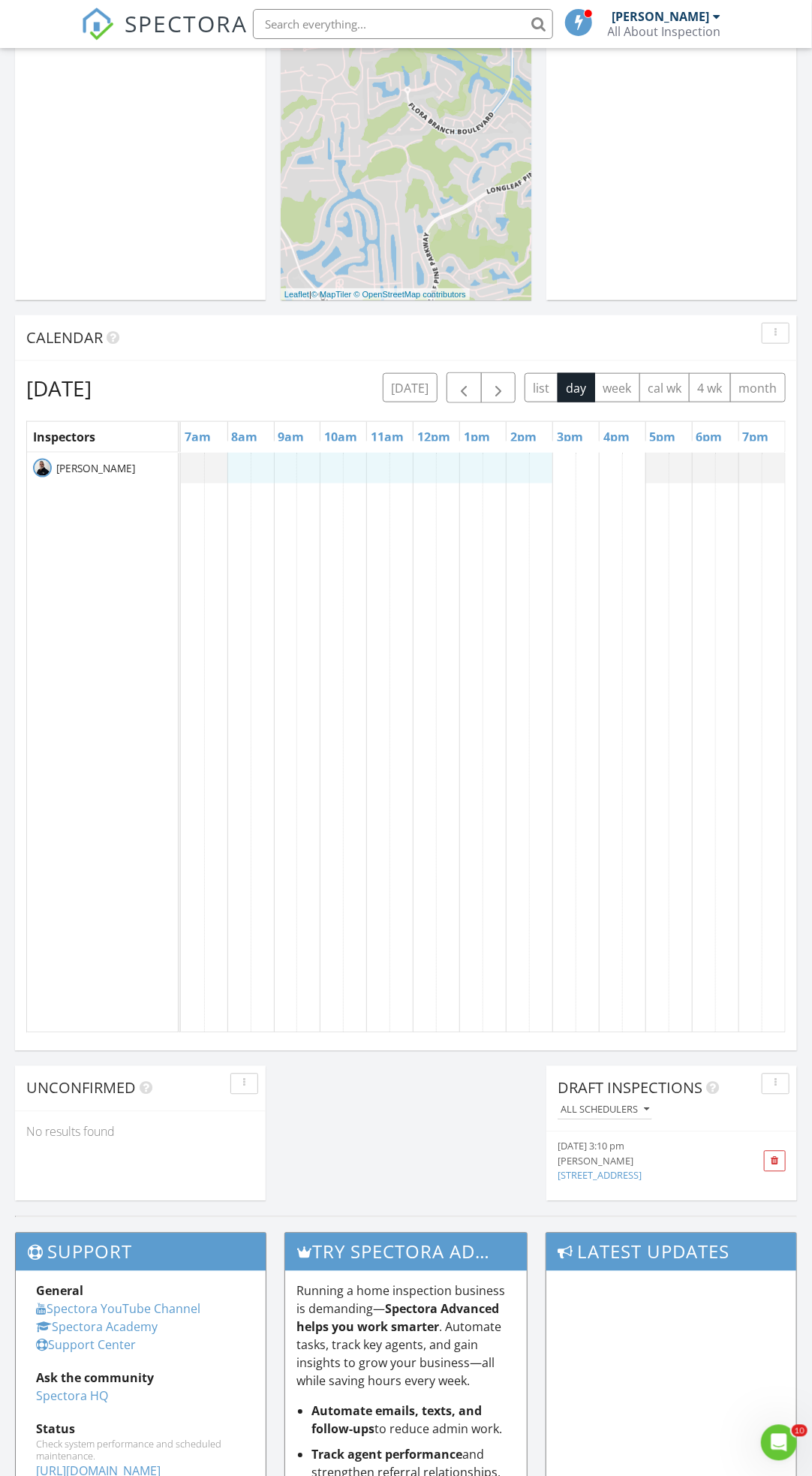 drag, startPoint x: 233, startPoint y: 465, endPoint x: 535, endPoint y: 477, distance: 302.23832 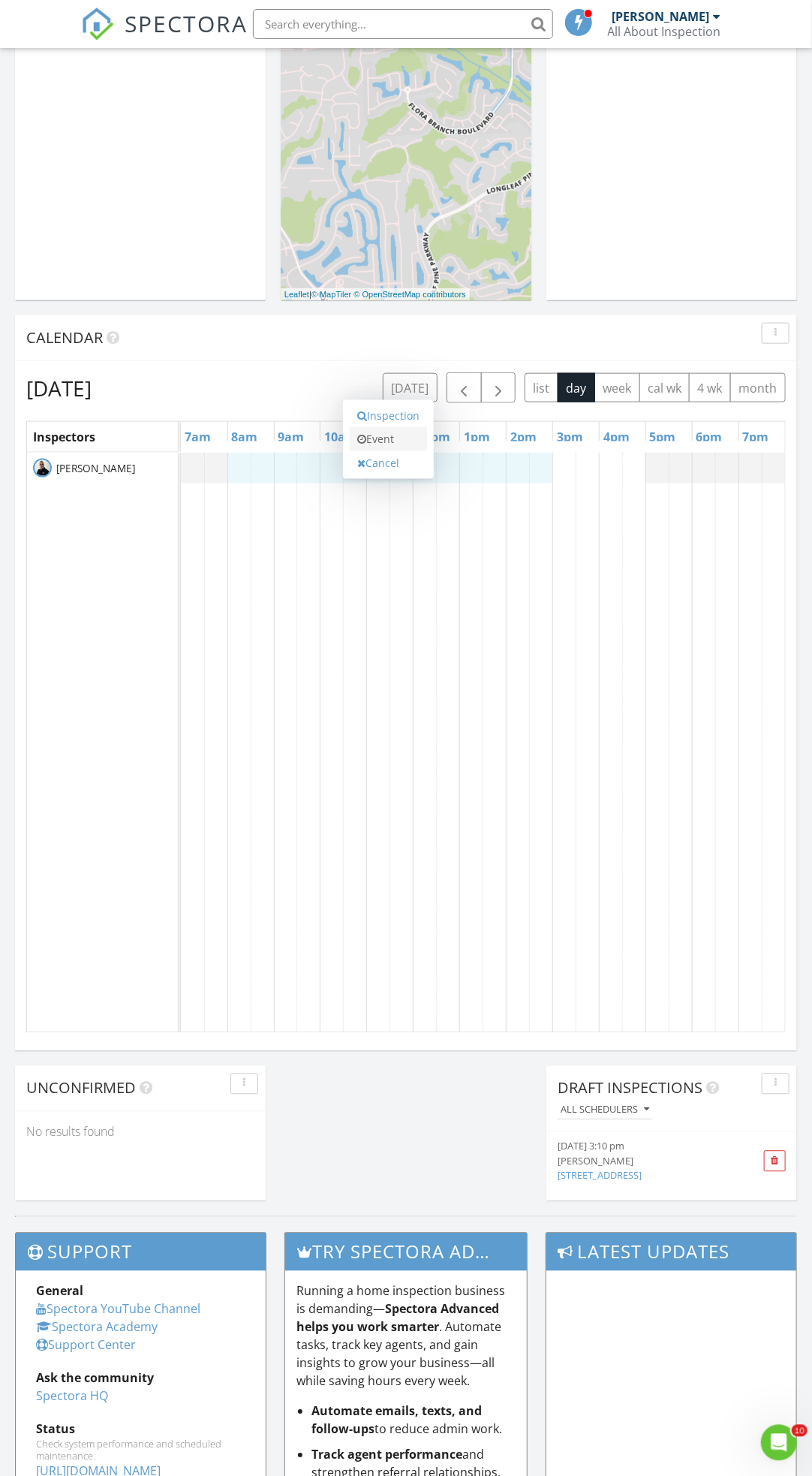 click on "Event" at bounding box center [388, 439] 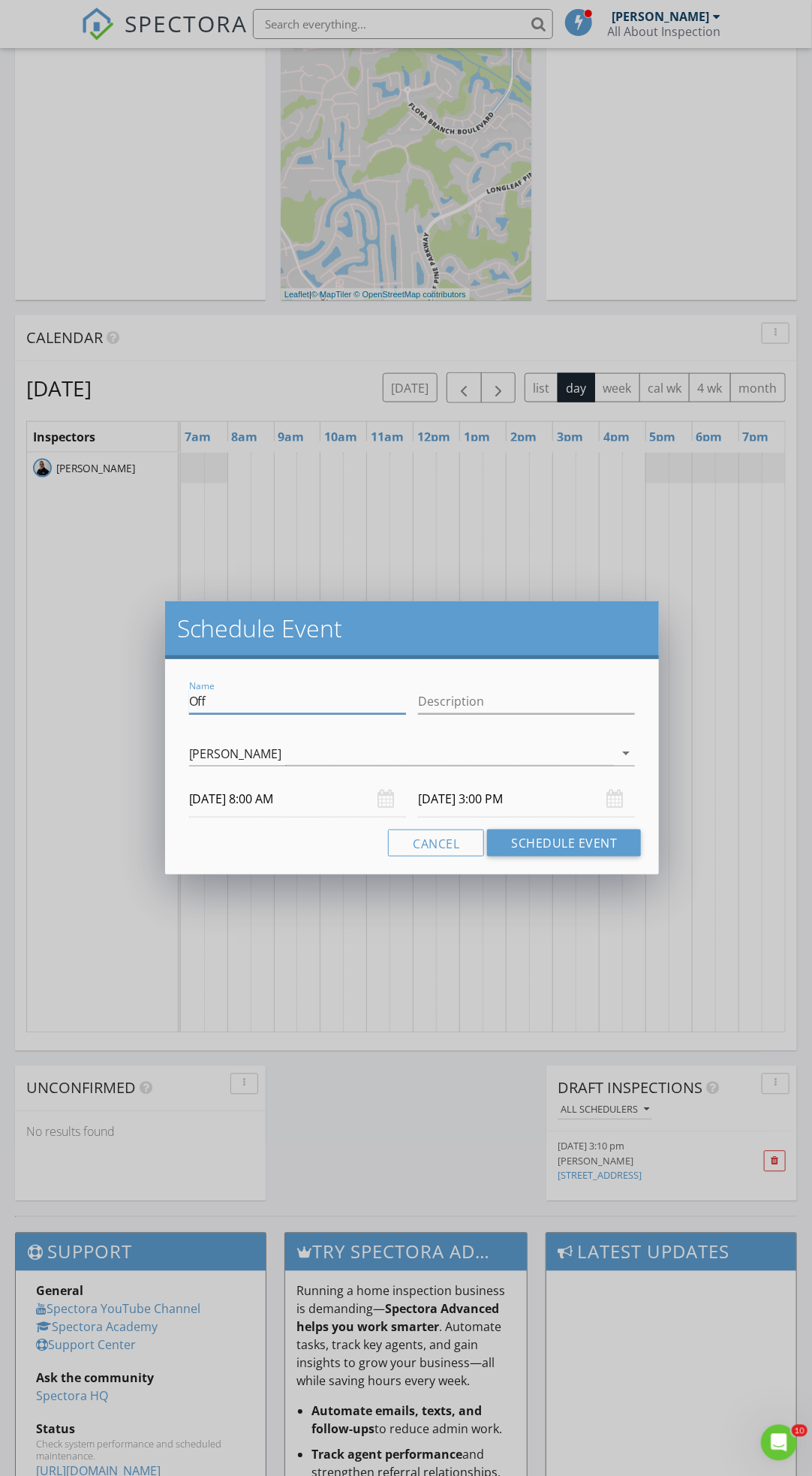 drag, startPoint x: 236, startPoint y: 697, endPoint x: 189, endPoint y: 696, distance: 47.010637 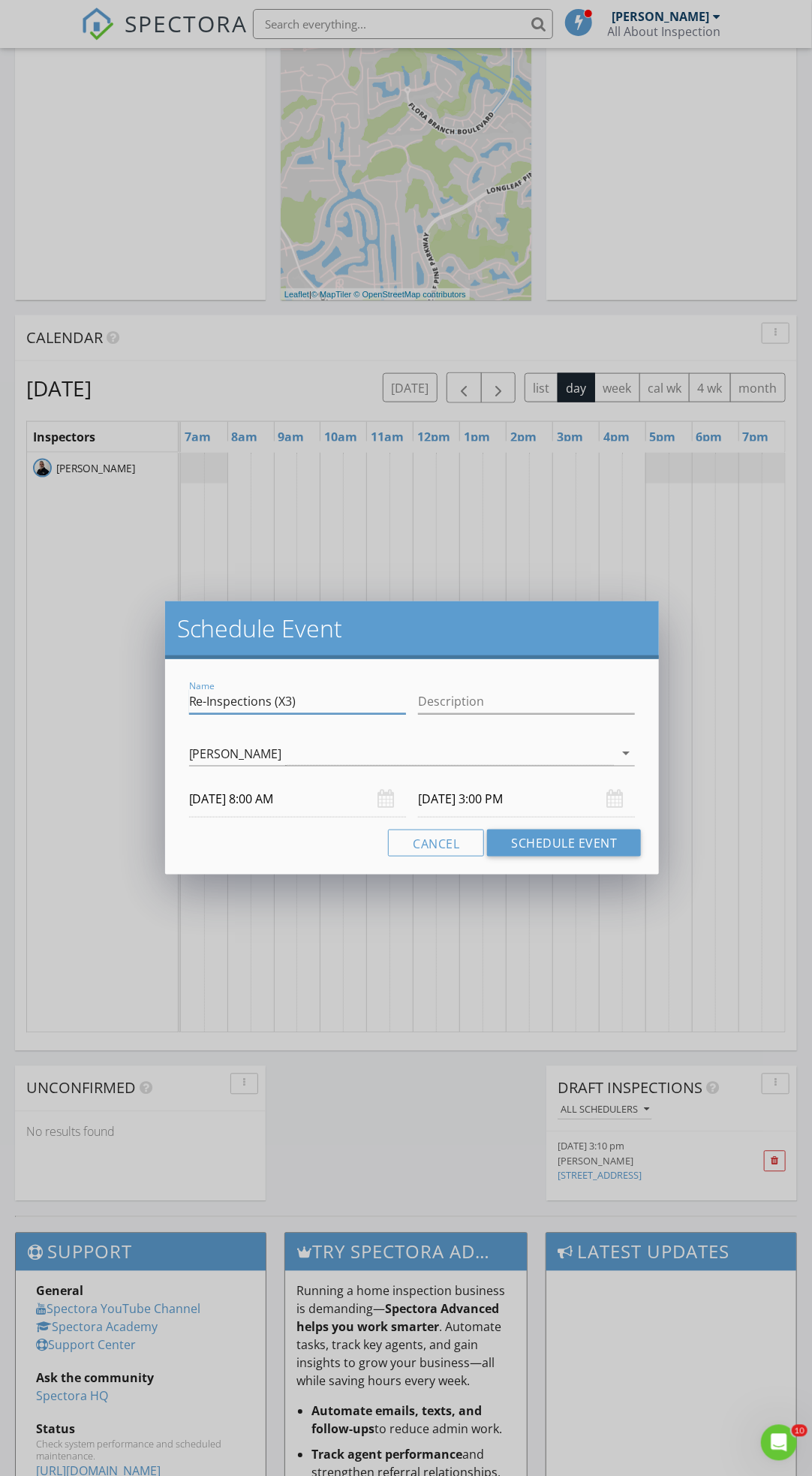 drag, startPoint x: 316, startPoint y: 700, endPoint x: 188, endPoint y: 705, distance: 128.09762 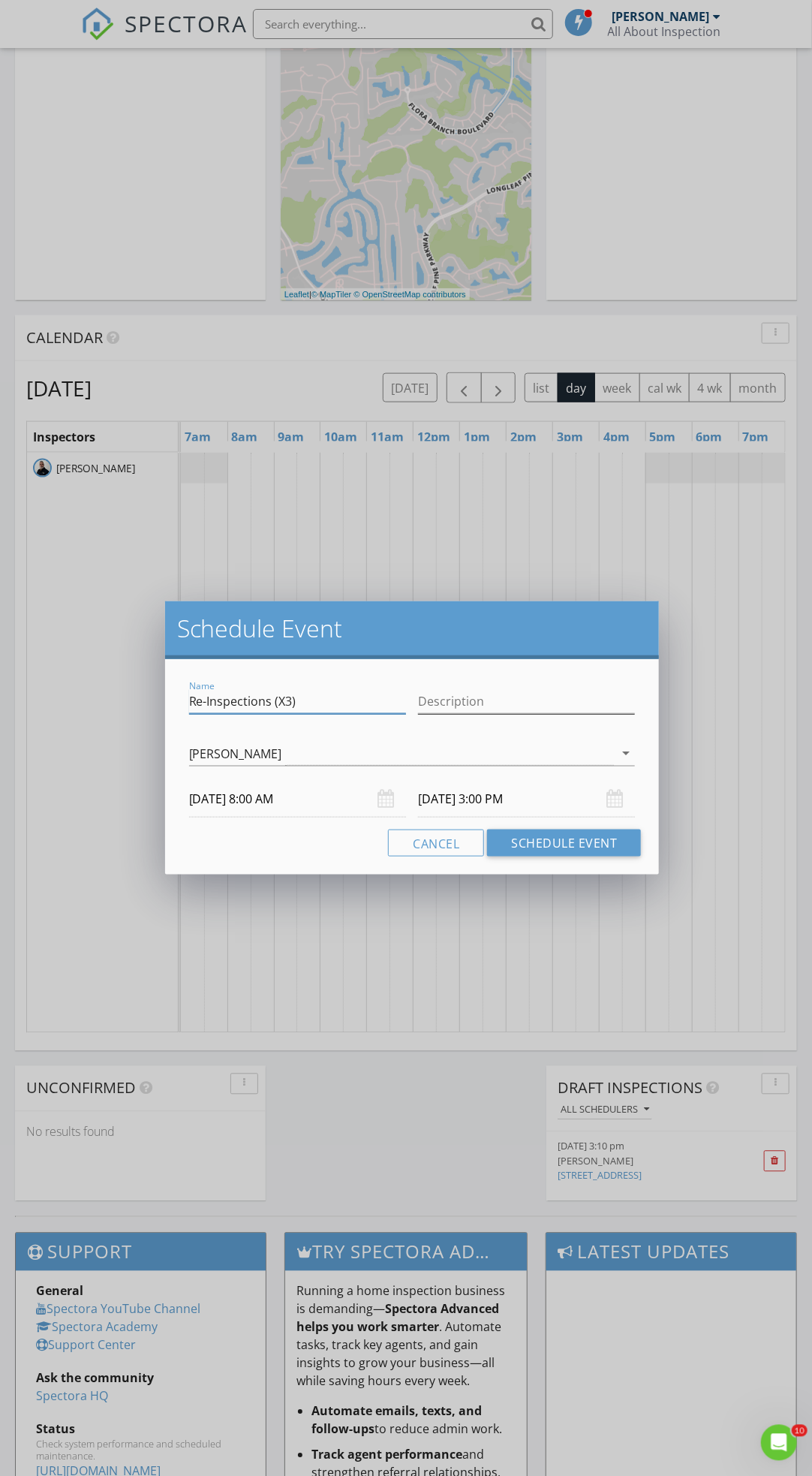 type on "Re-Inspections (X3)" 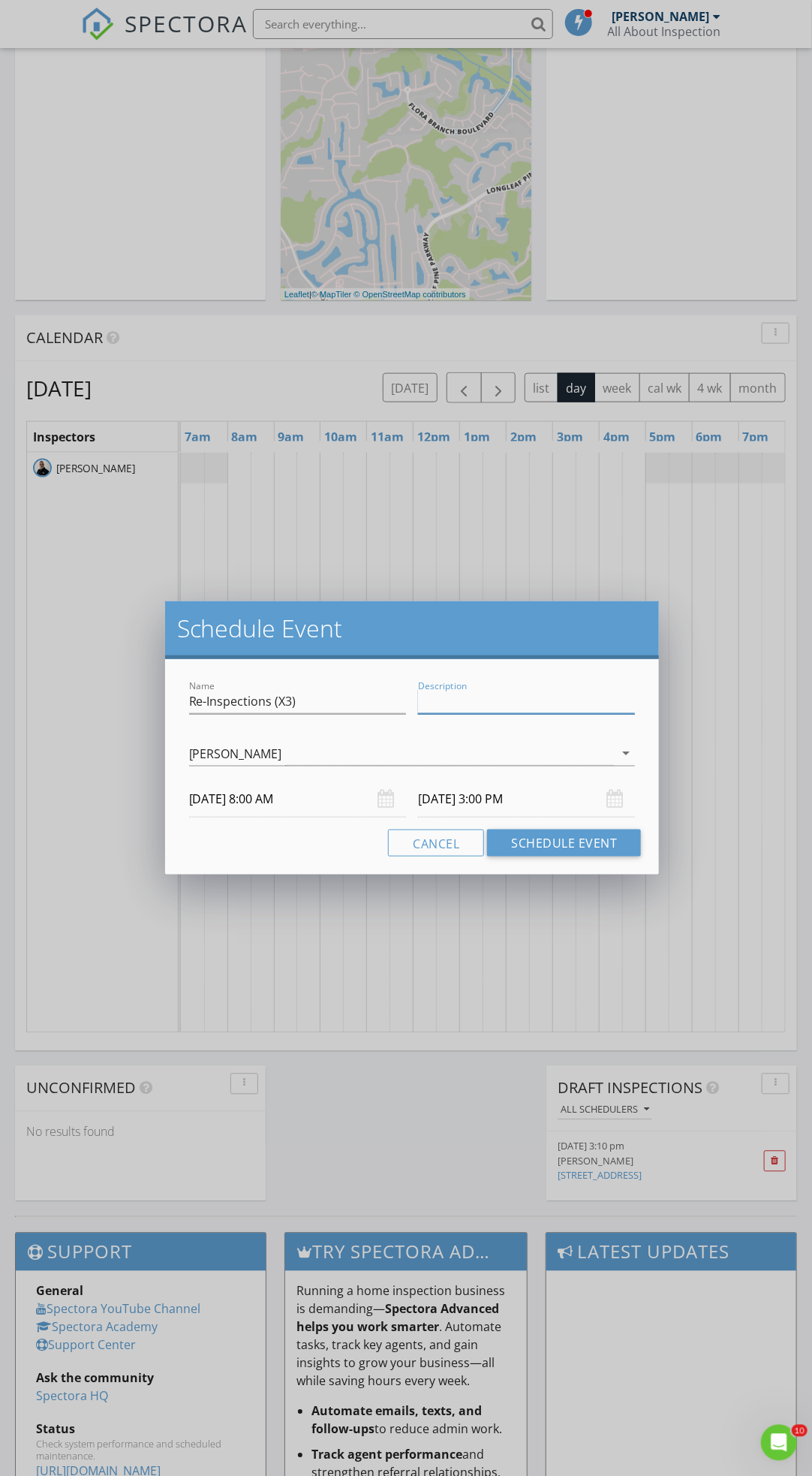 paste on "Re-Inspections (X3)" 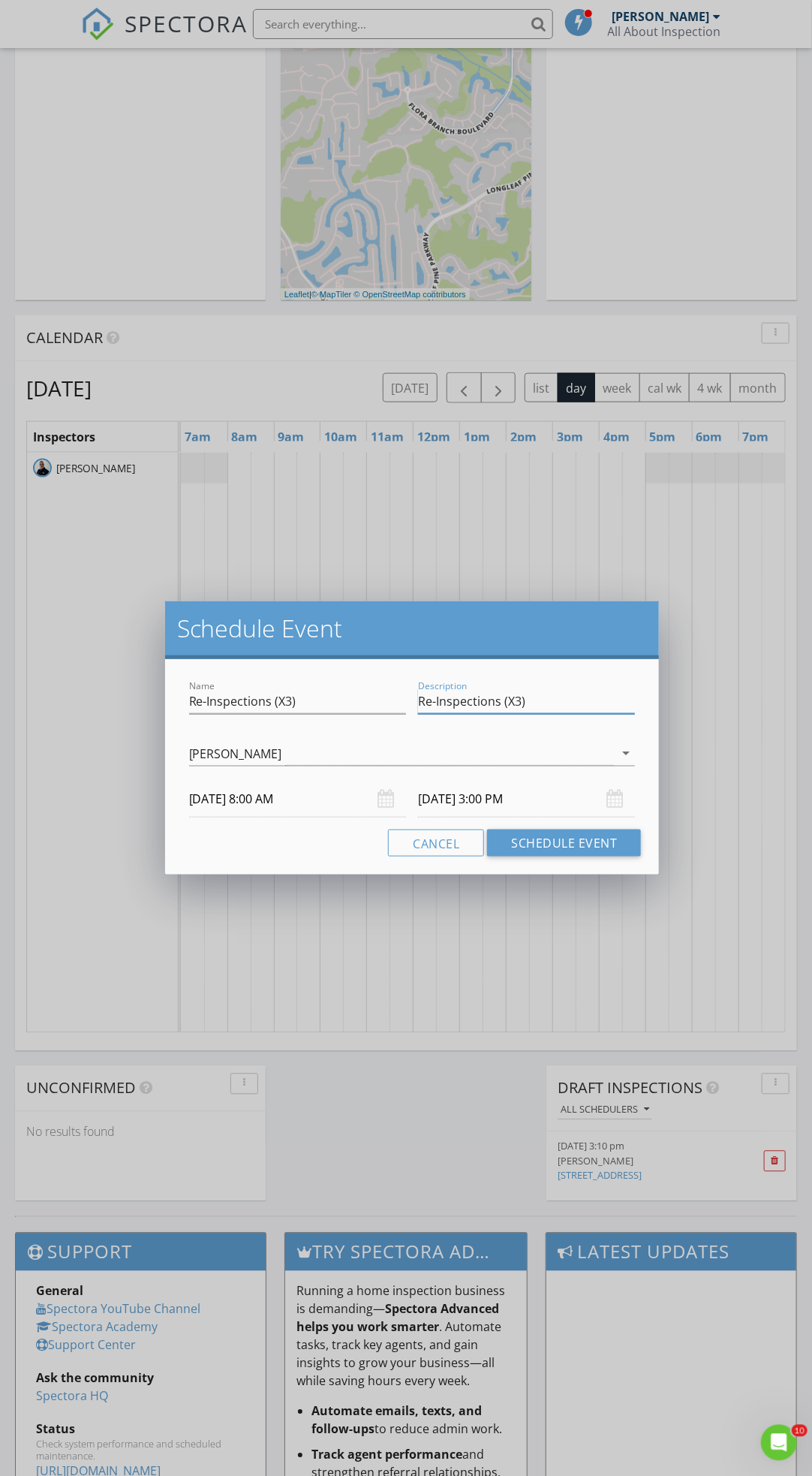 type on "Re-Inspections (X3)" 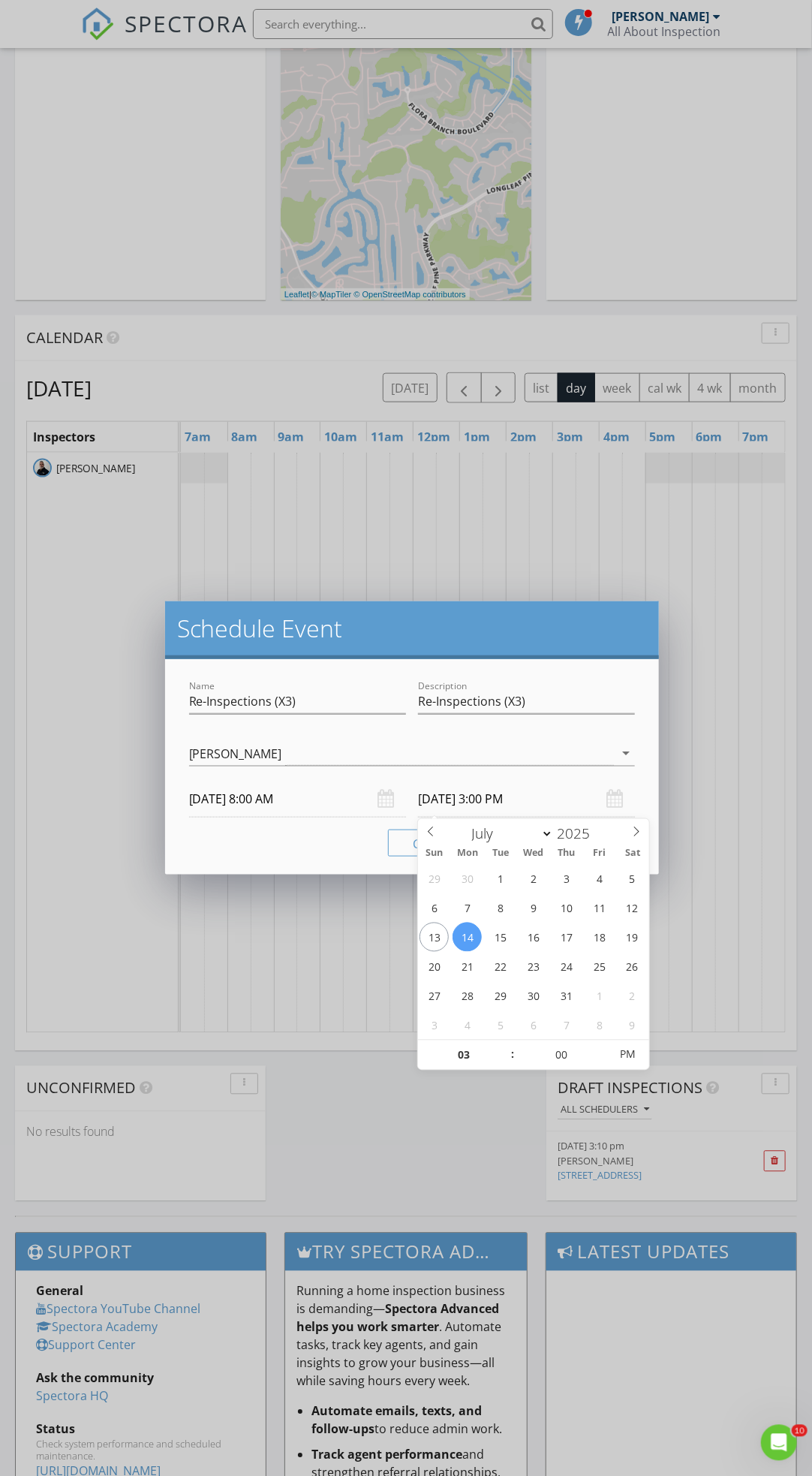 click on "07/14/2025 3:00 PM" at bounding box center [526, 799] 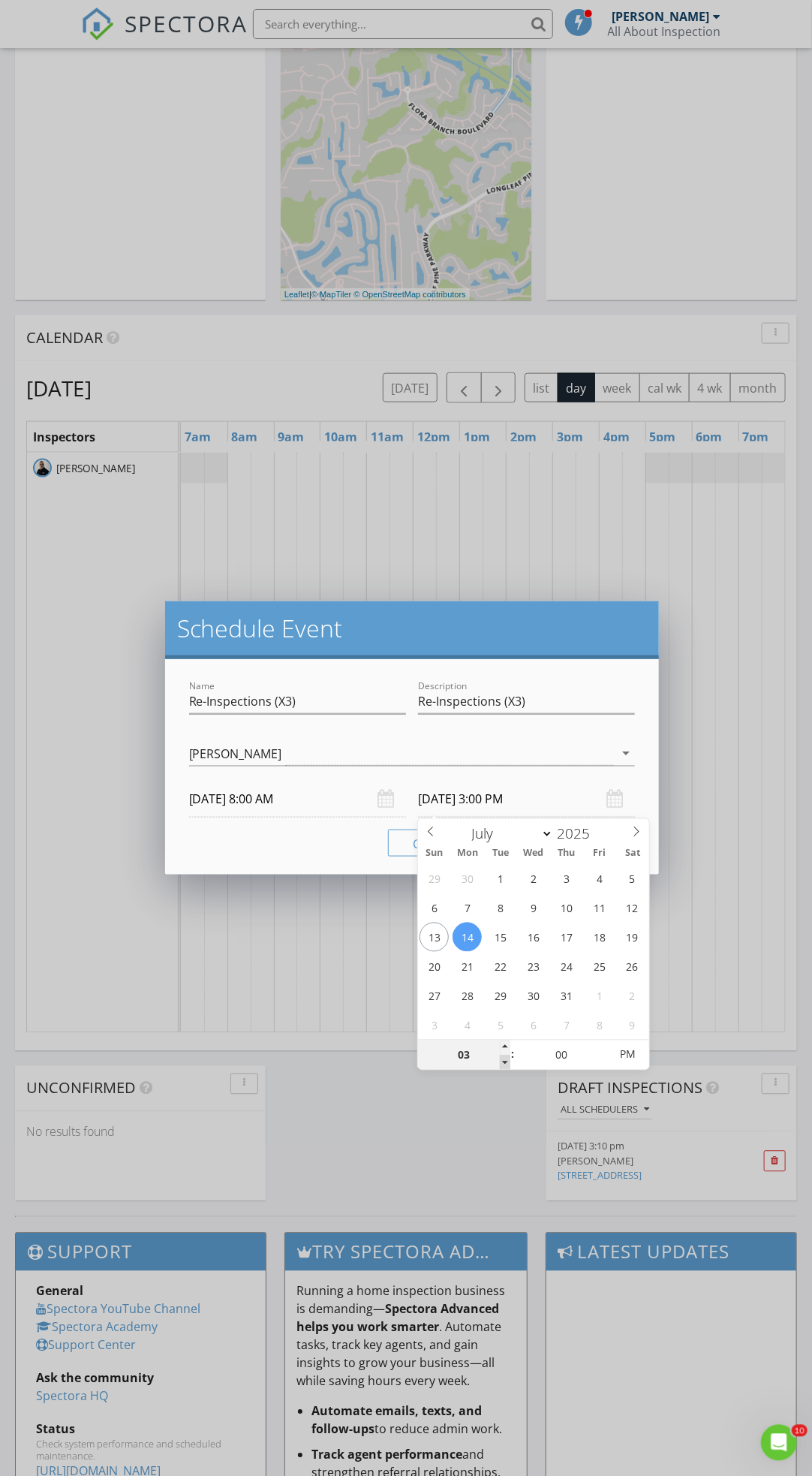 type on "02" 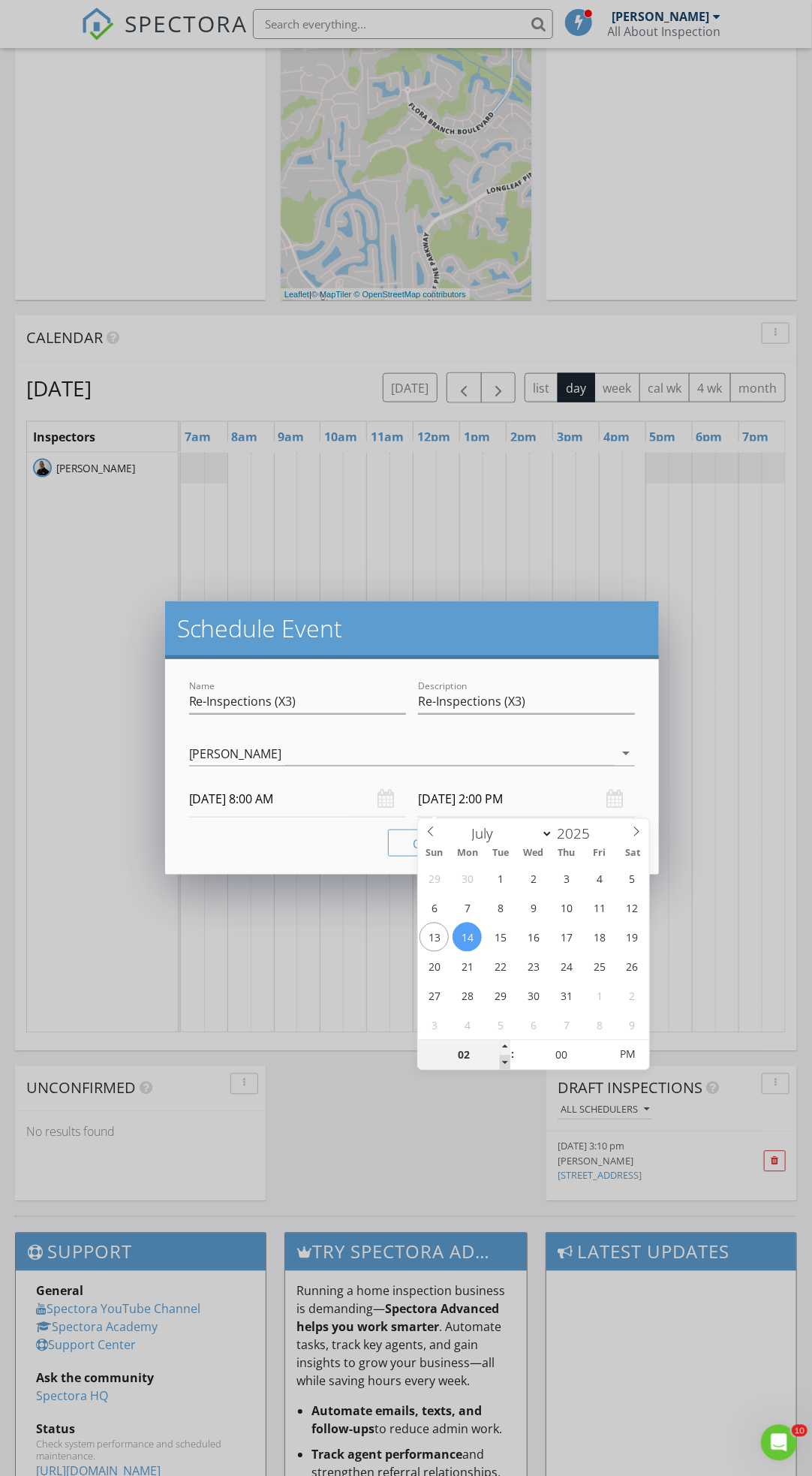 click at bounding box center (505, 1063) 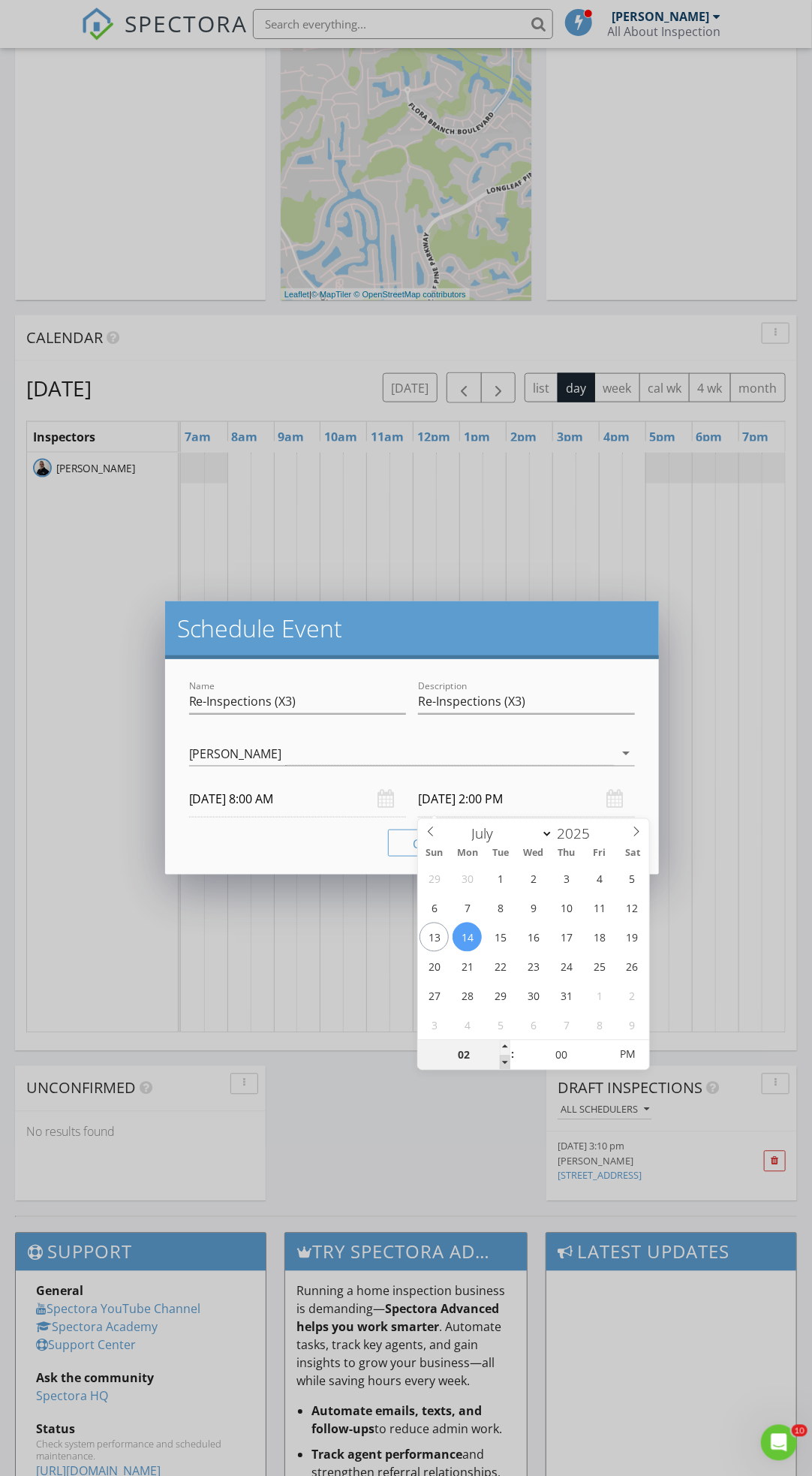 type on "01" 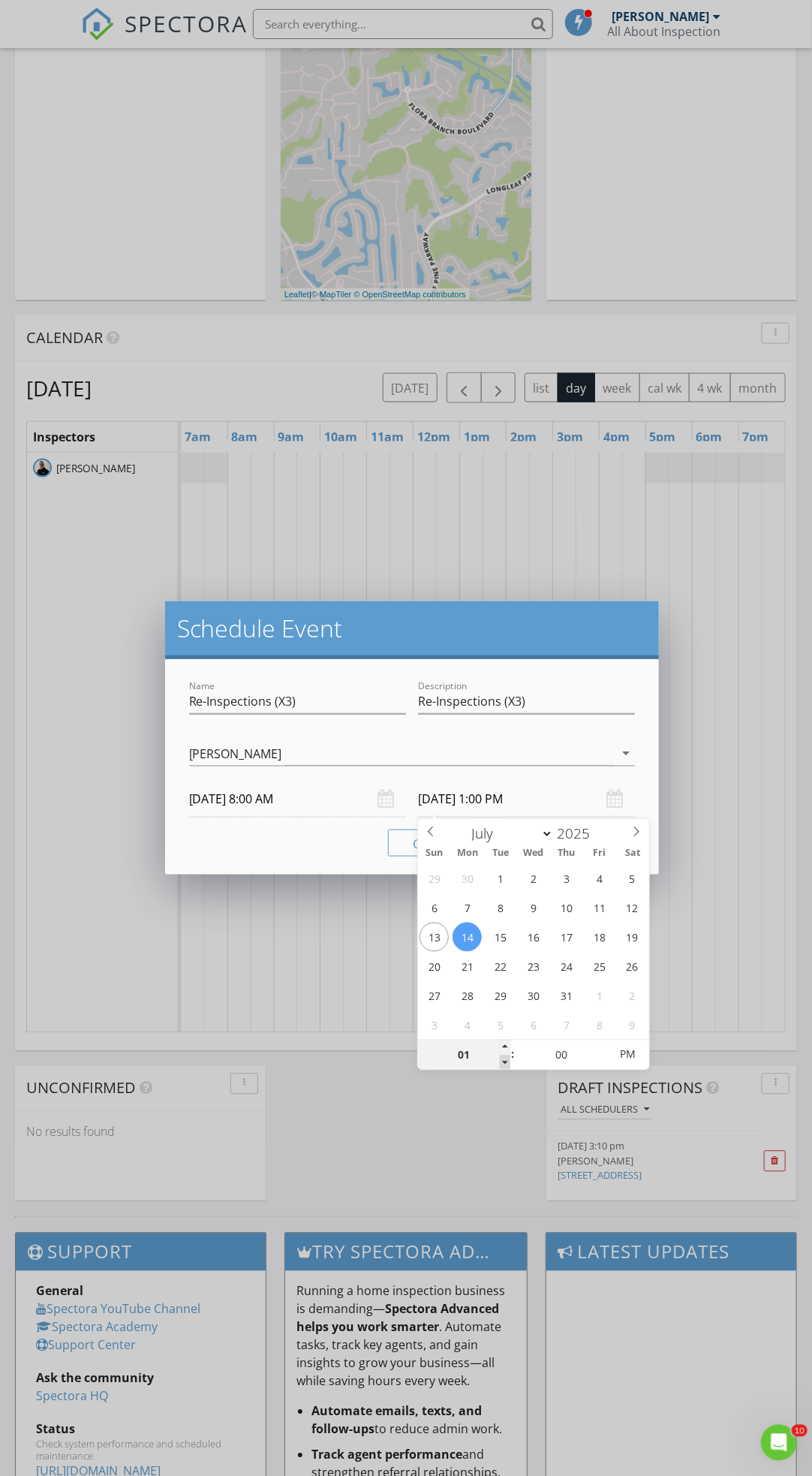 click at bounding box center [505, 1063] 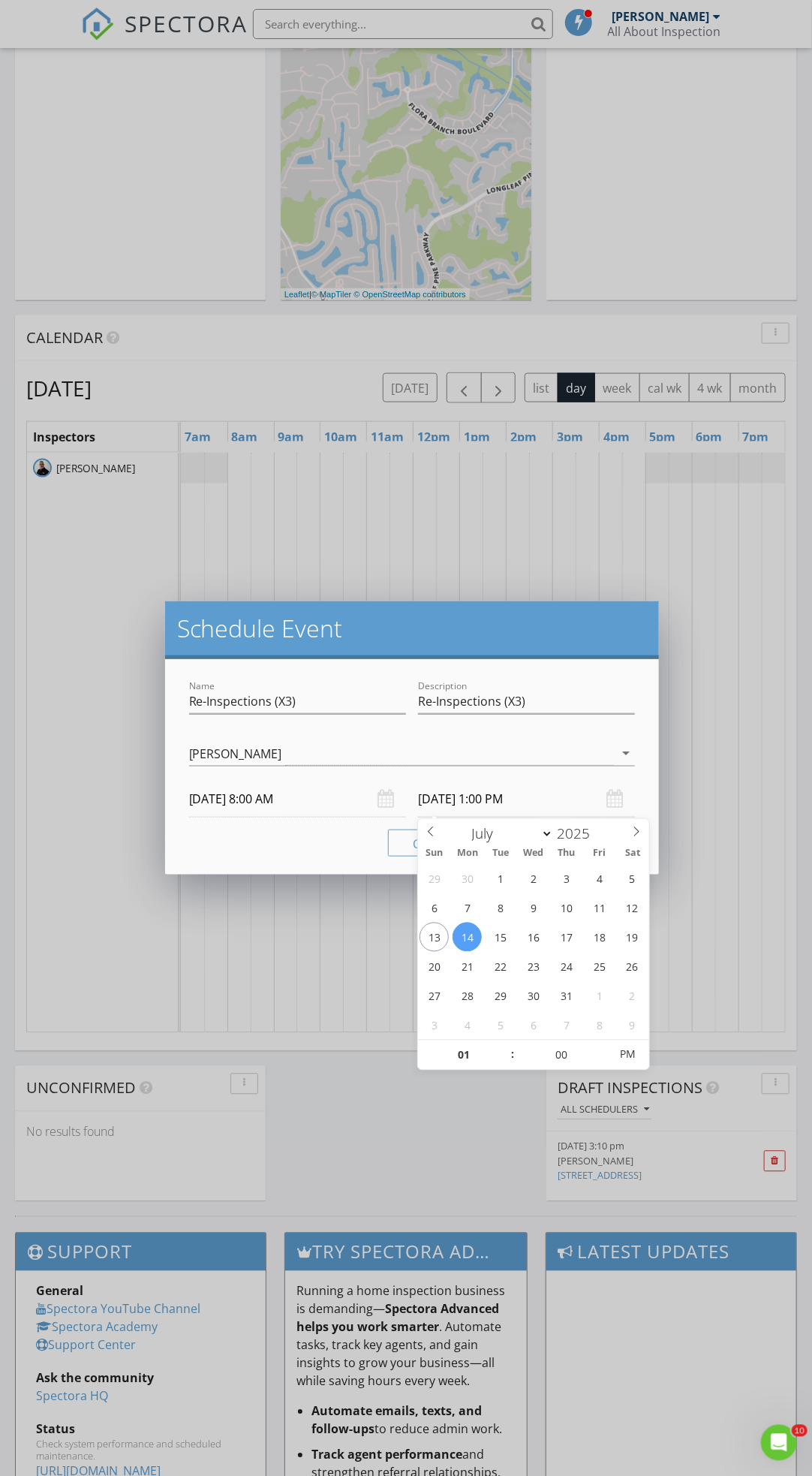 drag, startPoint x: 505, startPoint y: 1060, endPoint x: 685, endPoint y: 967, distance: 202.60553 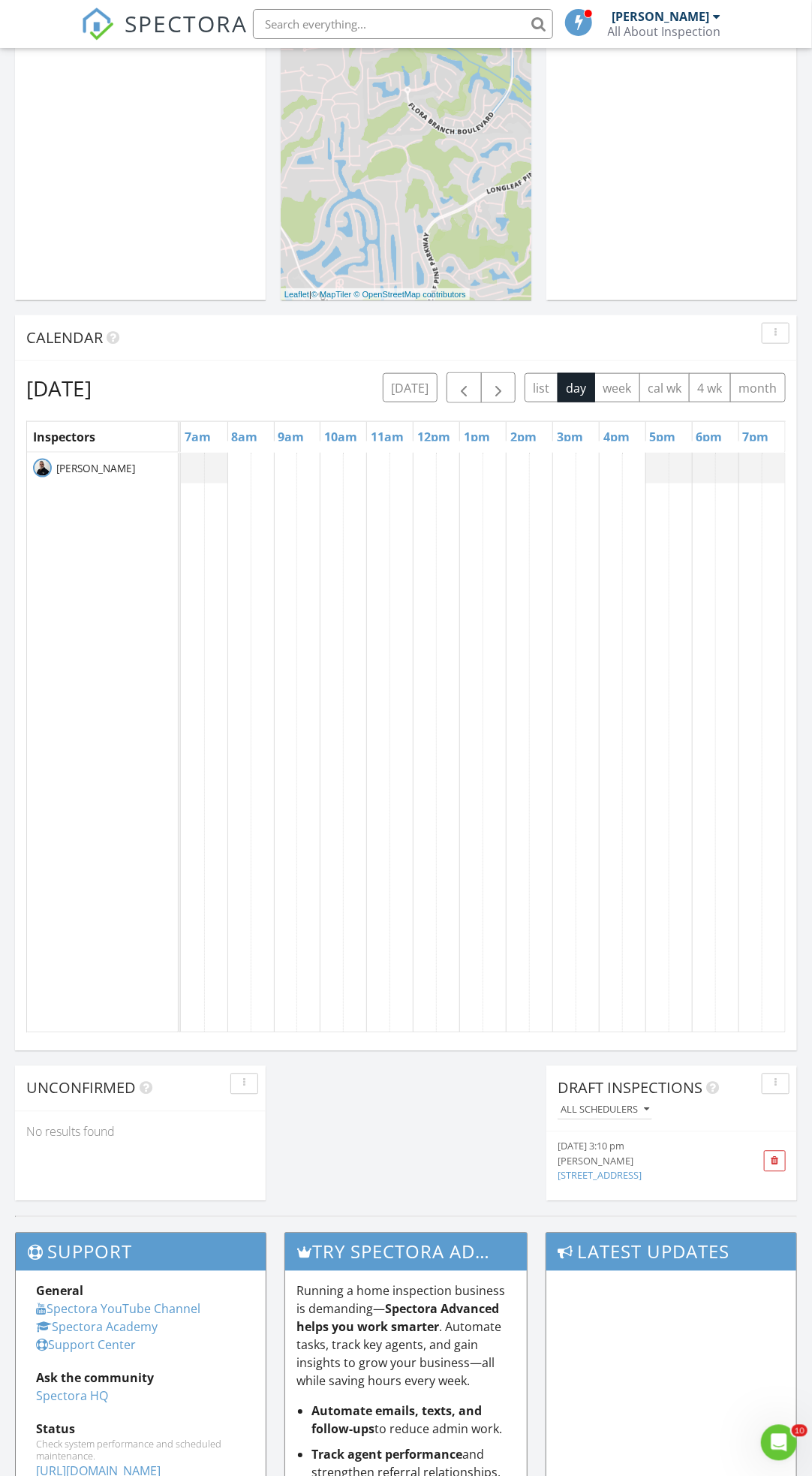click at bounding box center [483, 743] 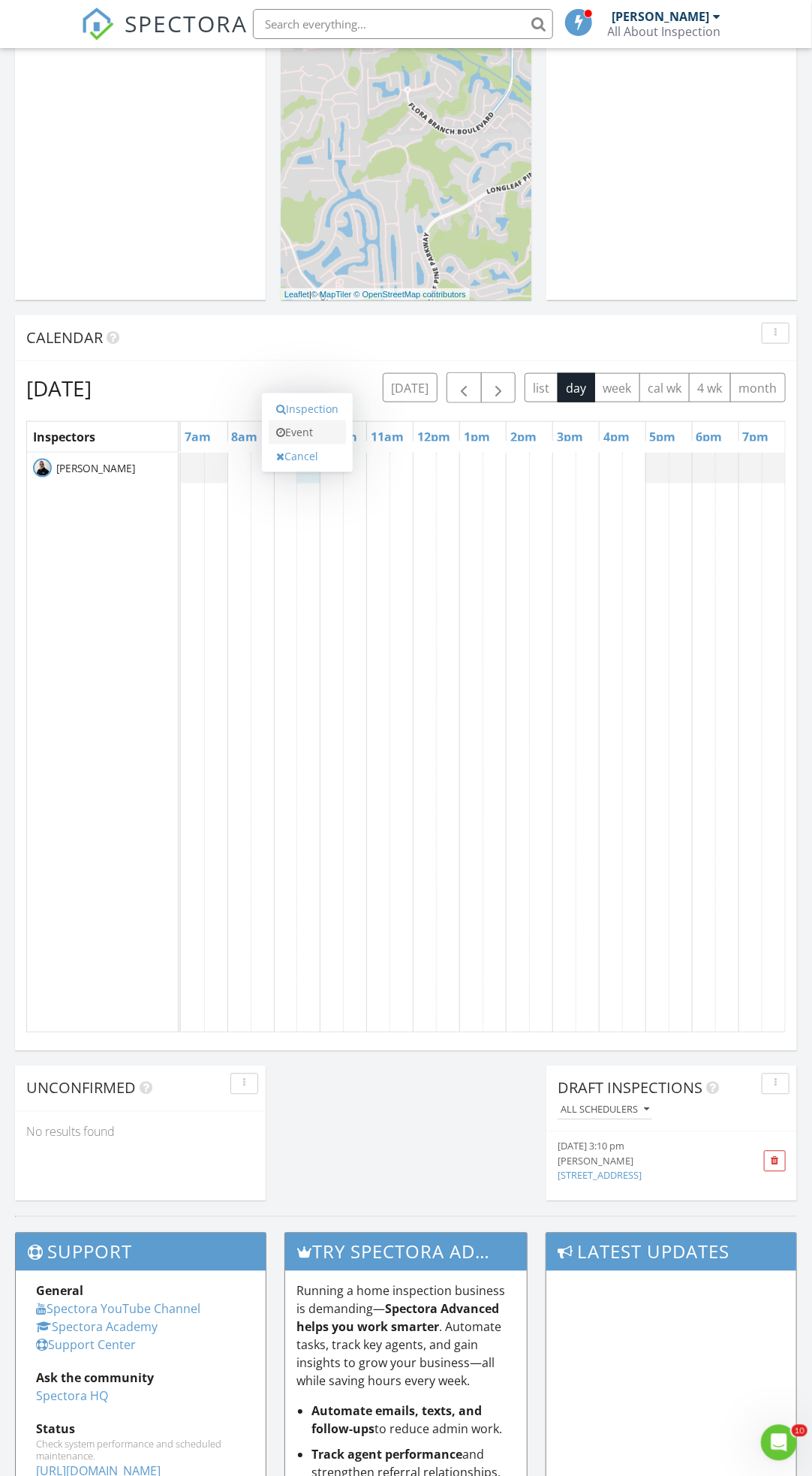 click on "Event" at bounding box center [307, 432] 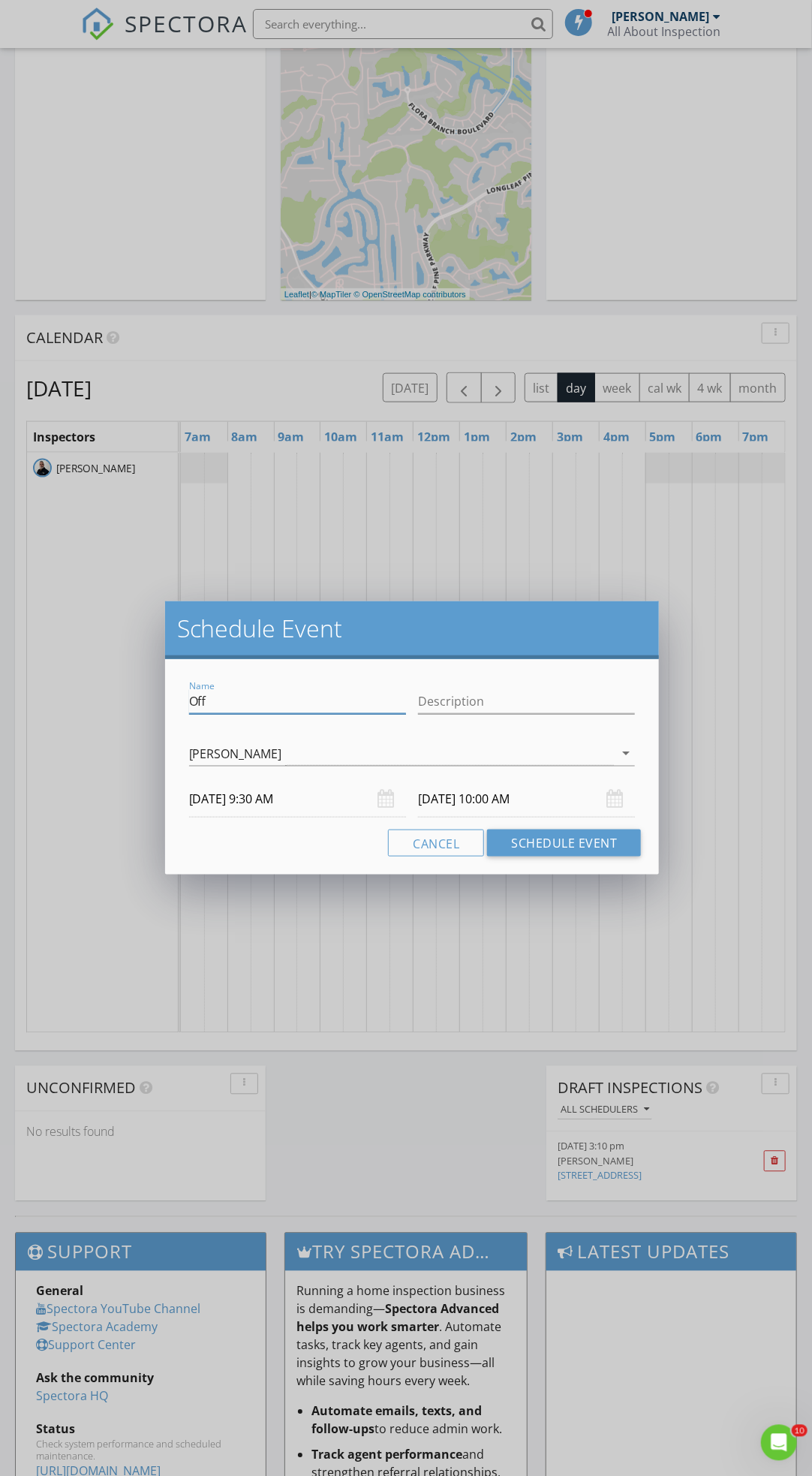 paste on "Re-Inspections (X3)" 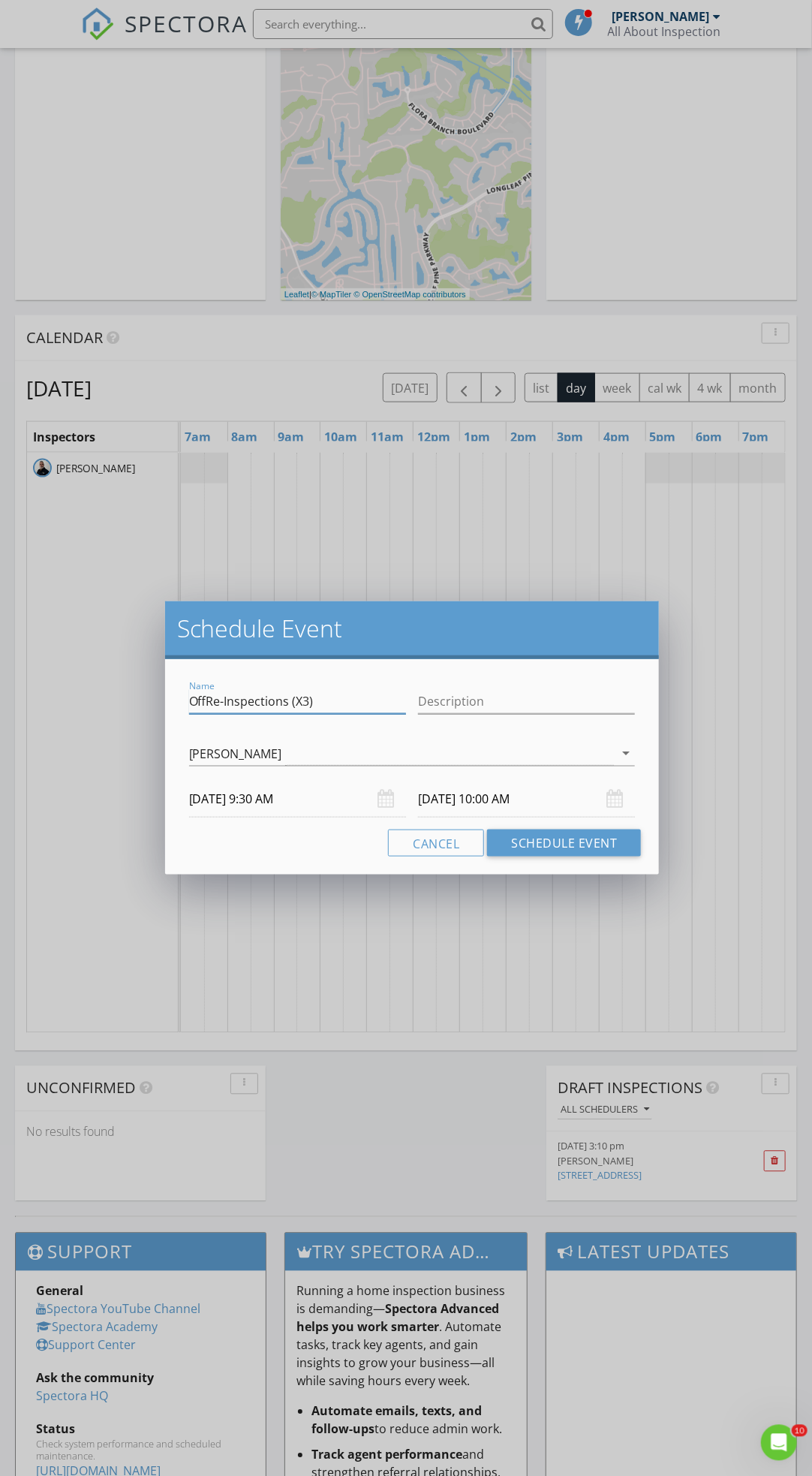 drag, startPoint x: 203, startPoint y: 700, endPoint x: 181, endPoint y: 697, distance: 22.2036 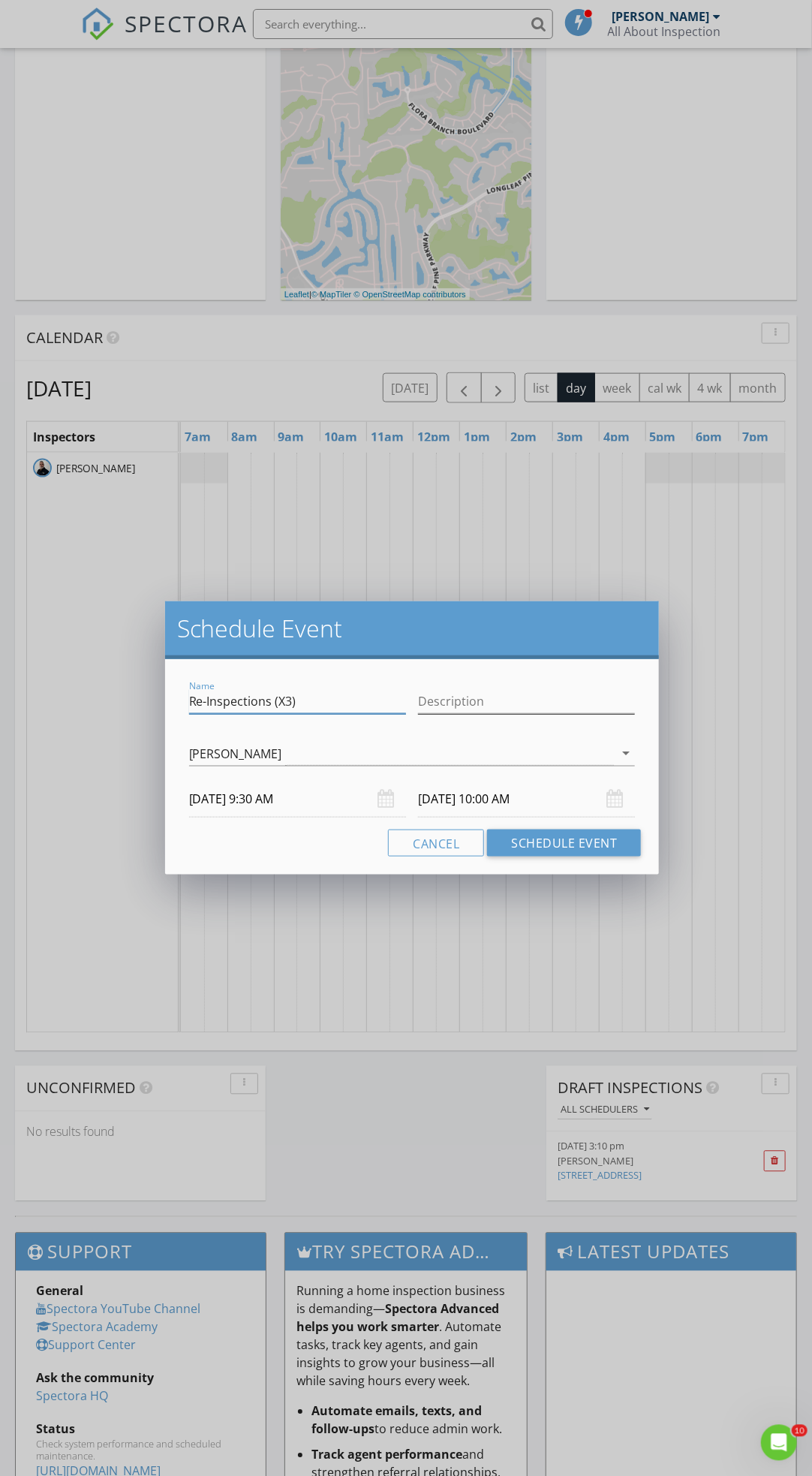 type on "Re-Inspections (X3)" 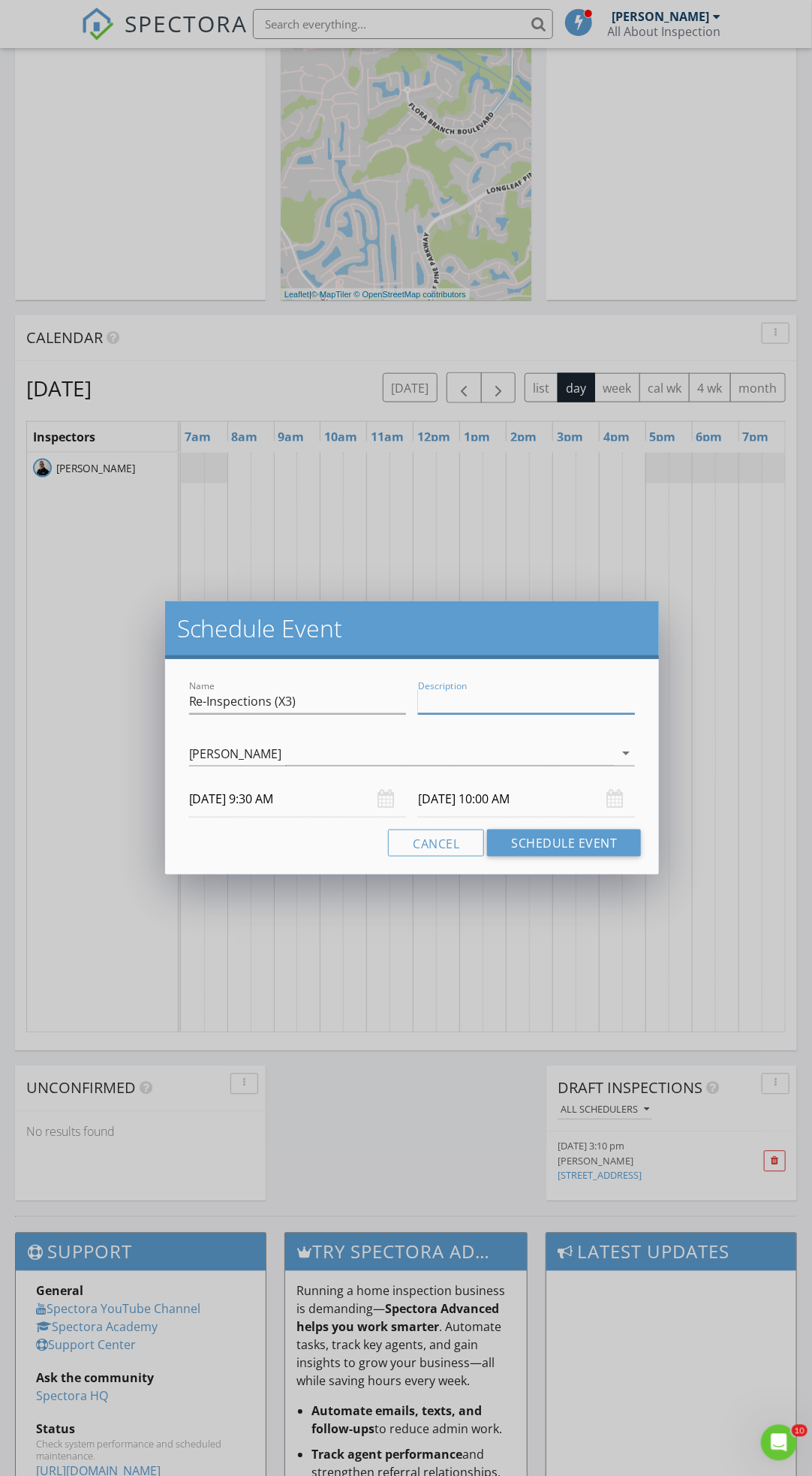 paste on "Re-Inspections (X3)" 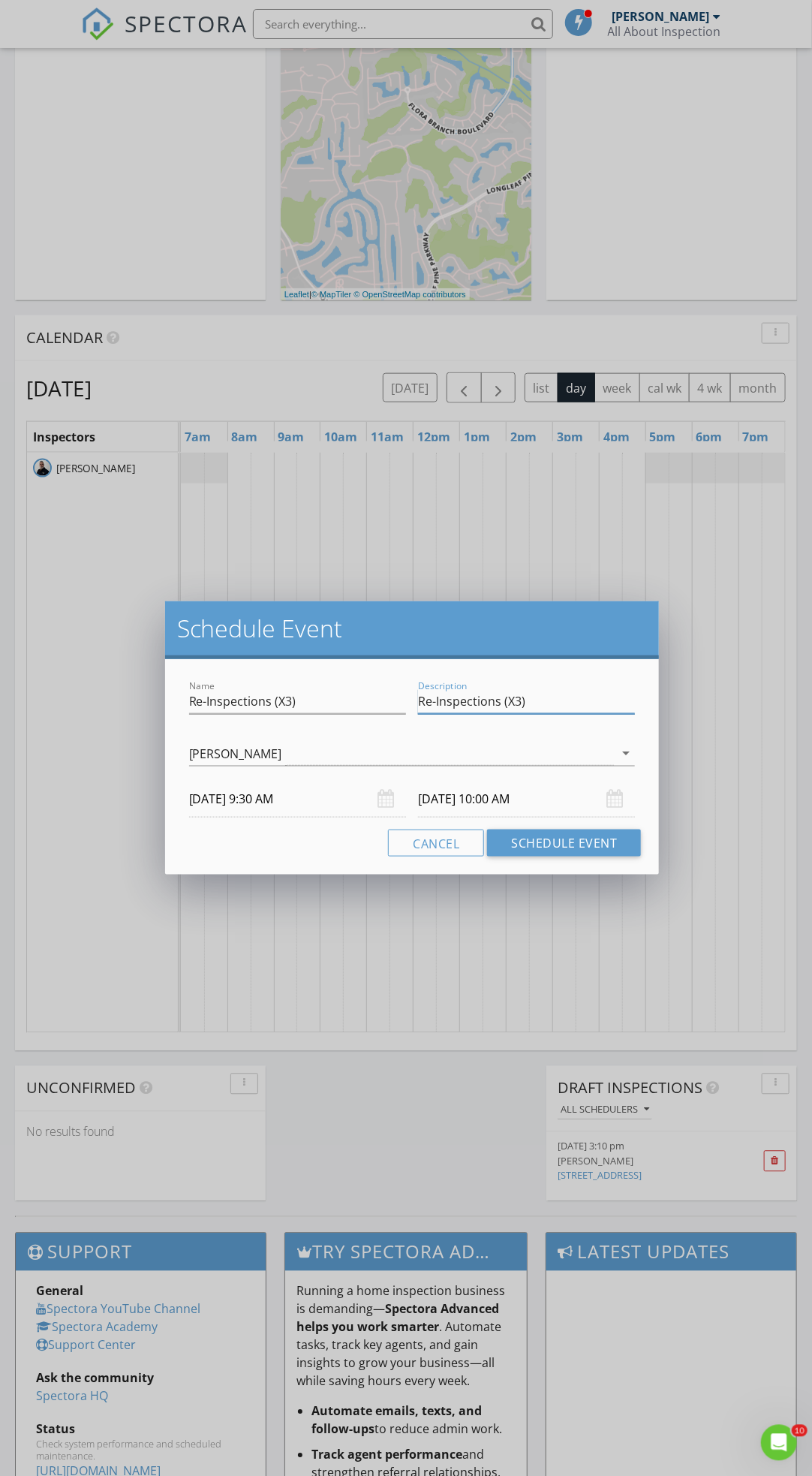 type on "Re-Inspections (X3)" 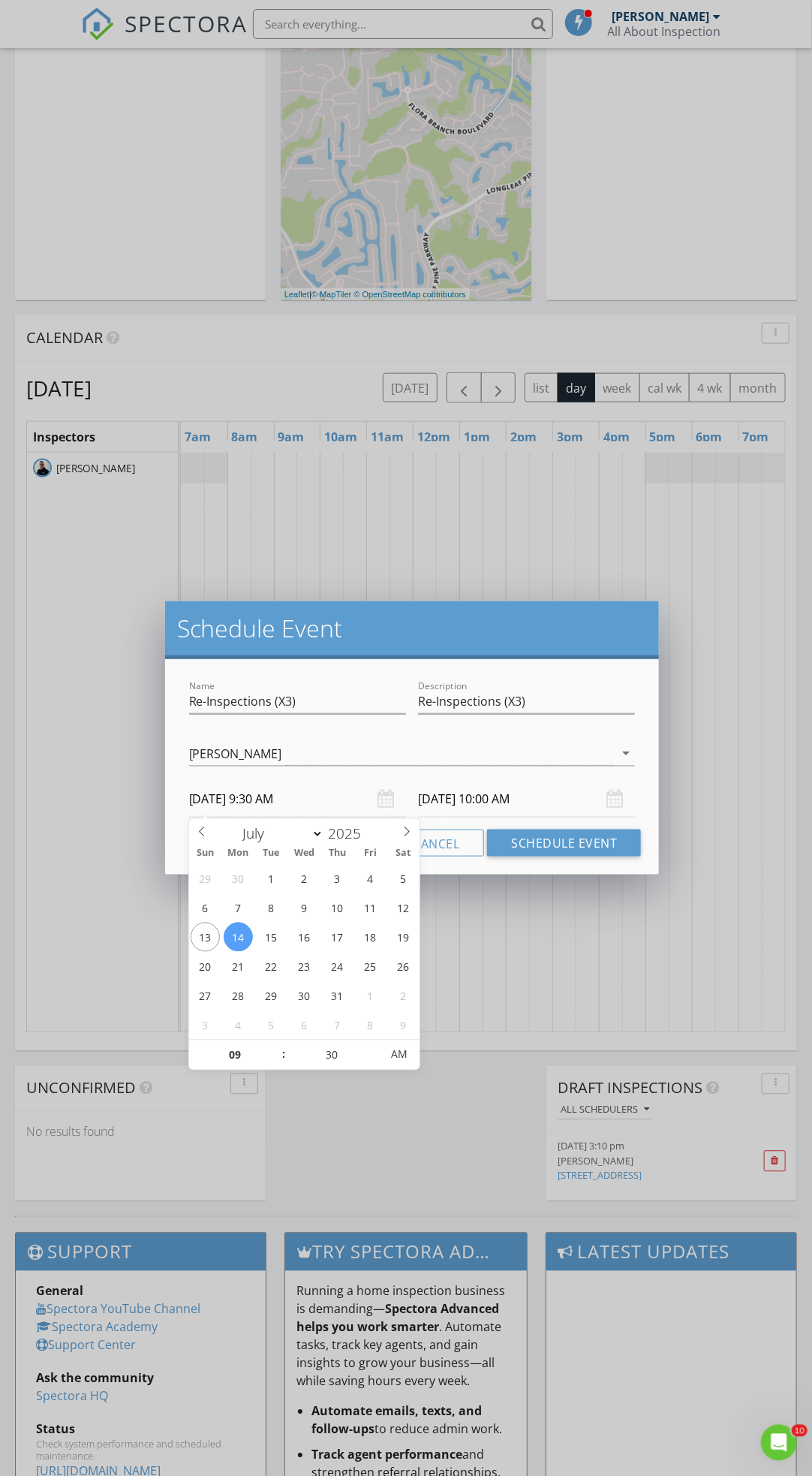 click on "07/14/2025 9:30 AM" at bounding box center [297, 799] 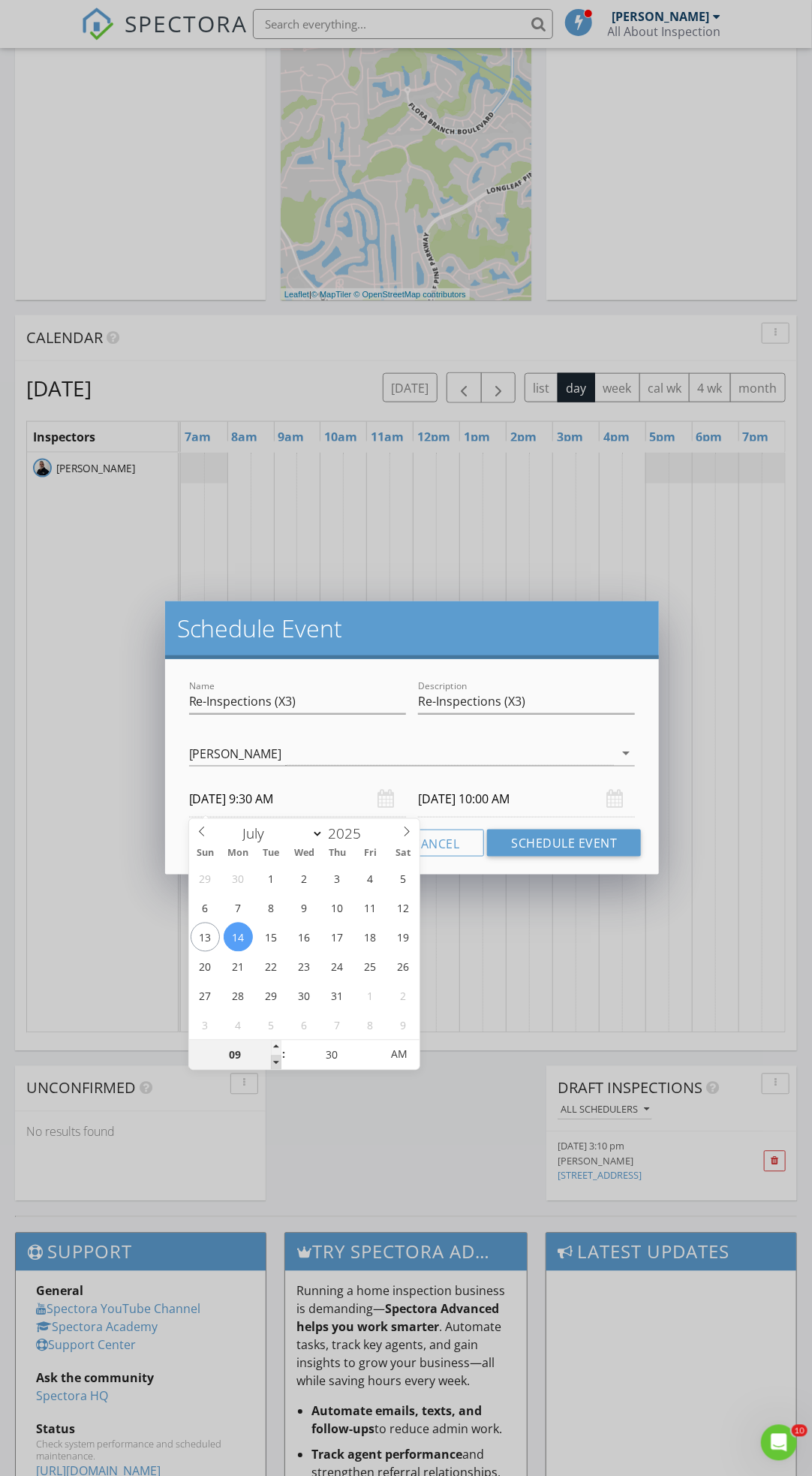 type on "08" 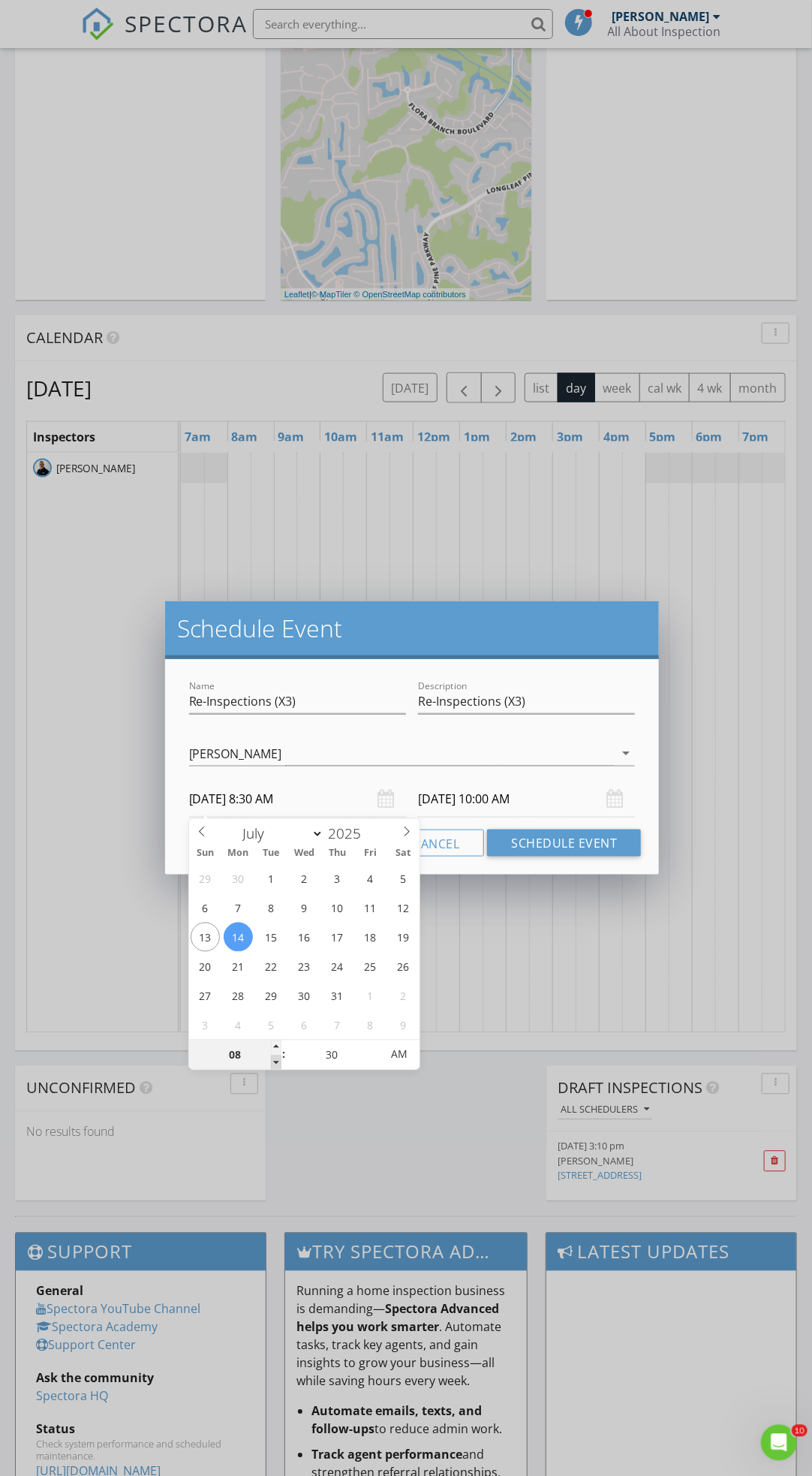click at bounding box center (276, 1063) 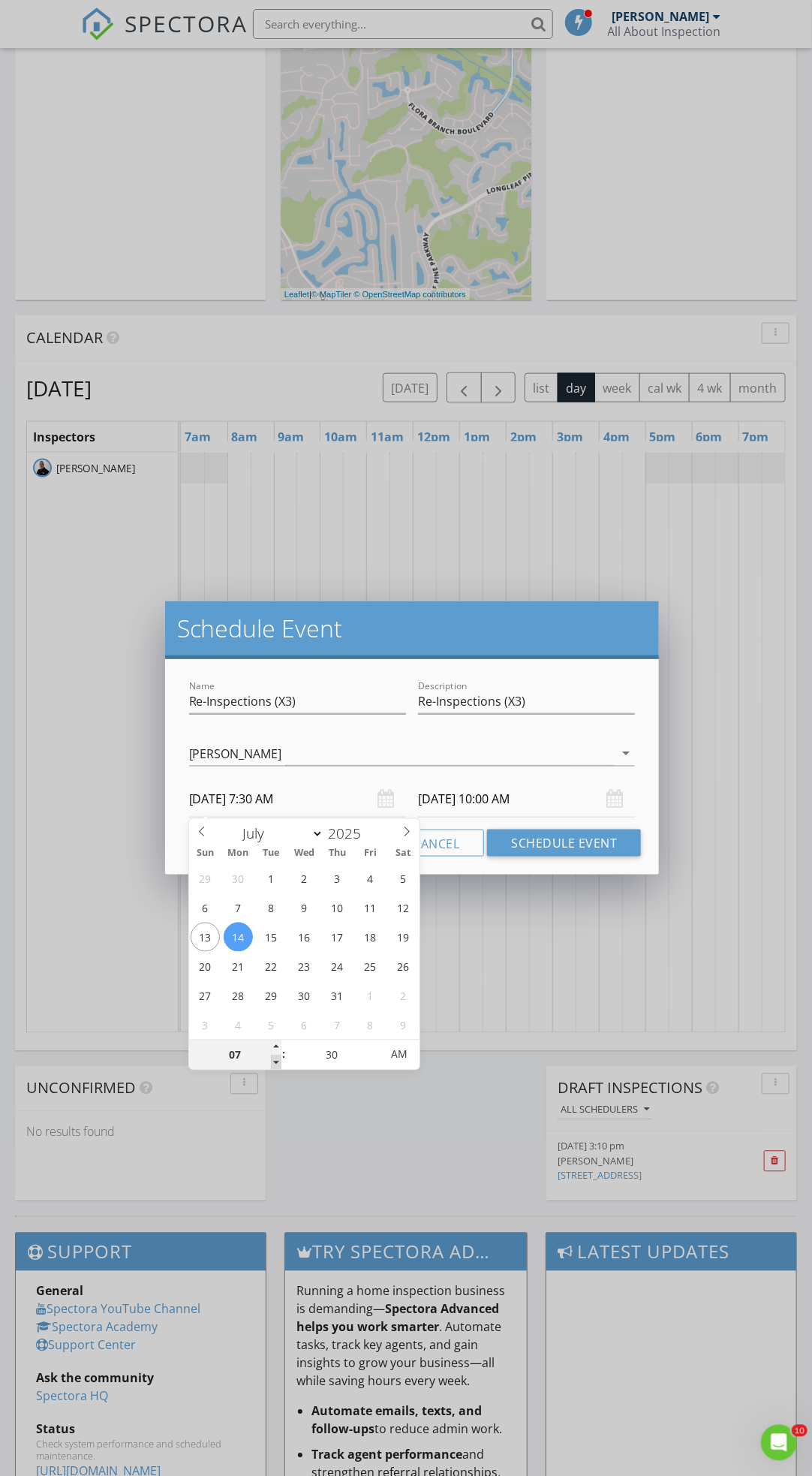 click at bounding box center (276, 1063) 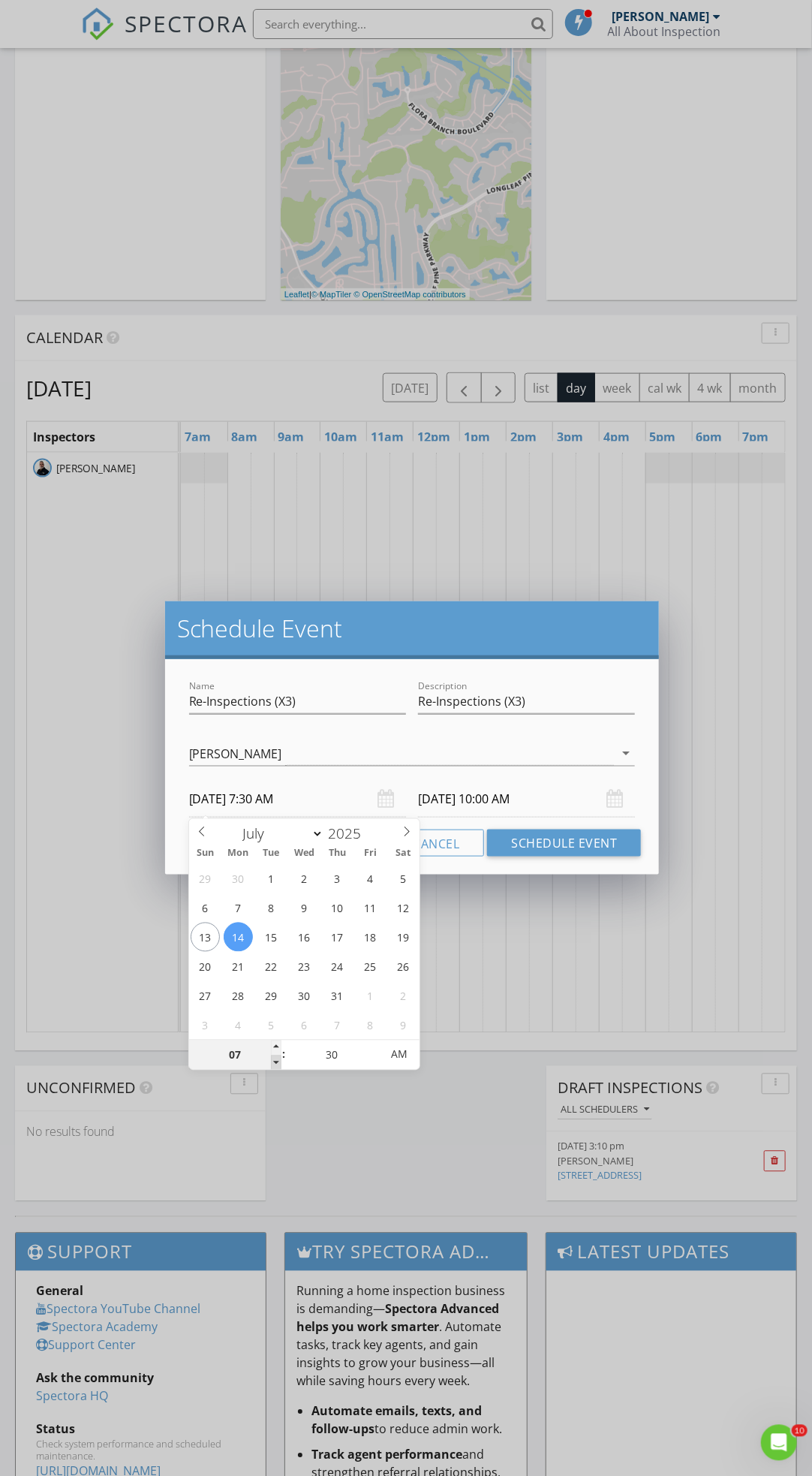 type on "07/14/2025 8:00 AM" 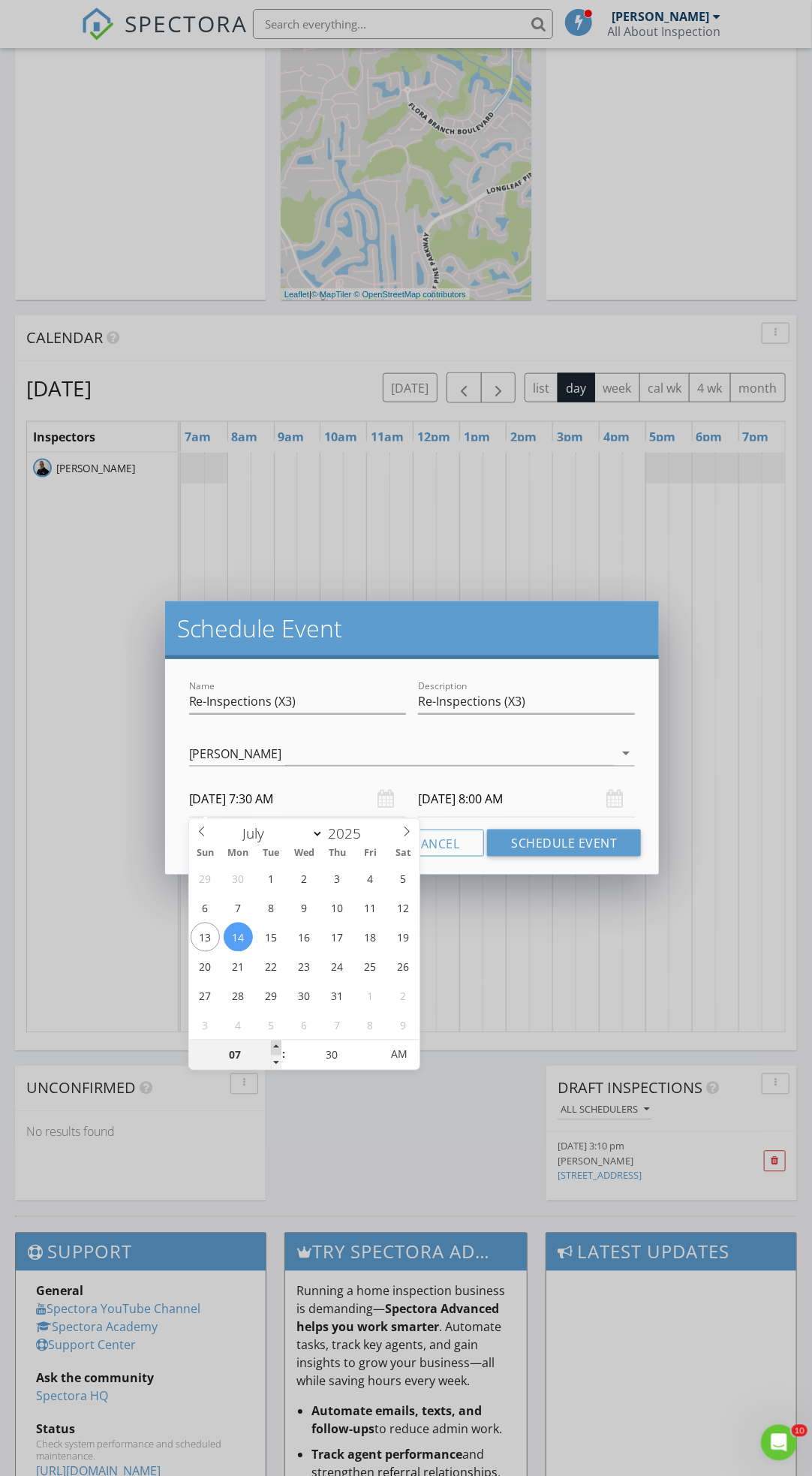 type on "08" 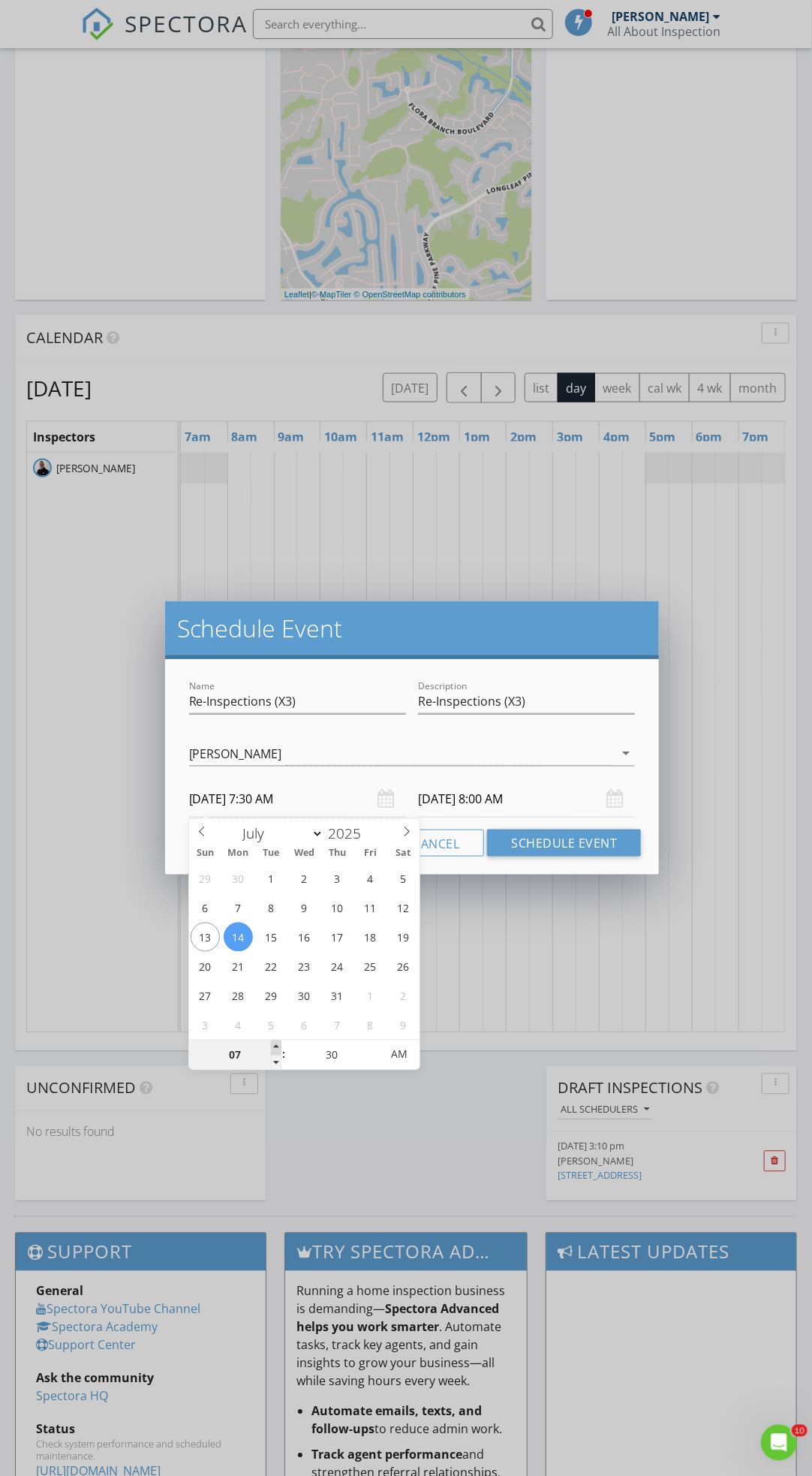 type on "07/14/2025 8:30 AM" 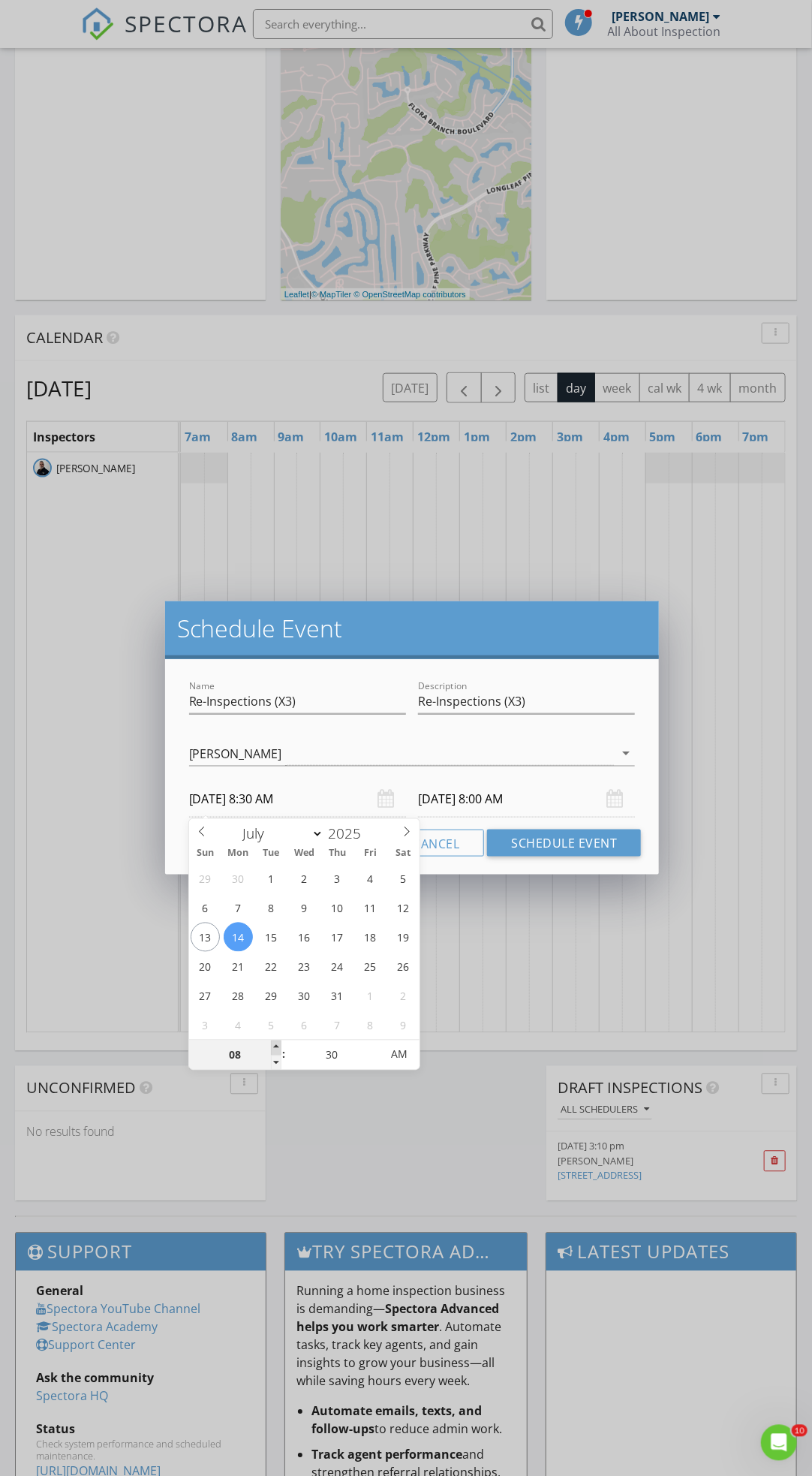 drag, startPoint x: 277, startPoint y: 1059, endPoint x: 275, endPoint y: 1048, distance: 11.18034 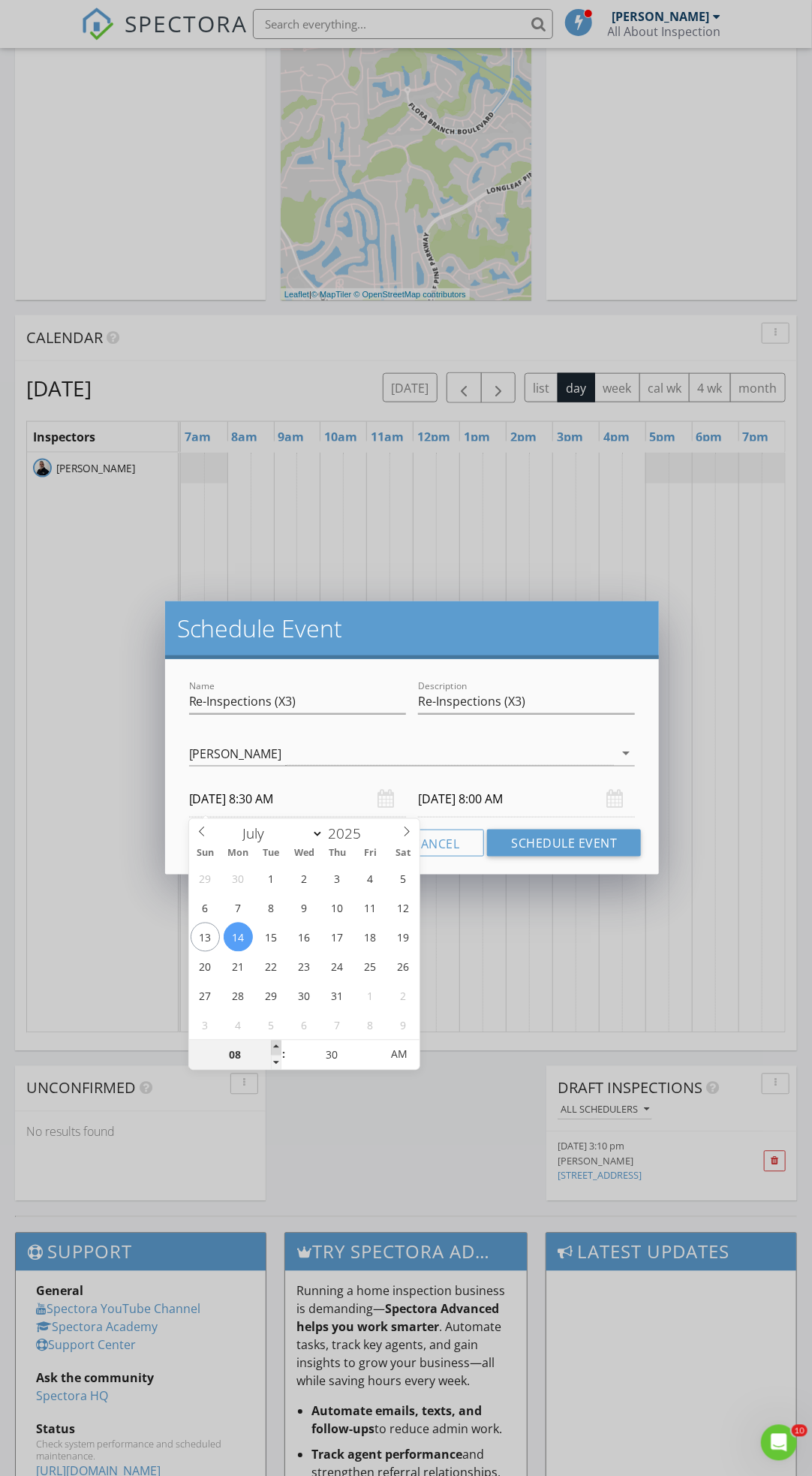 click at bounding box center (276, 1048) 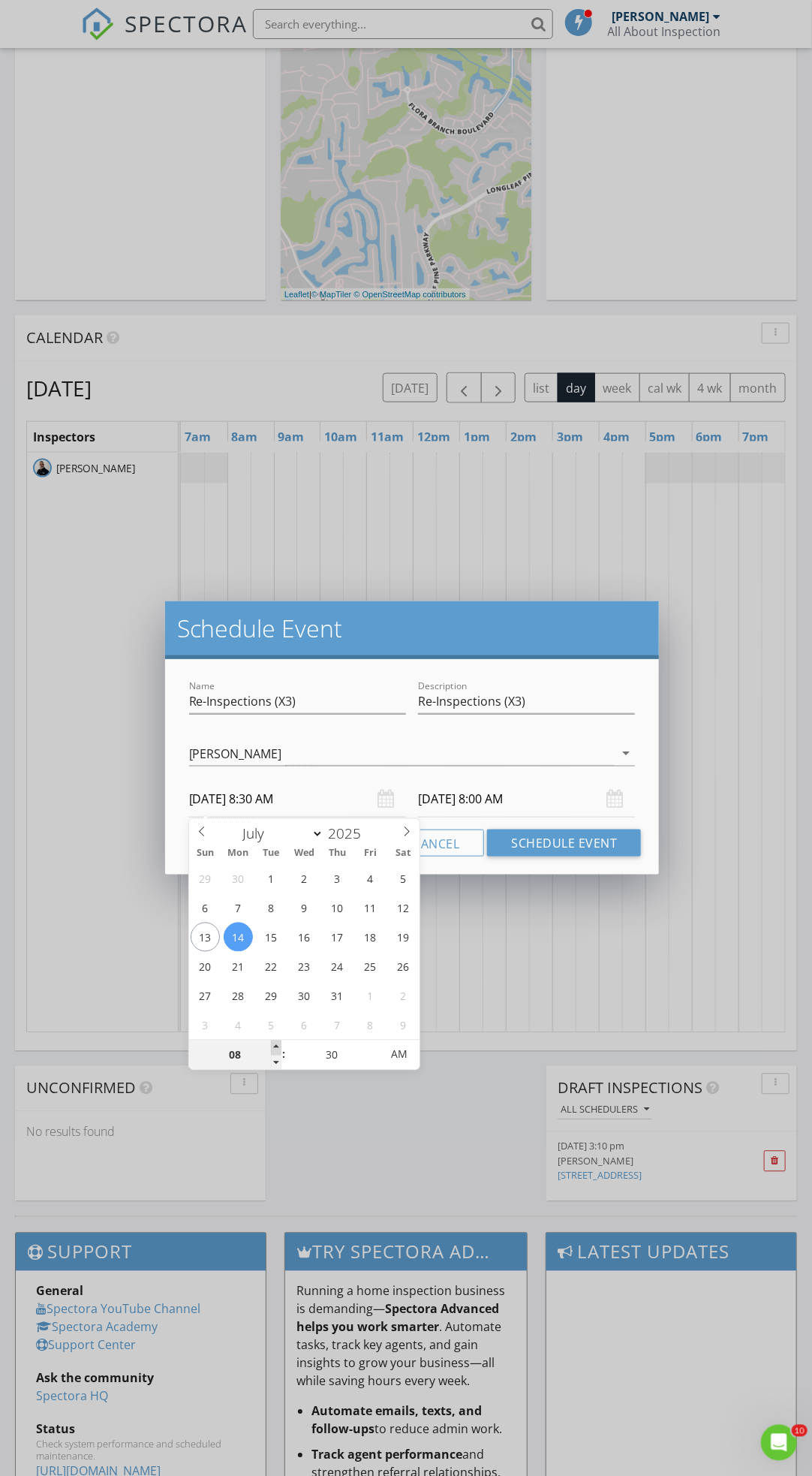 type on "07/14/2025 9:00 AM" 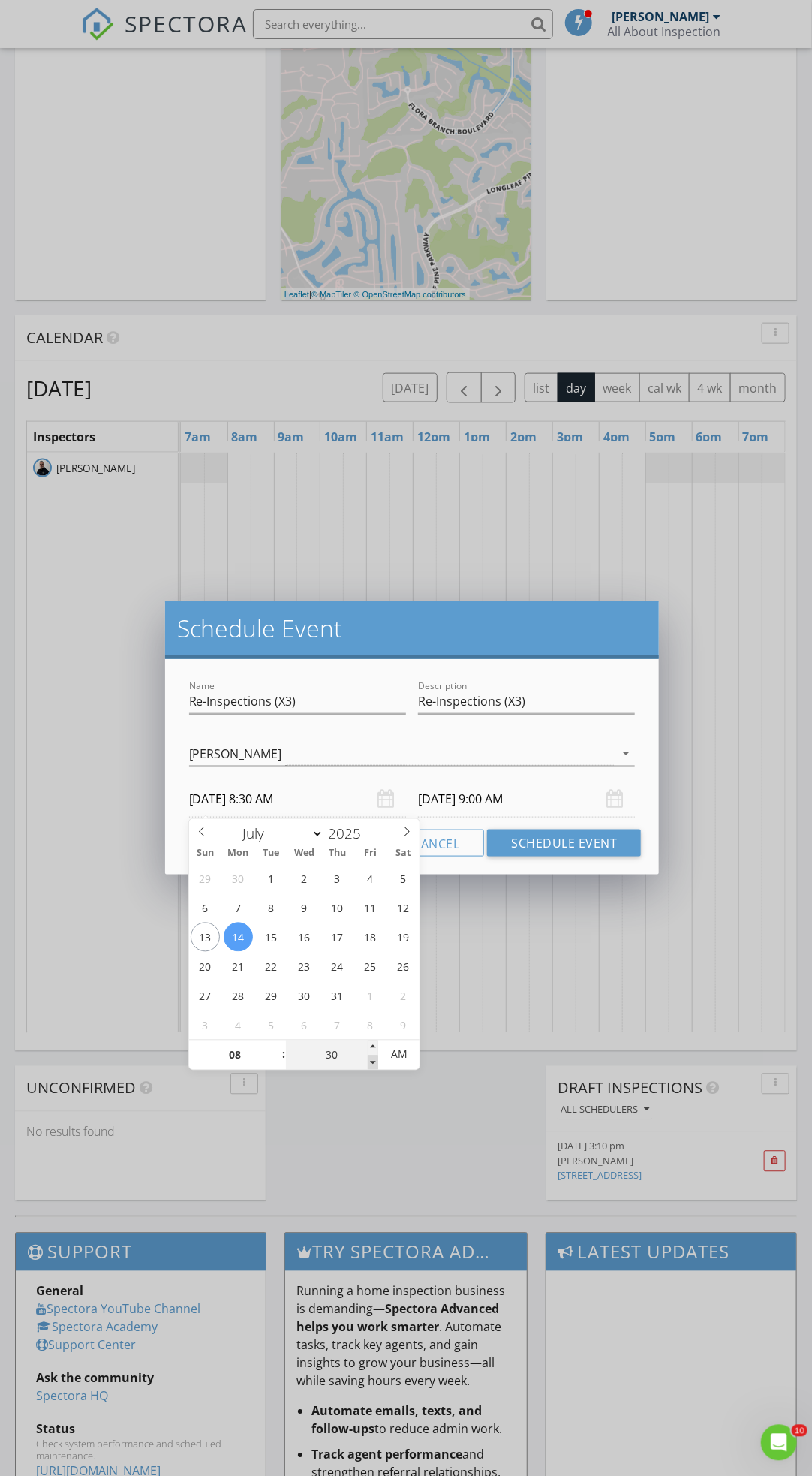 type on "25" 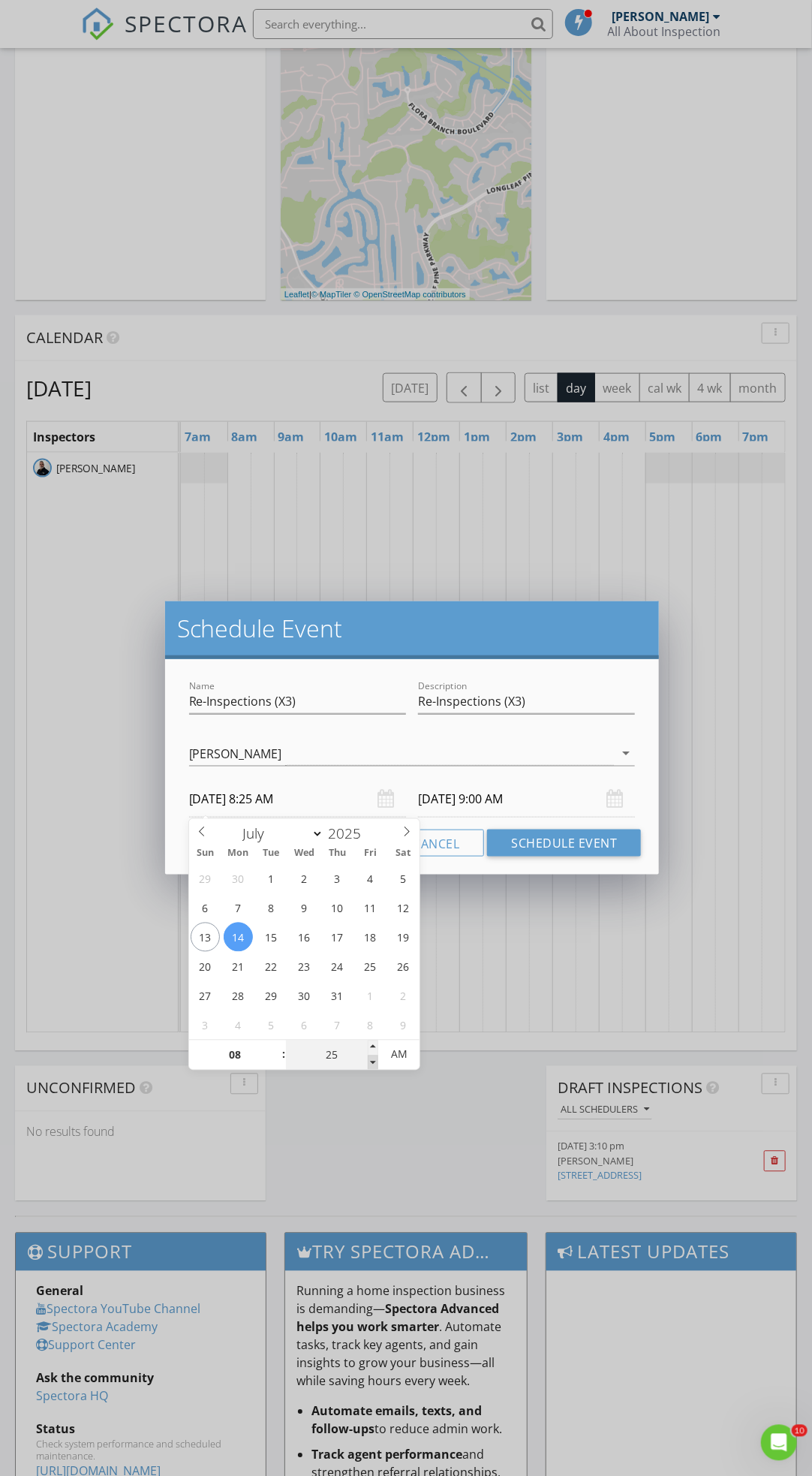click at bounding box center [373, 1063] 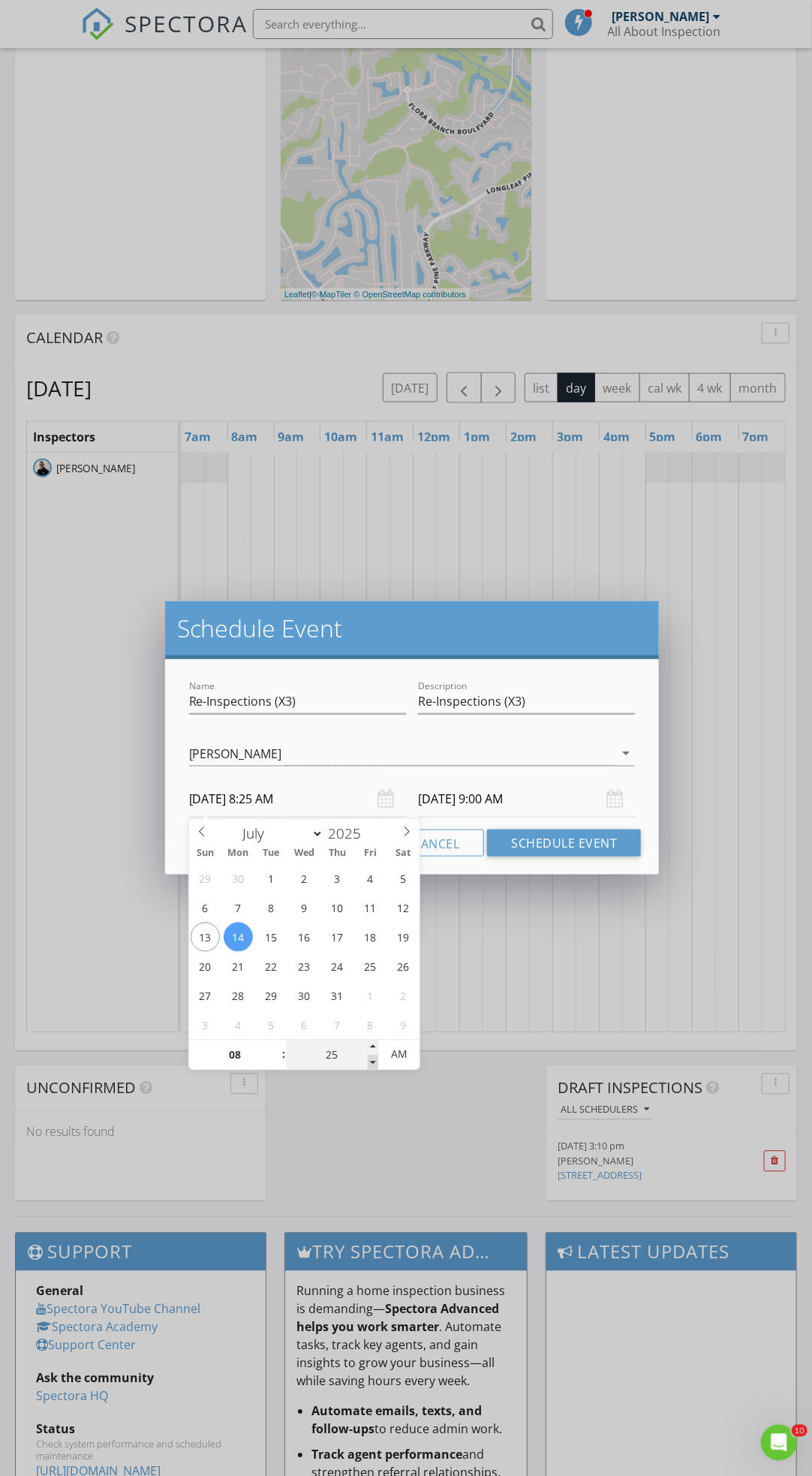type on "07/14/2025 8:55 AM" 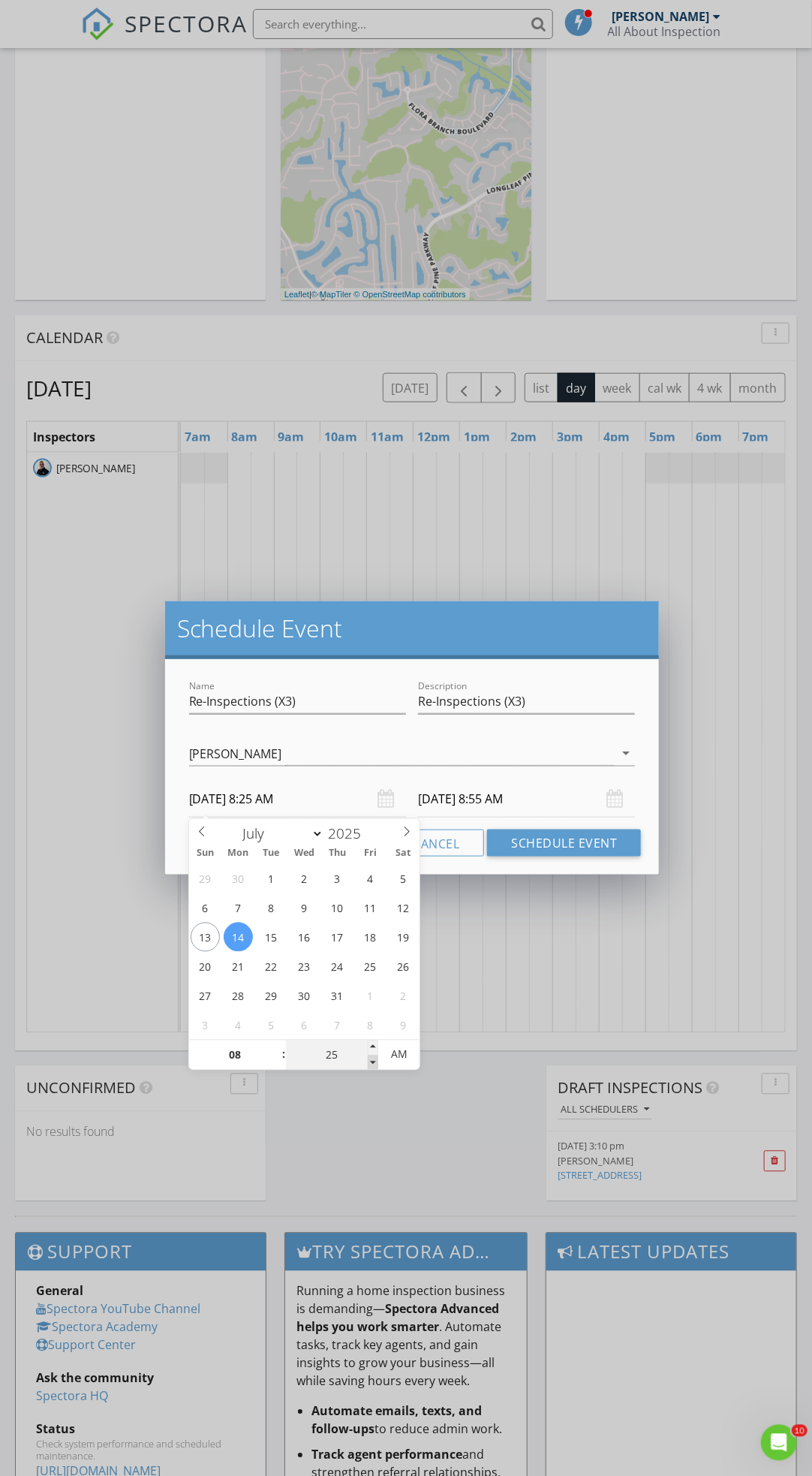 type on "20" 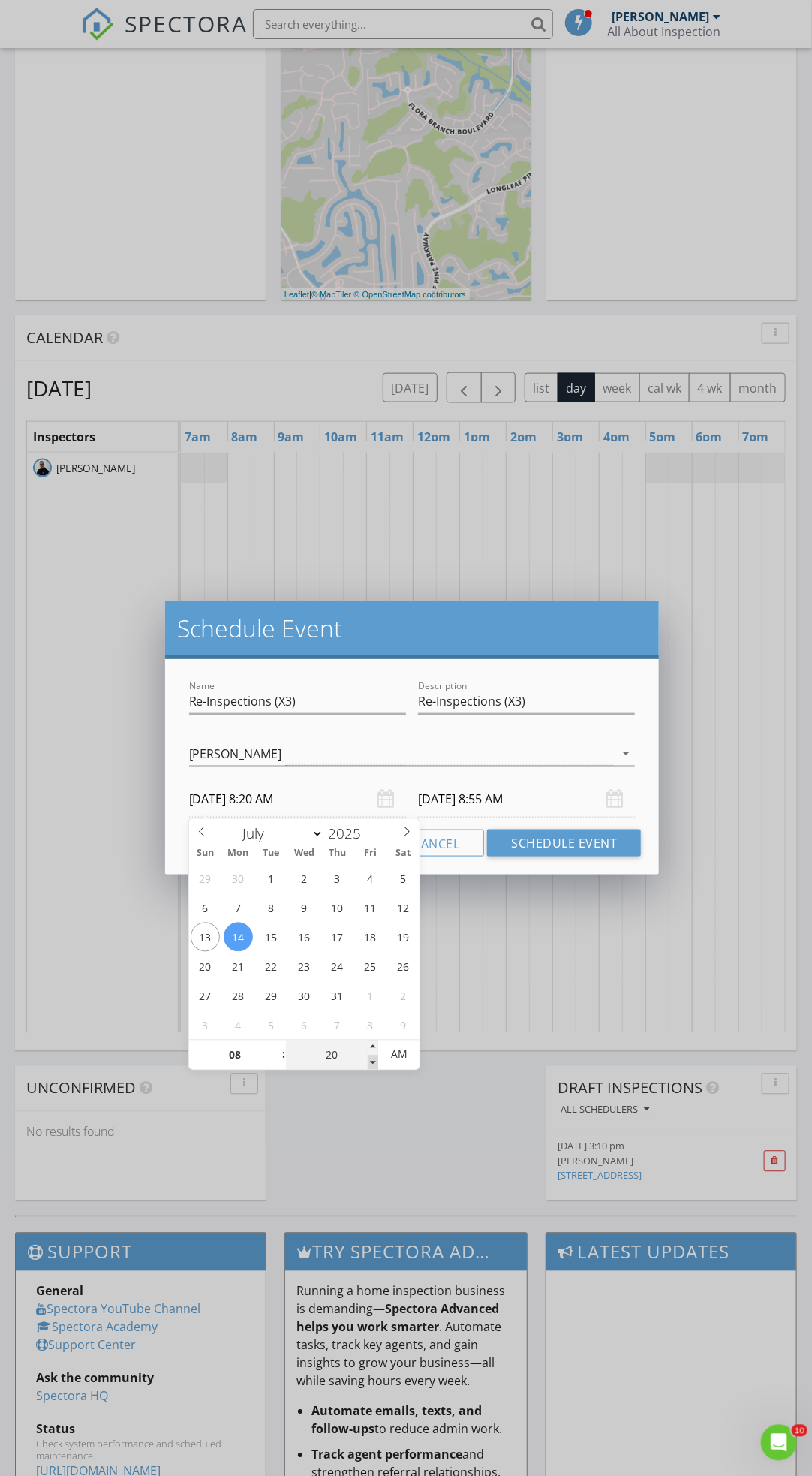 click at bounding box center [373, 1063] 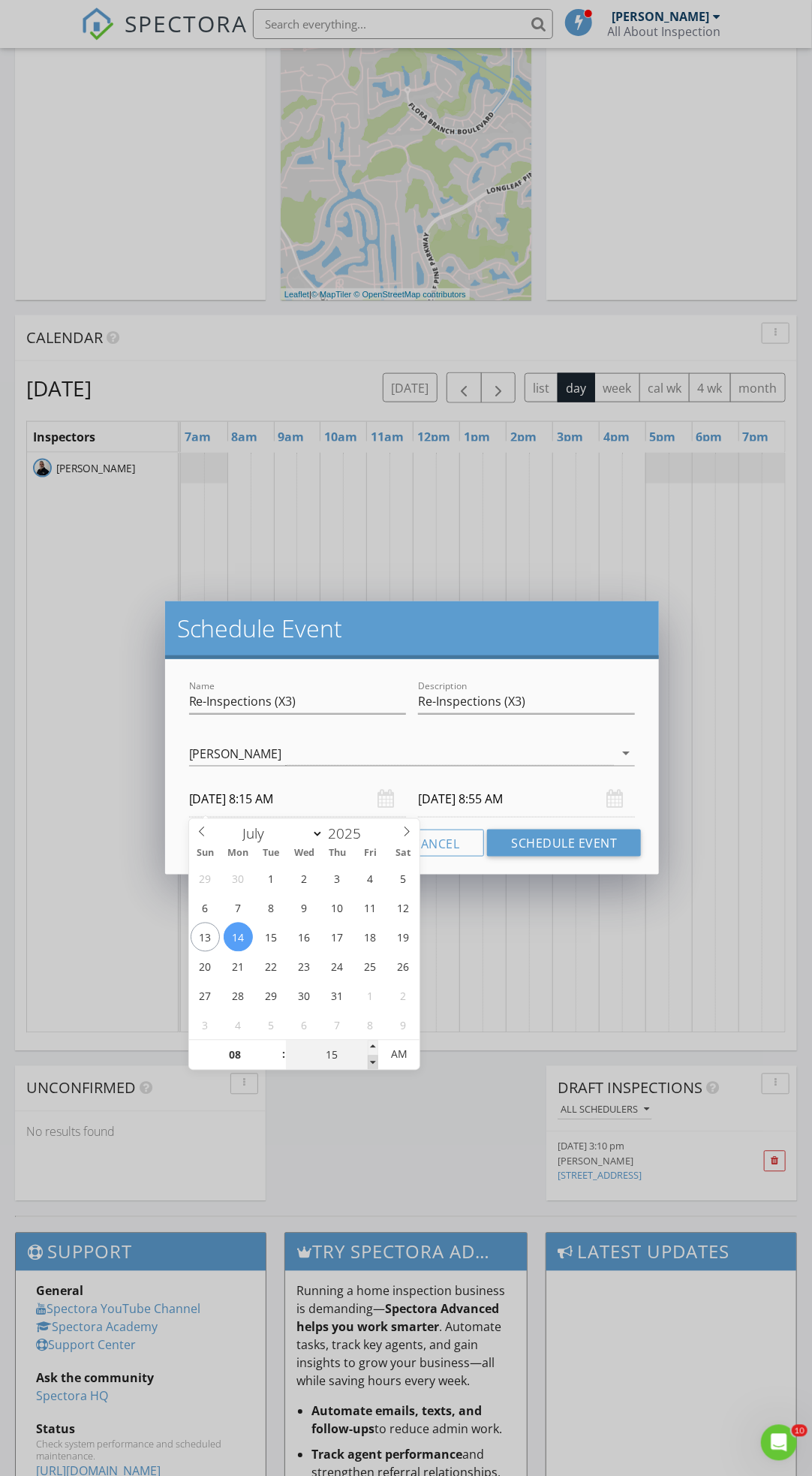 click at bounding box center [373, 1063] 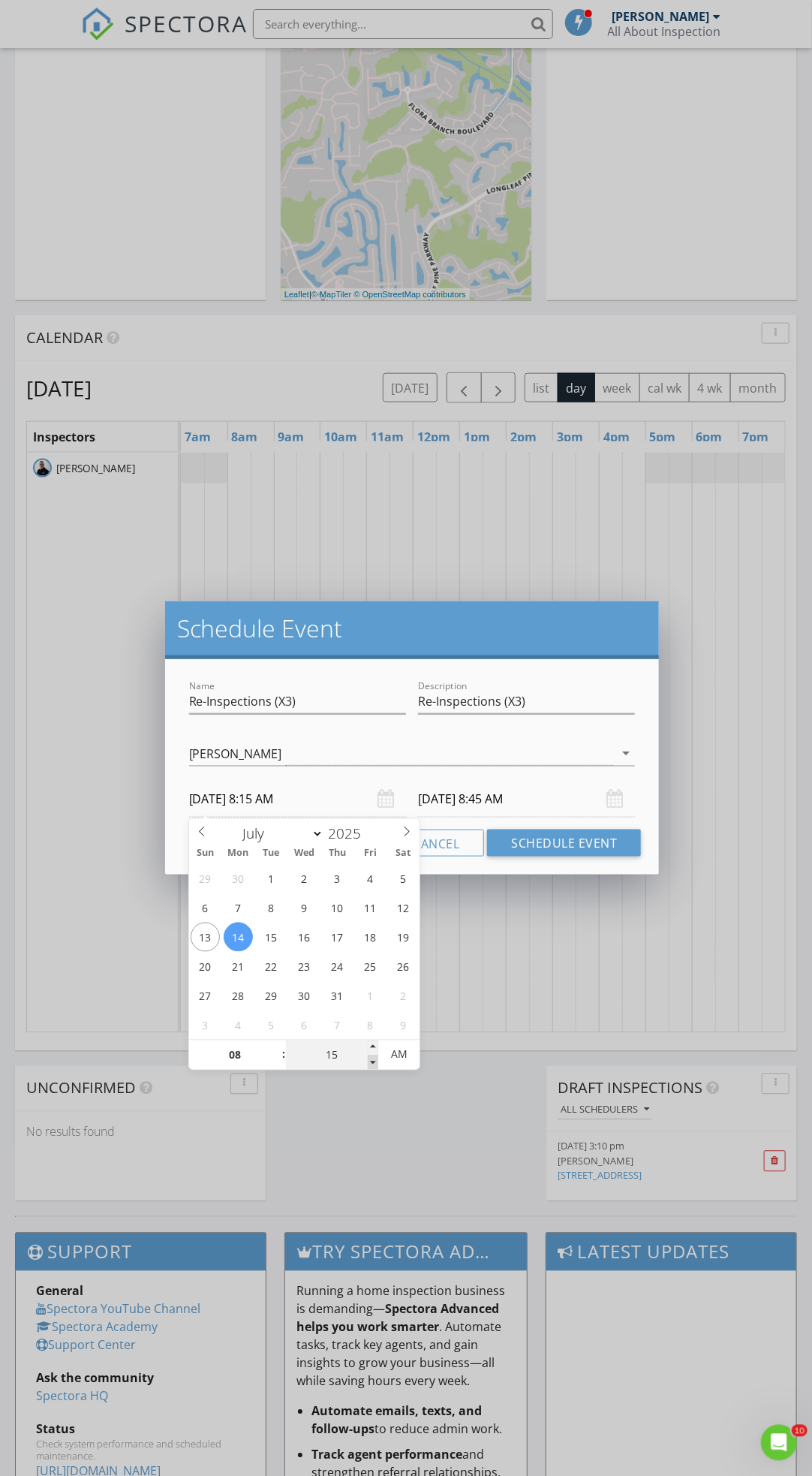 type on "10" 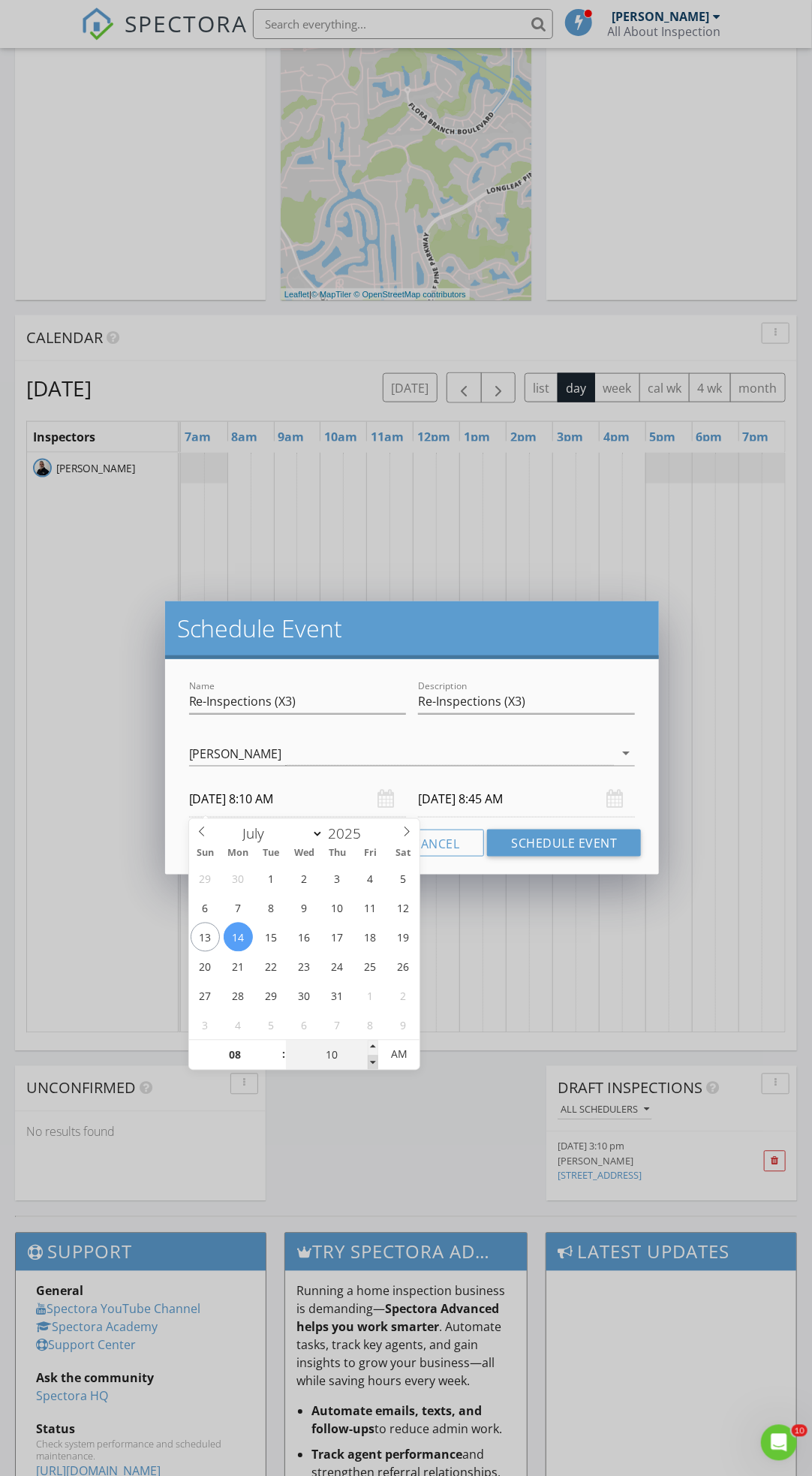 click at bounding box center (373, 1063) 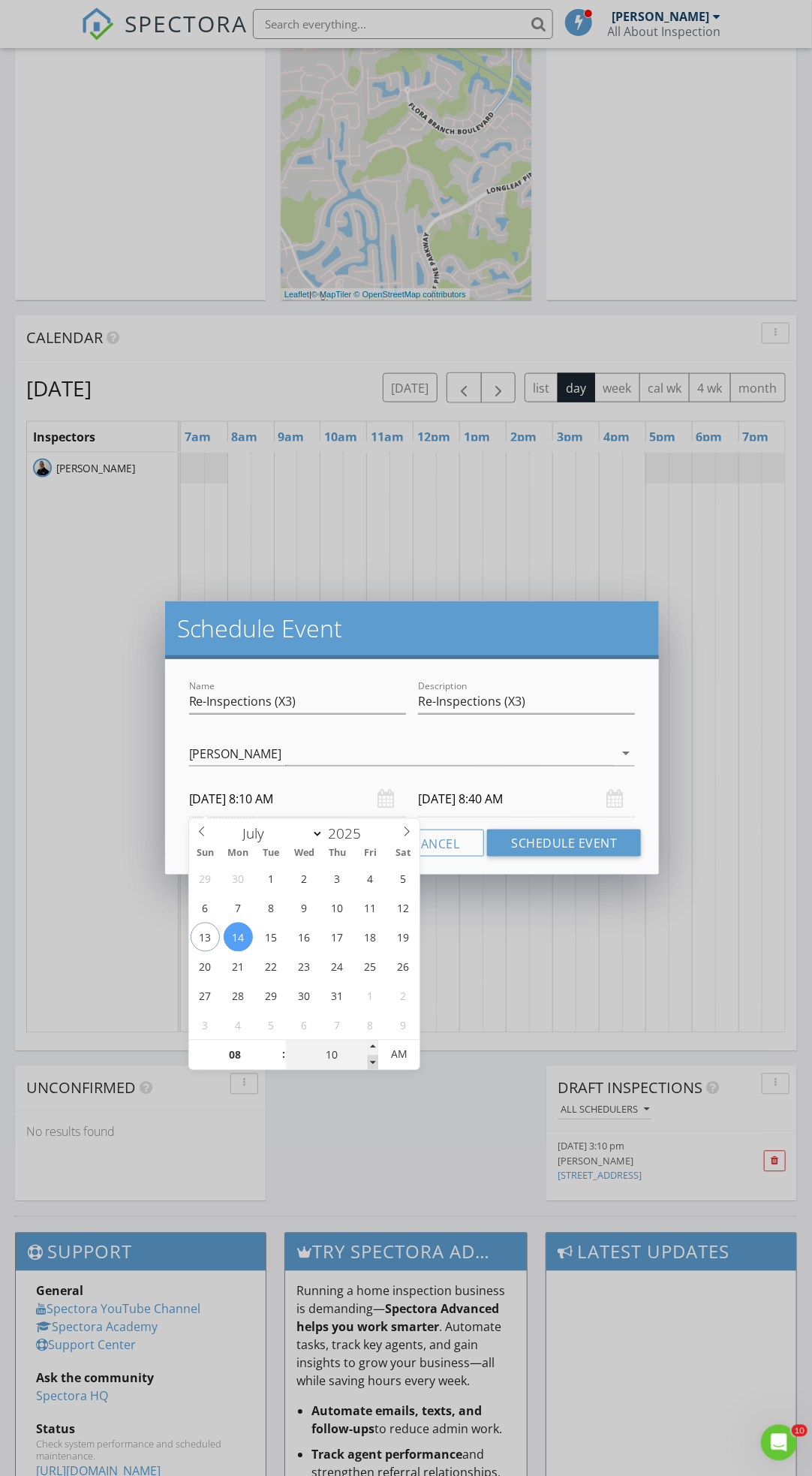 type on "05" 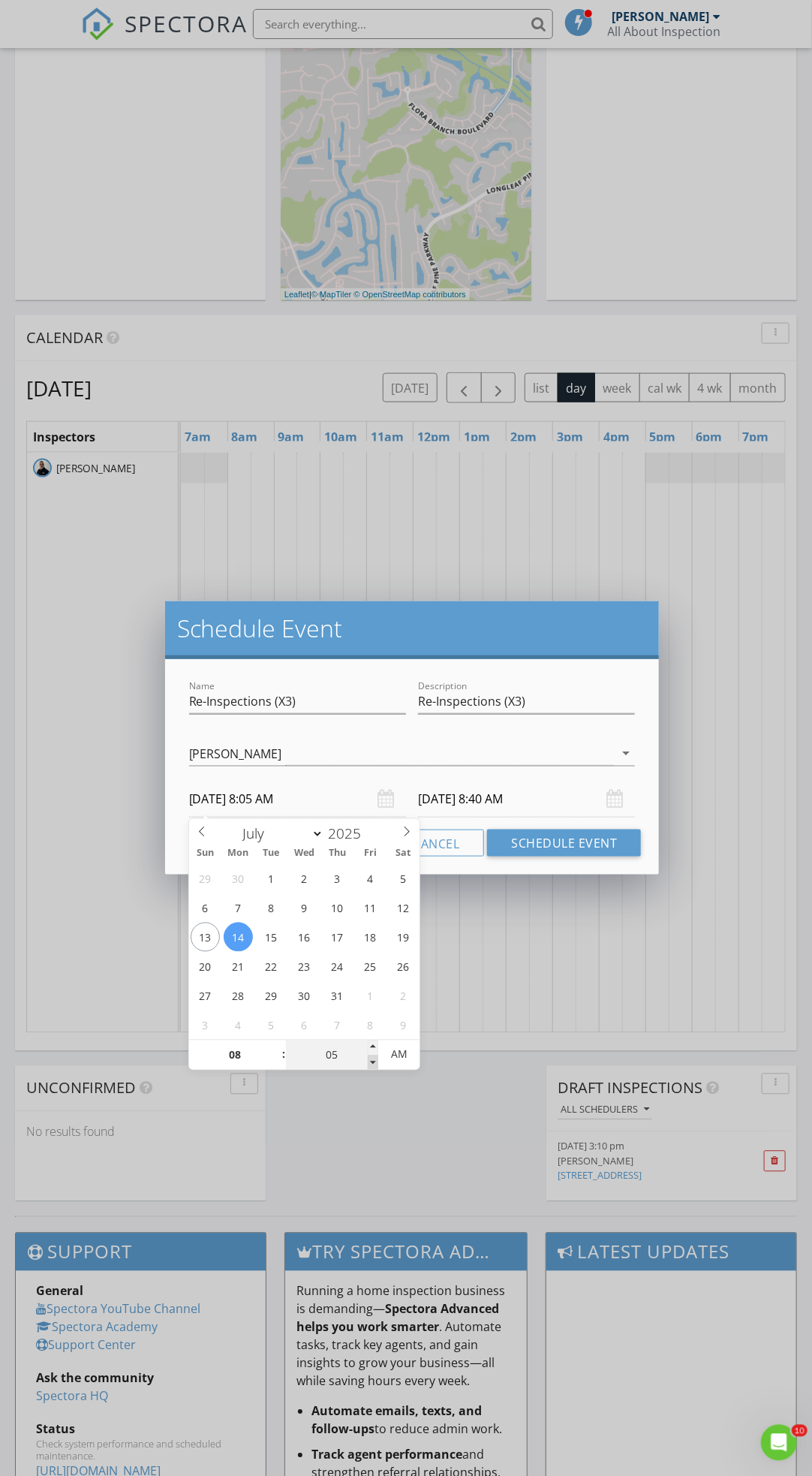 click at bounding box center (373, 1063) 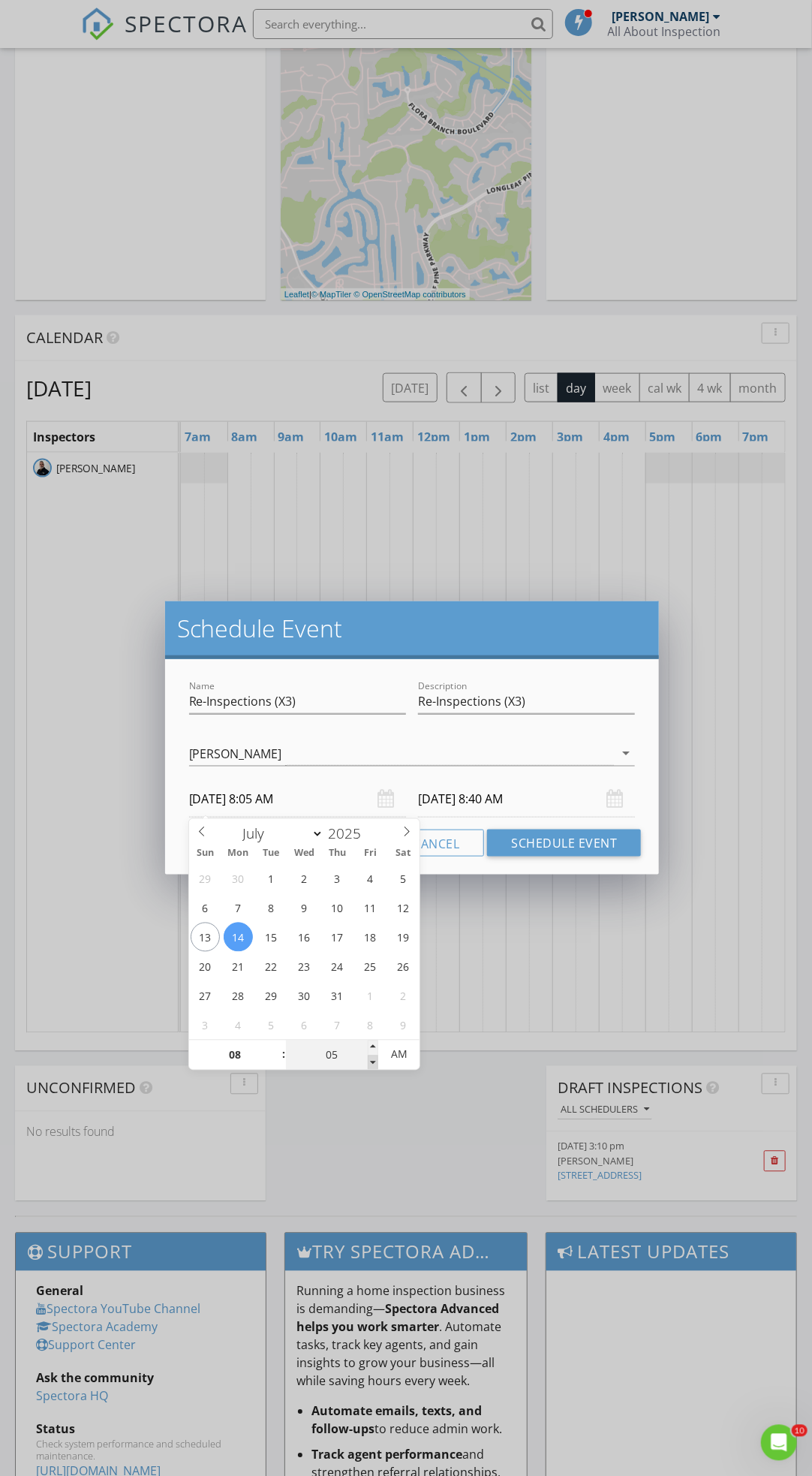 type on "00" 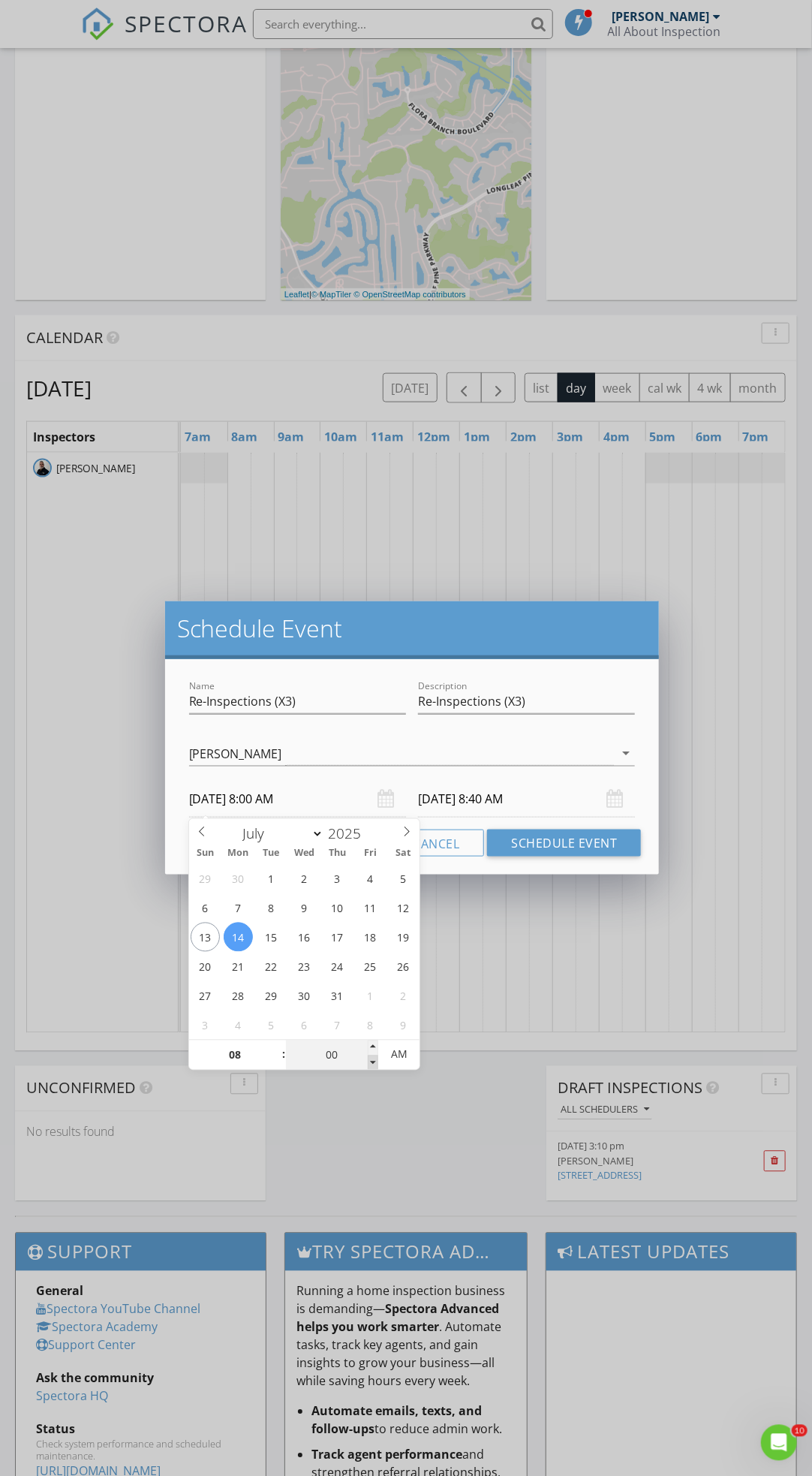 click at bounding box center [373, 1063] 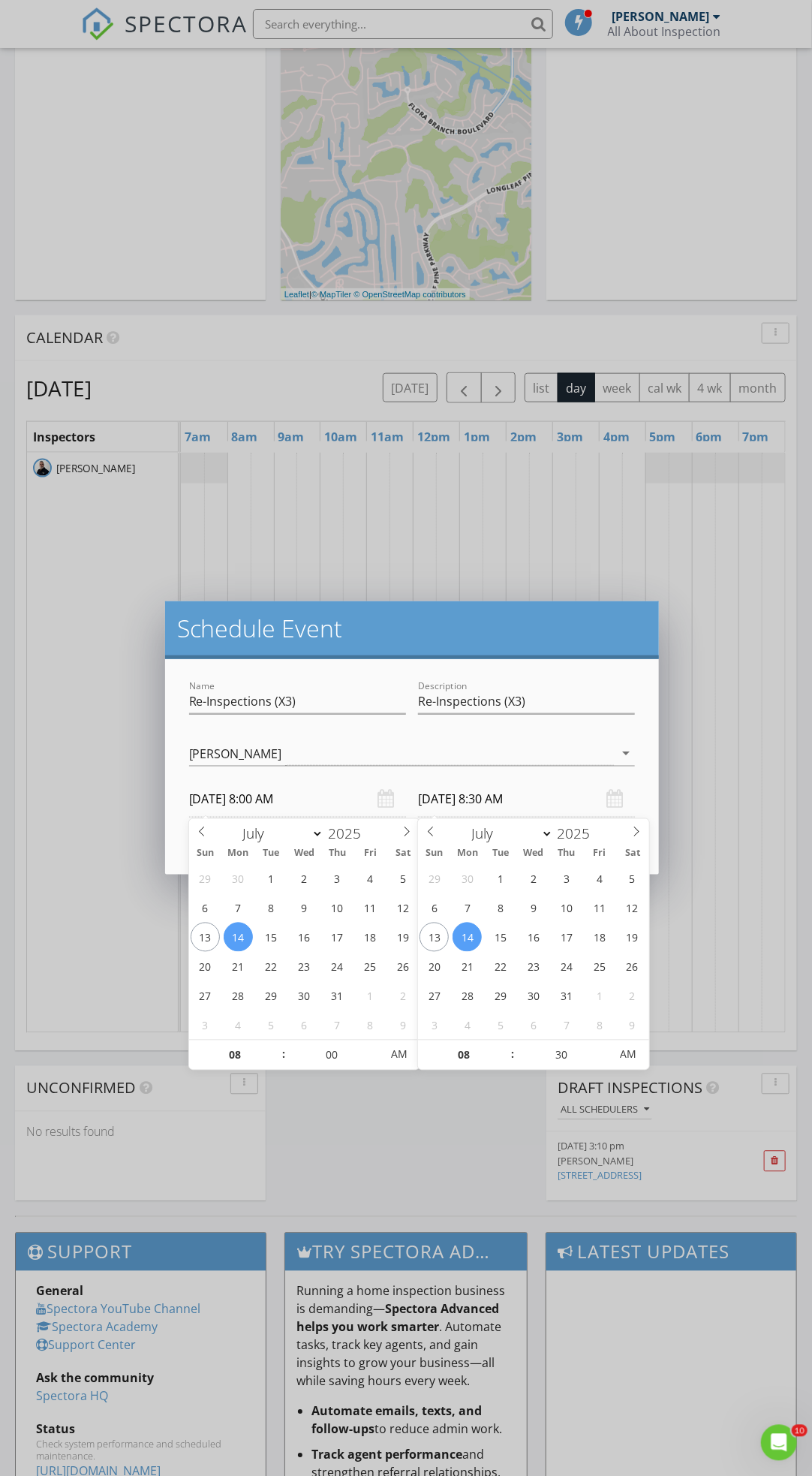 click on "07/14/2025 8:30 AM" at bounding box center (526, 799) 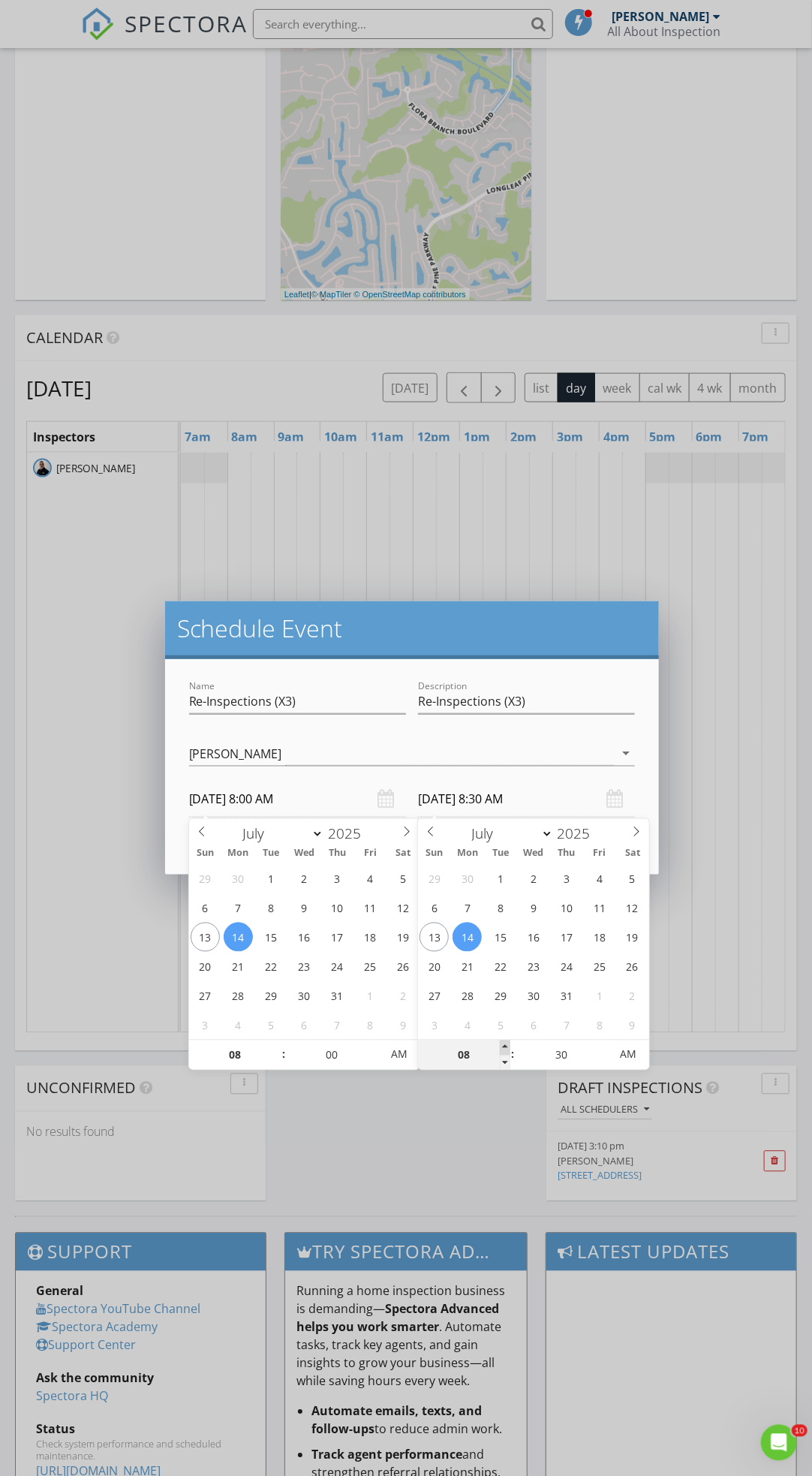 type on "09" 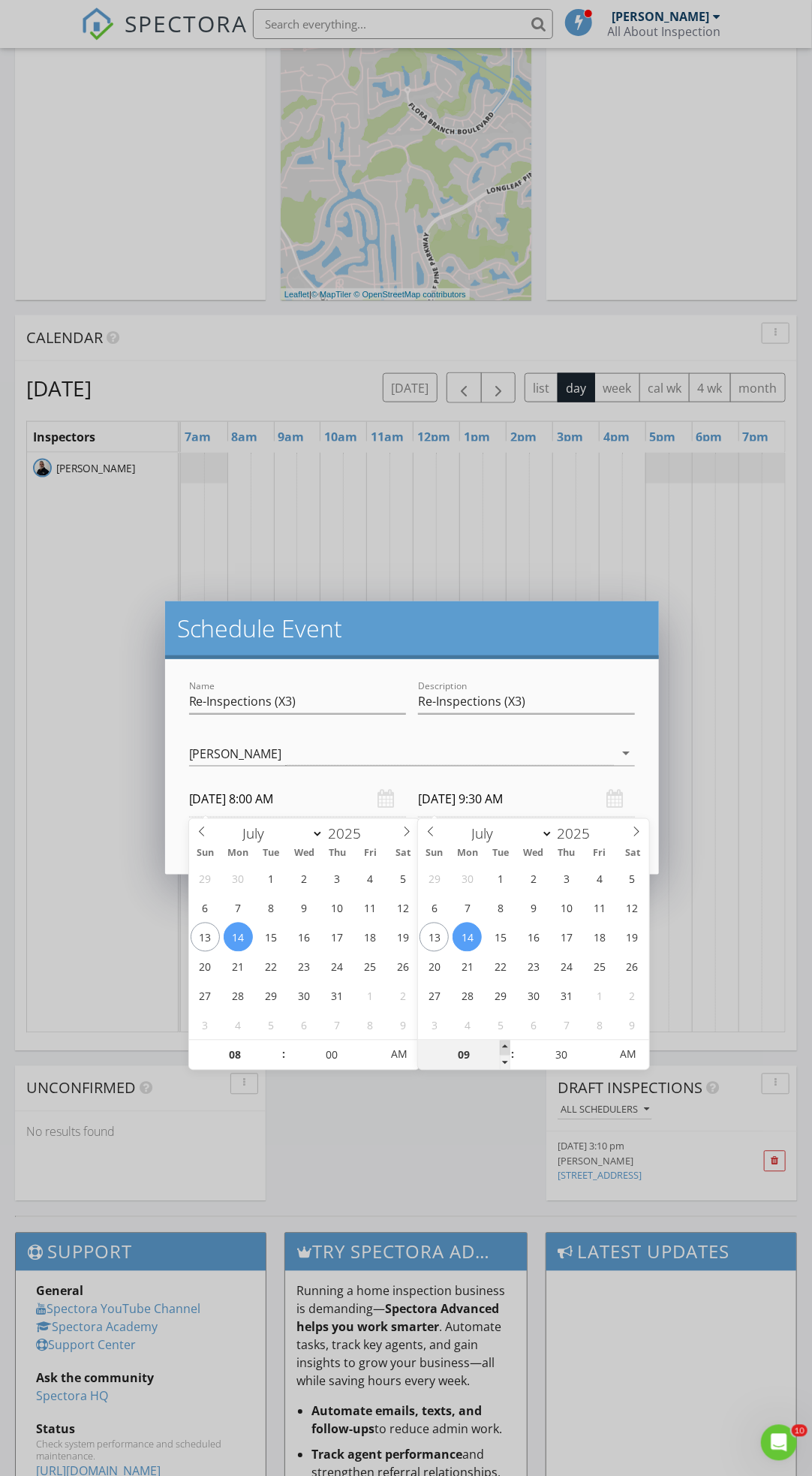 click at bounding box center (505, 1048) 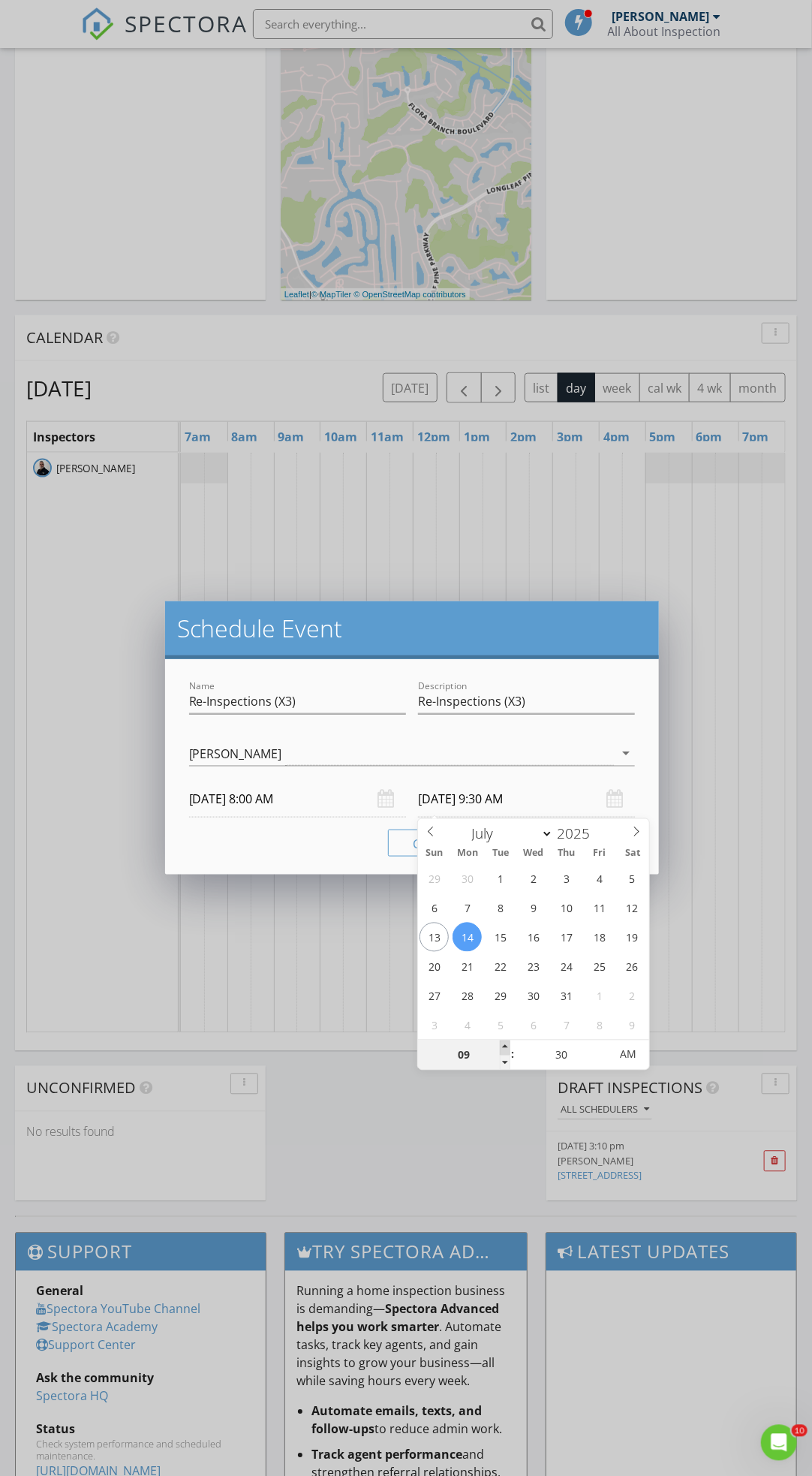 type on "10" 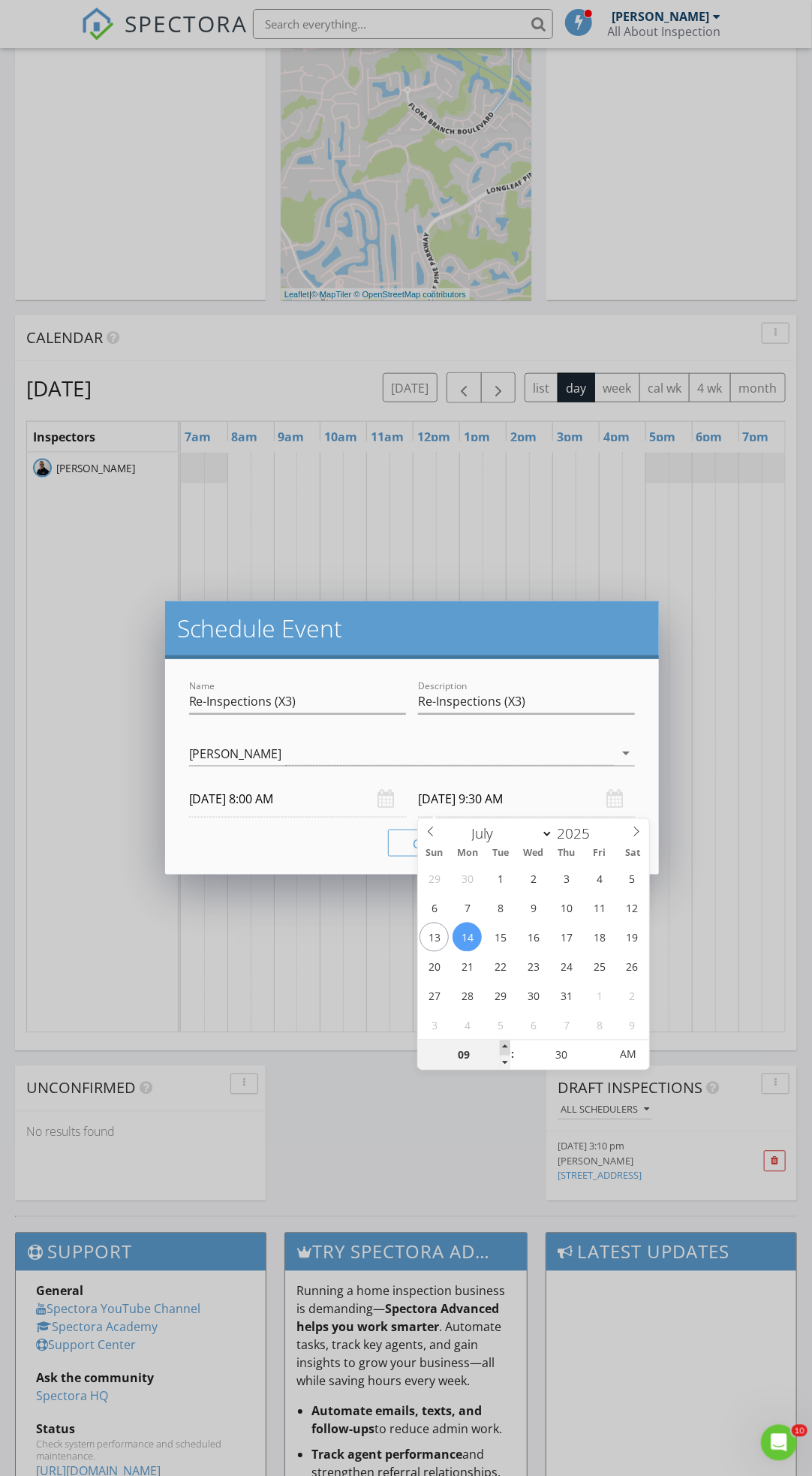 type on "07/14/2025 10:30 AM" 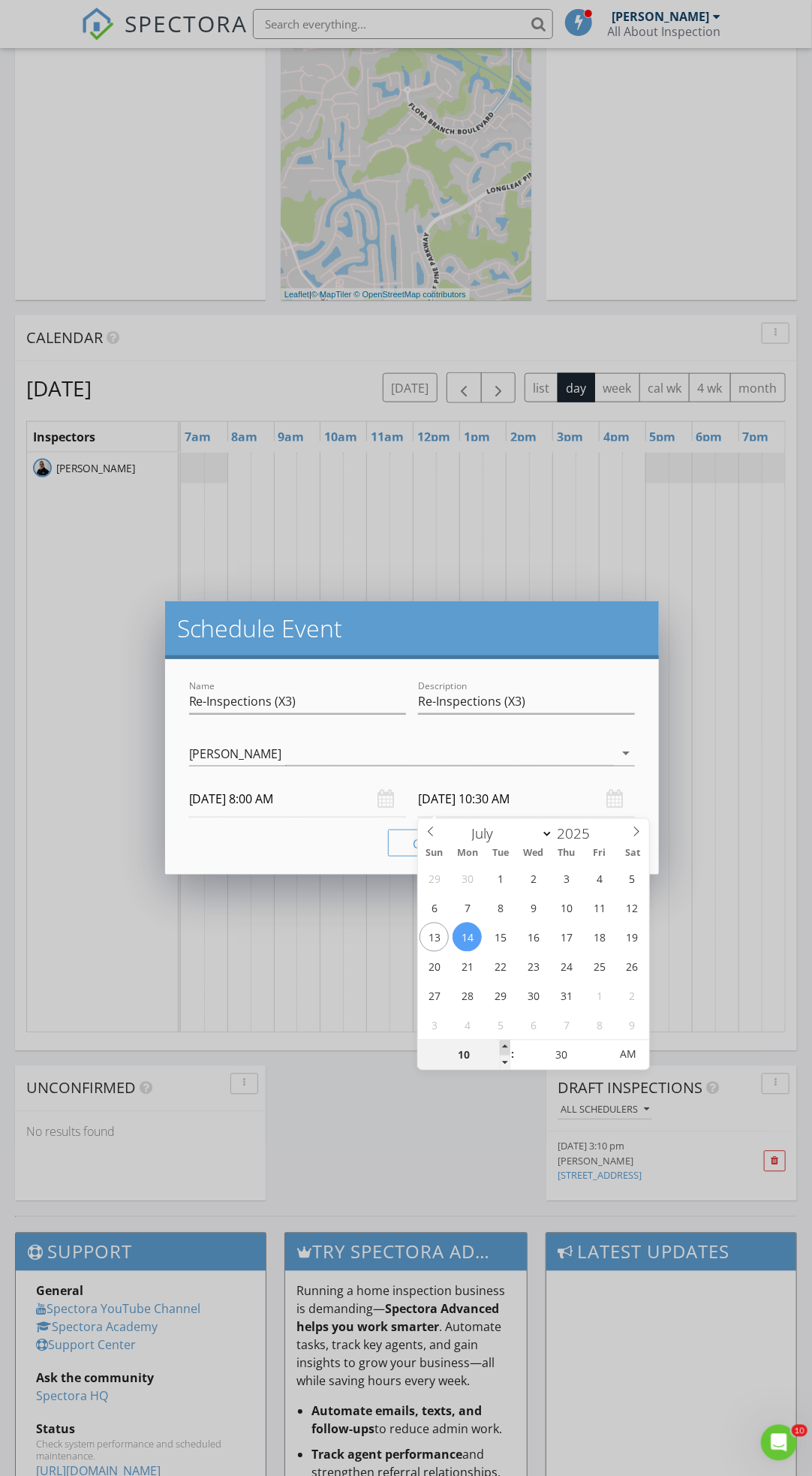 click at bounding box center (505, 1048) 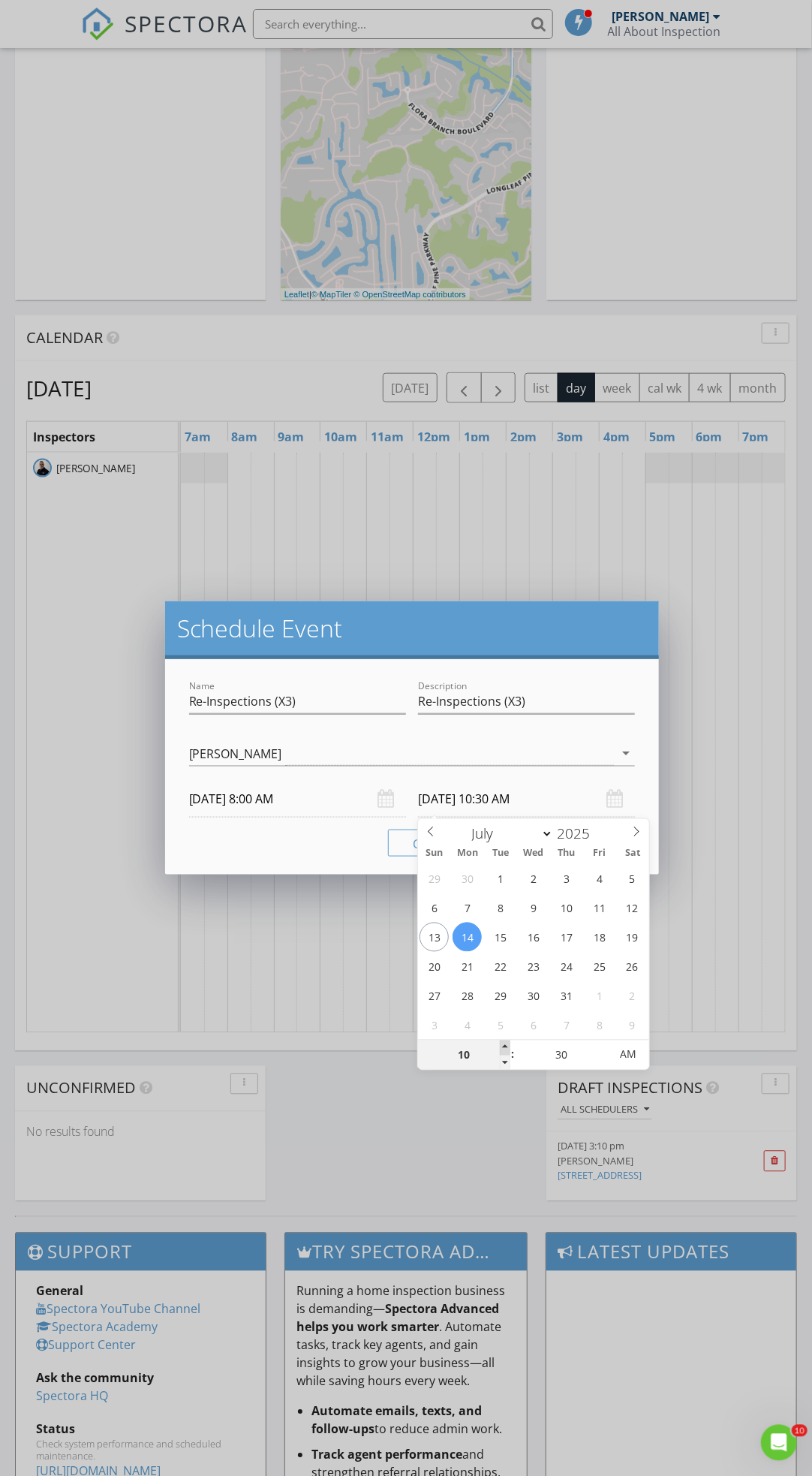 type on "11" 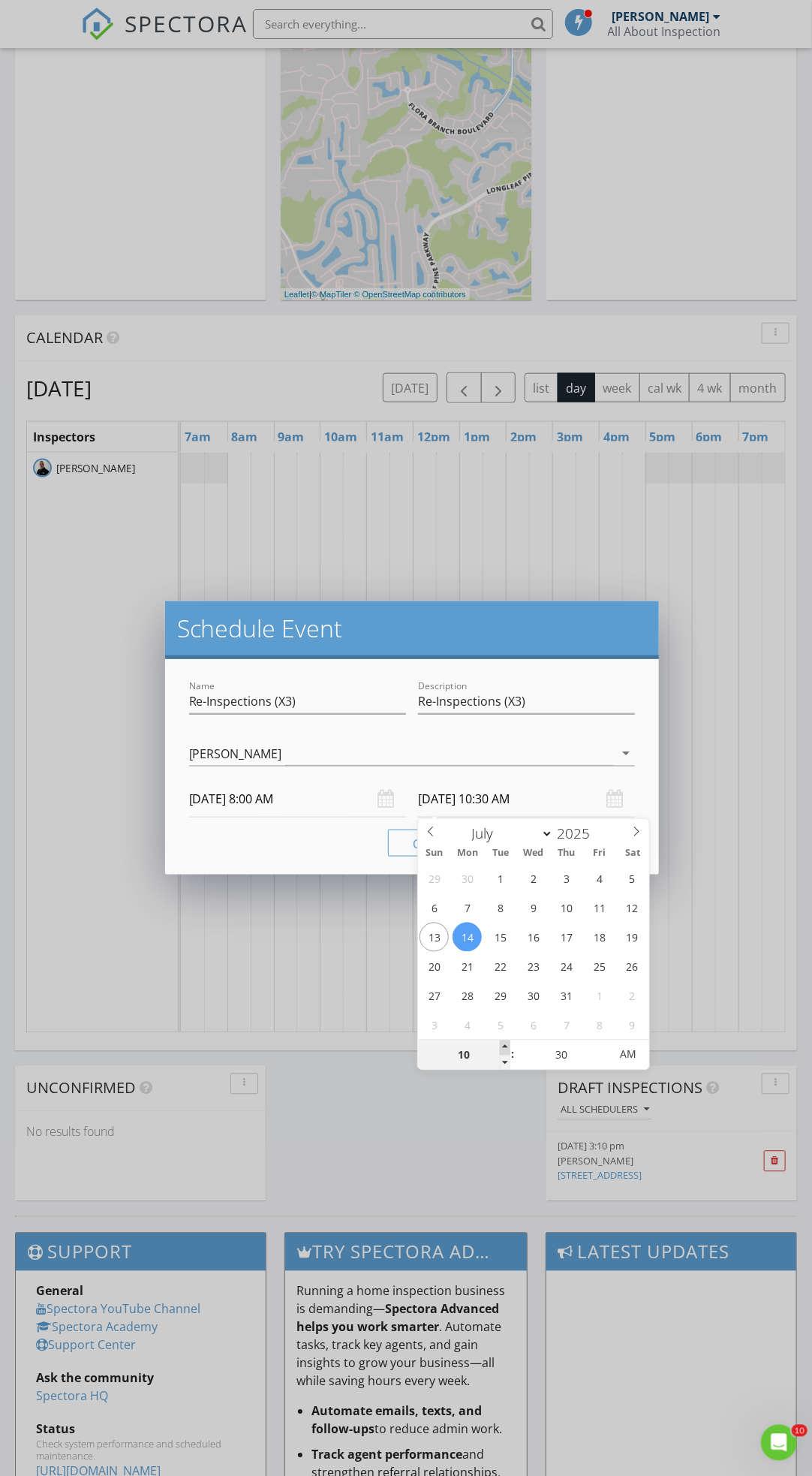 type on "07/14/2025 11:30 AM" 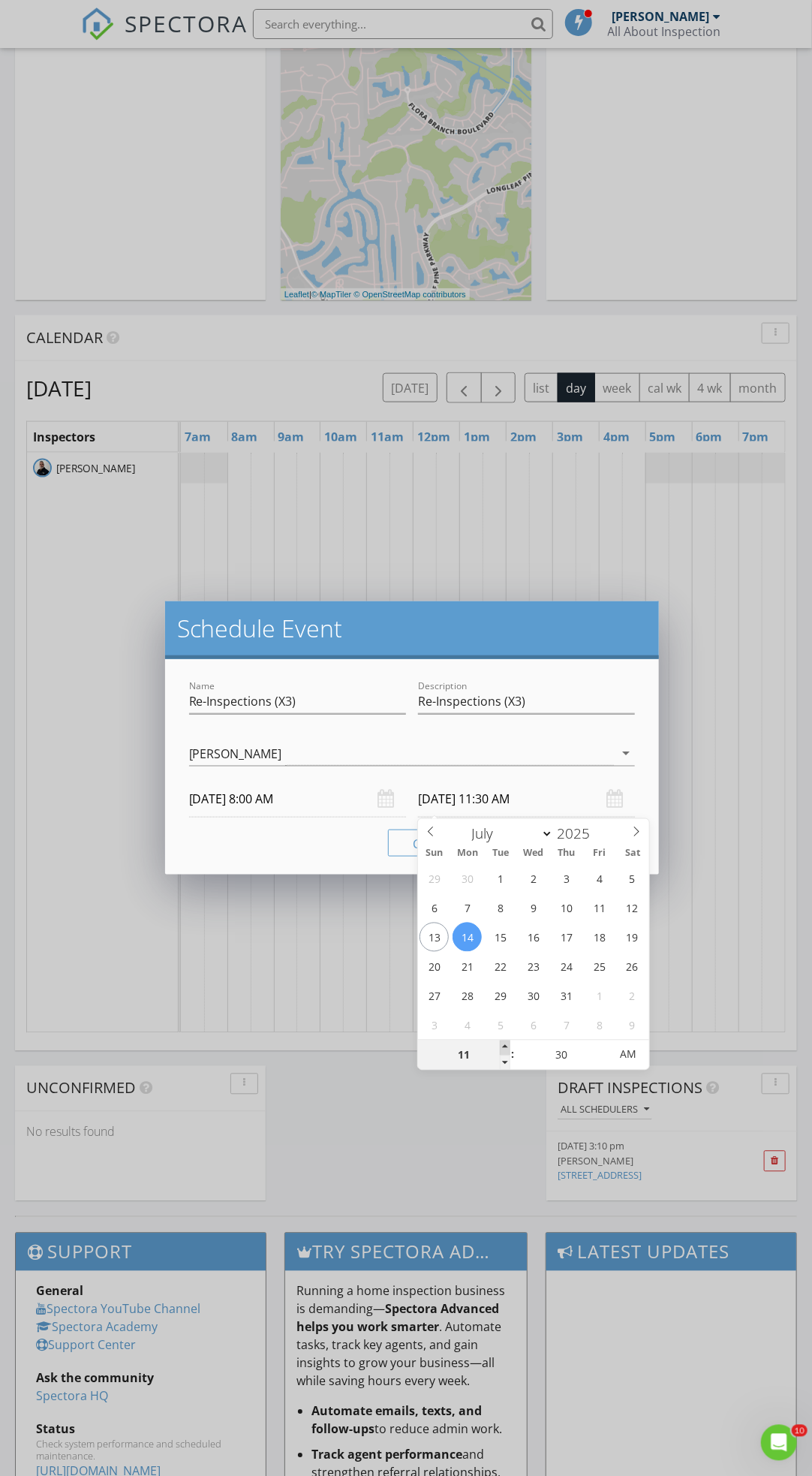click at bounding box center [505, 1048] 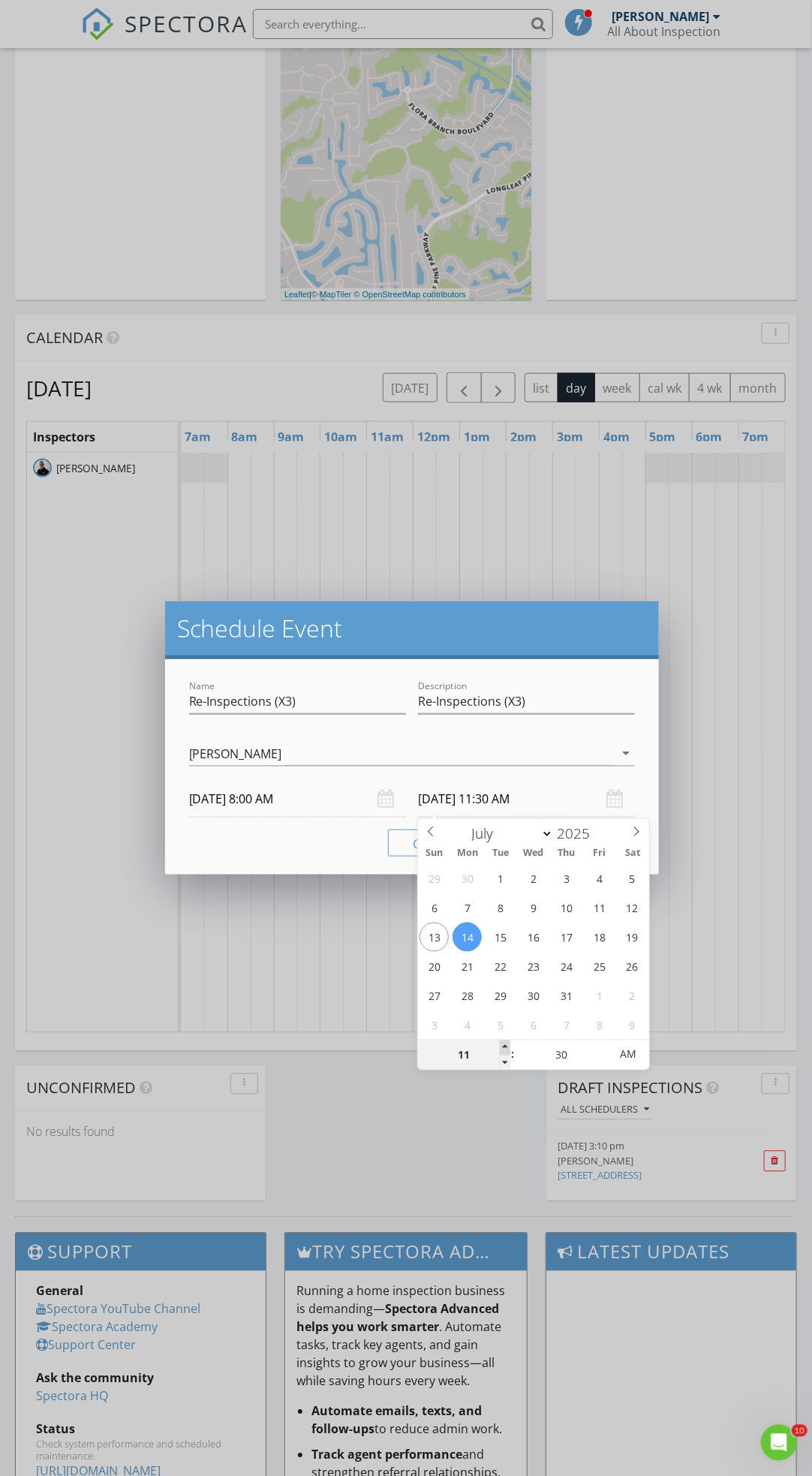 type on "12" 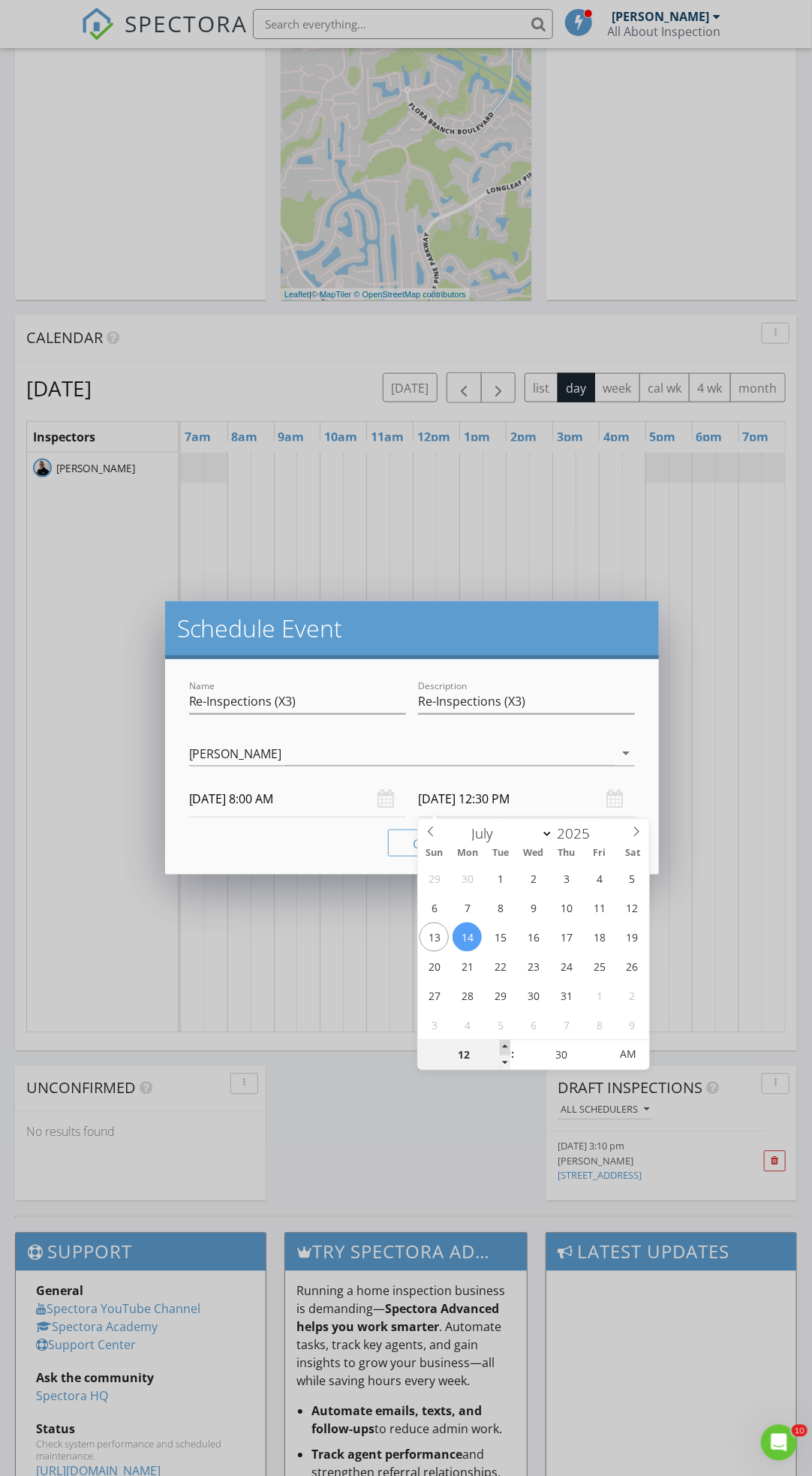 click at bounding box center (505, 1048) 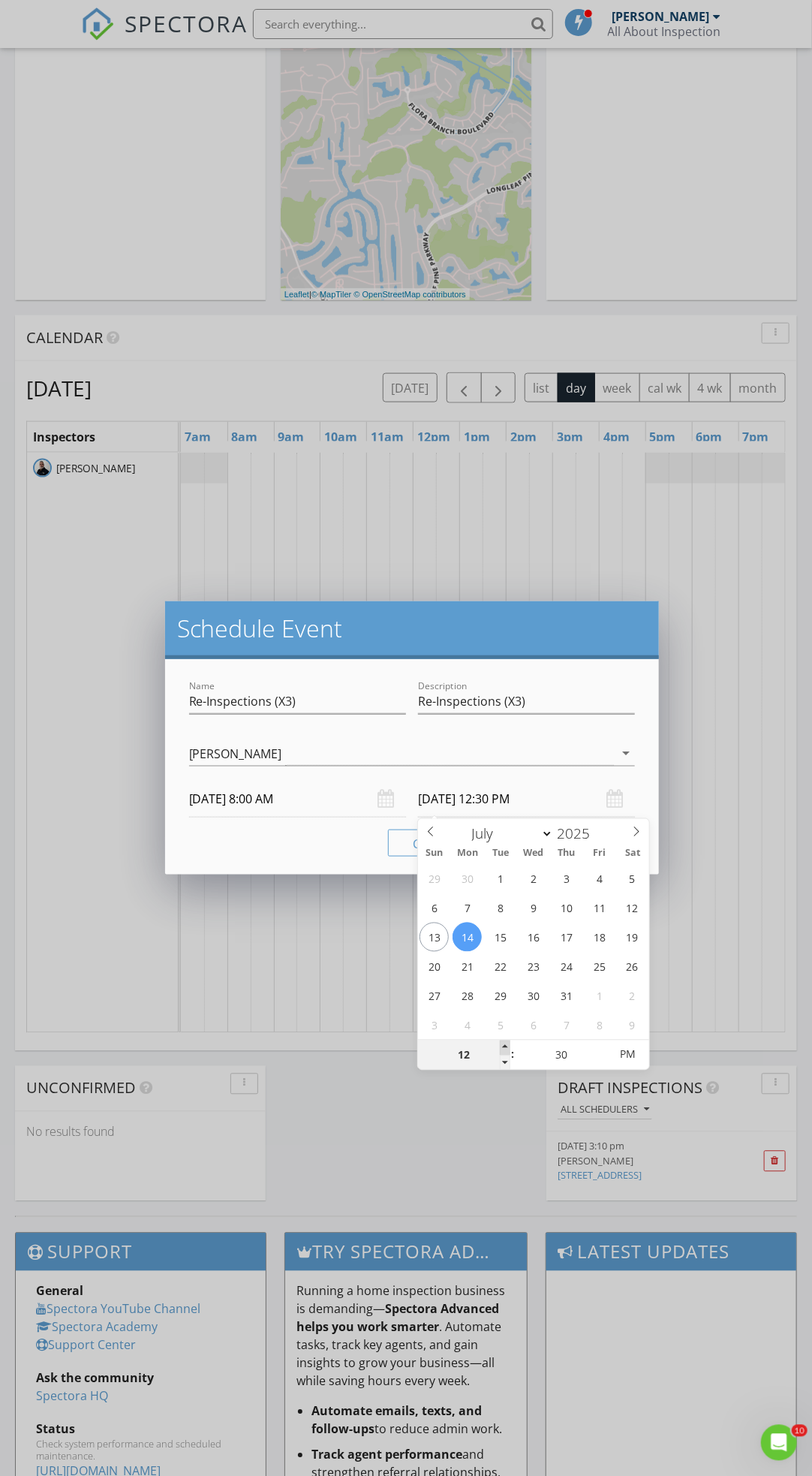 type on "01" 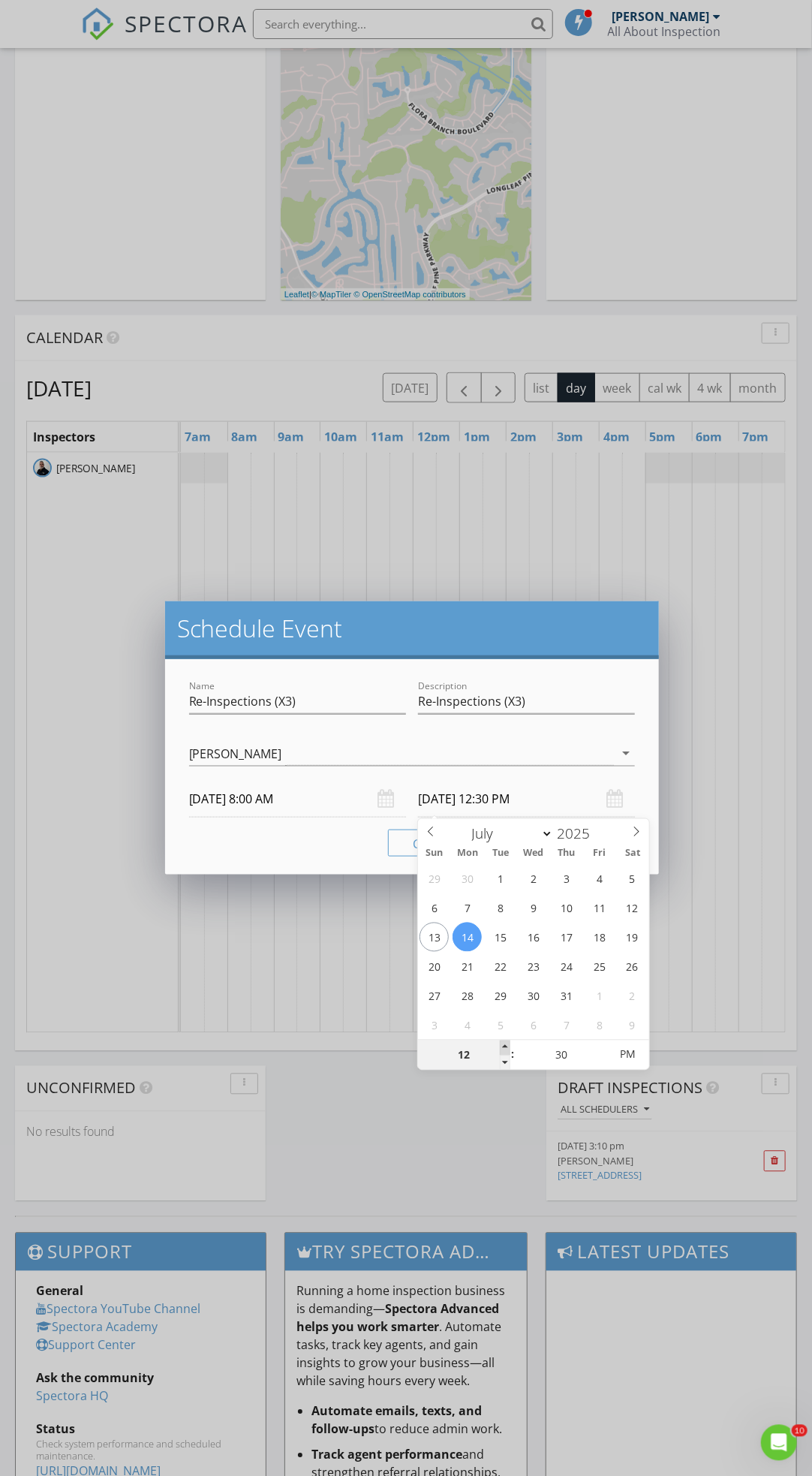 type on "07/14/2025 1:30 PM" 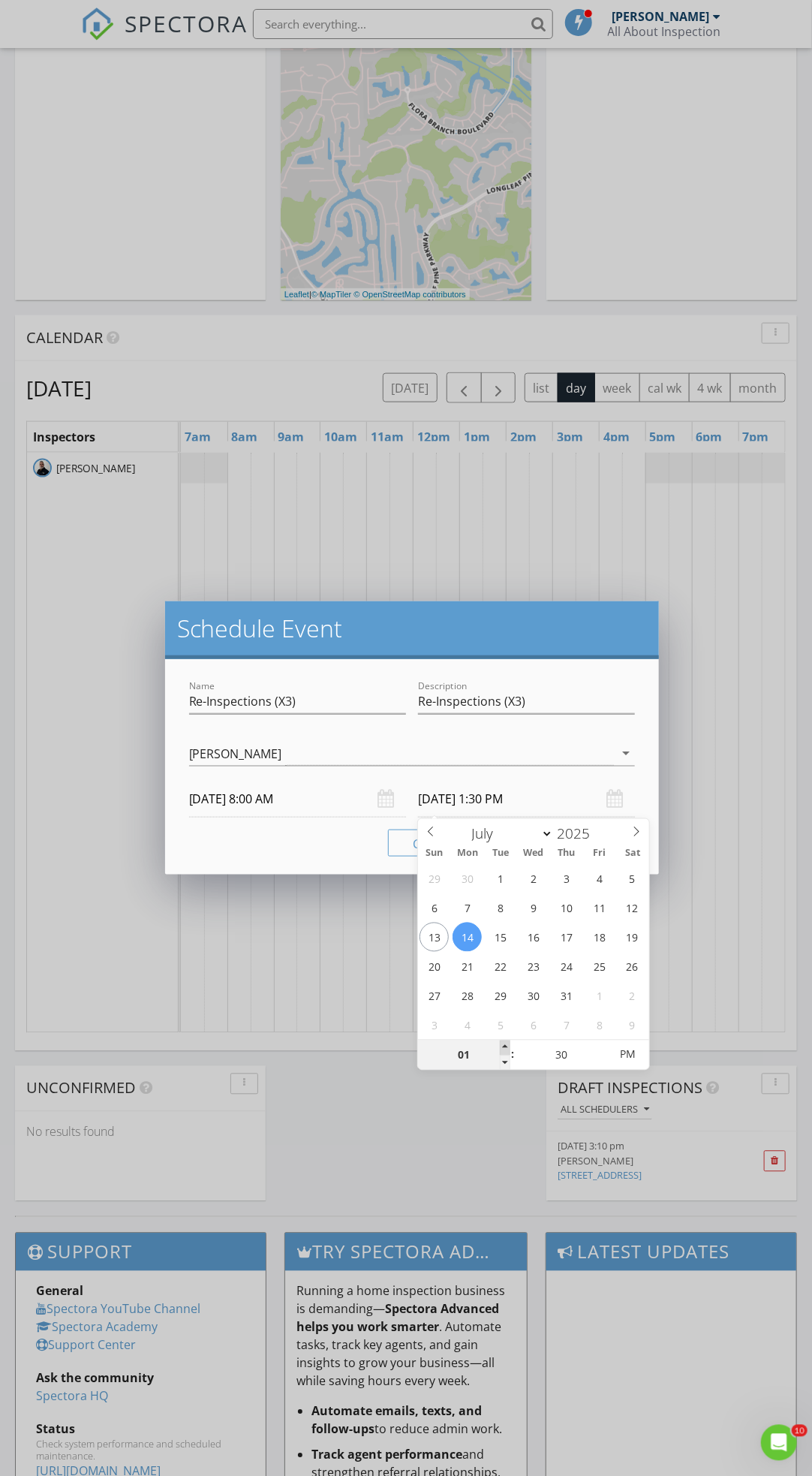 click at bounding box center [505, 1048] 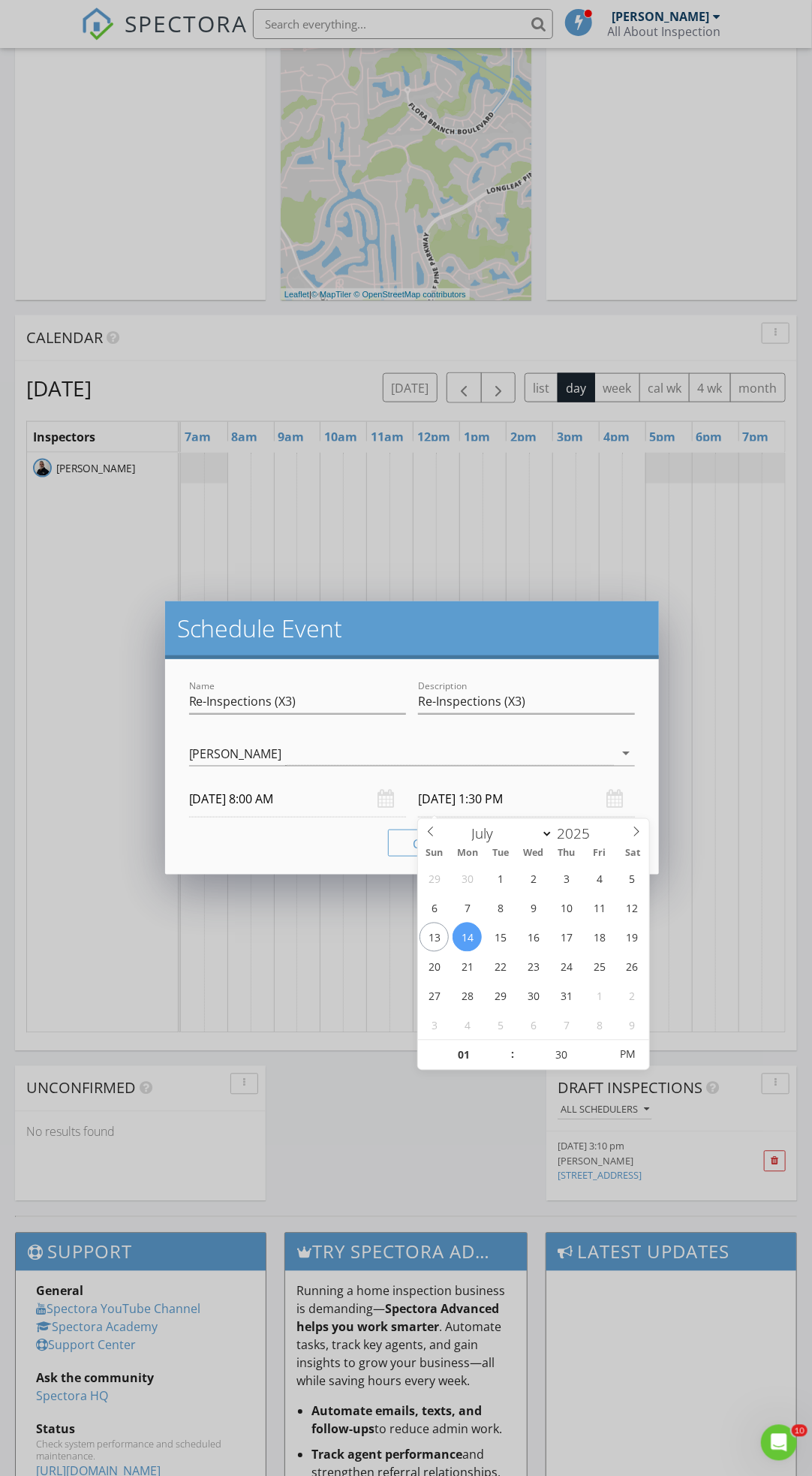 click on "Cancel   Schedule Event" at bounding box center [412, 843] 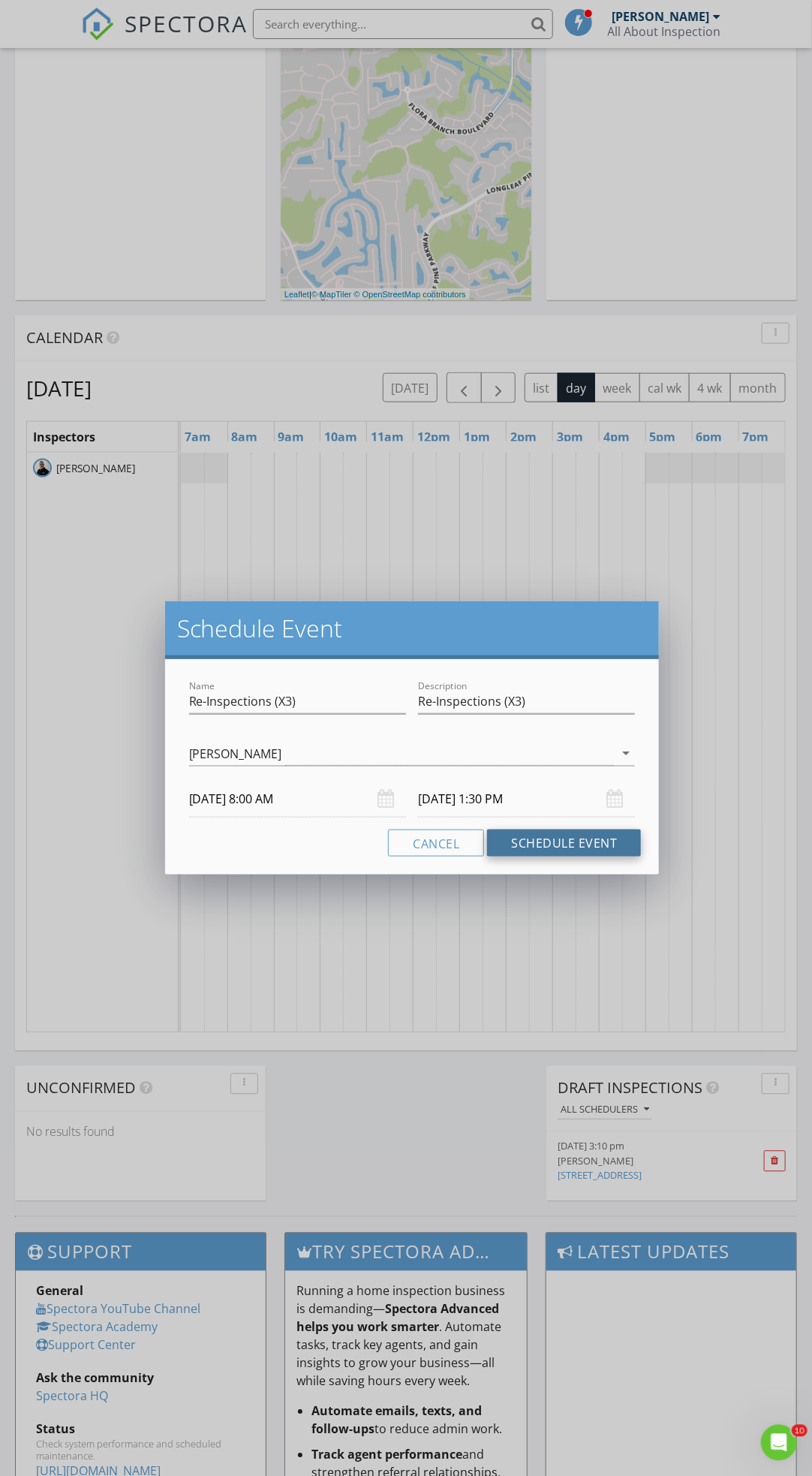 click on "Schedule Event" at bounding box center [564, 843] 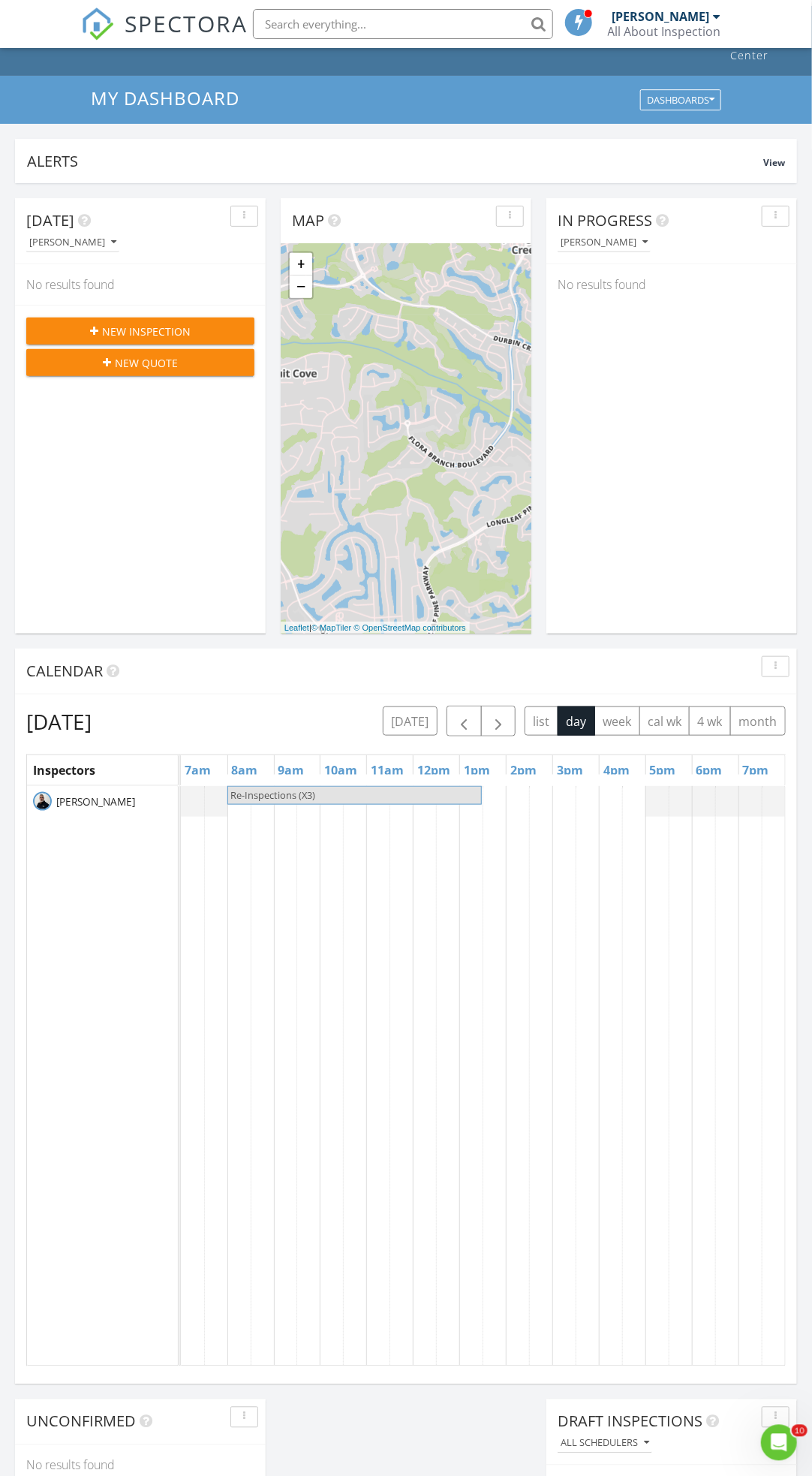 scroll, scrollTop: 0, scrollLeft: 0, axis: both 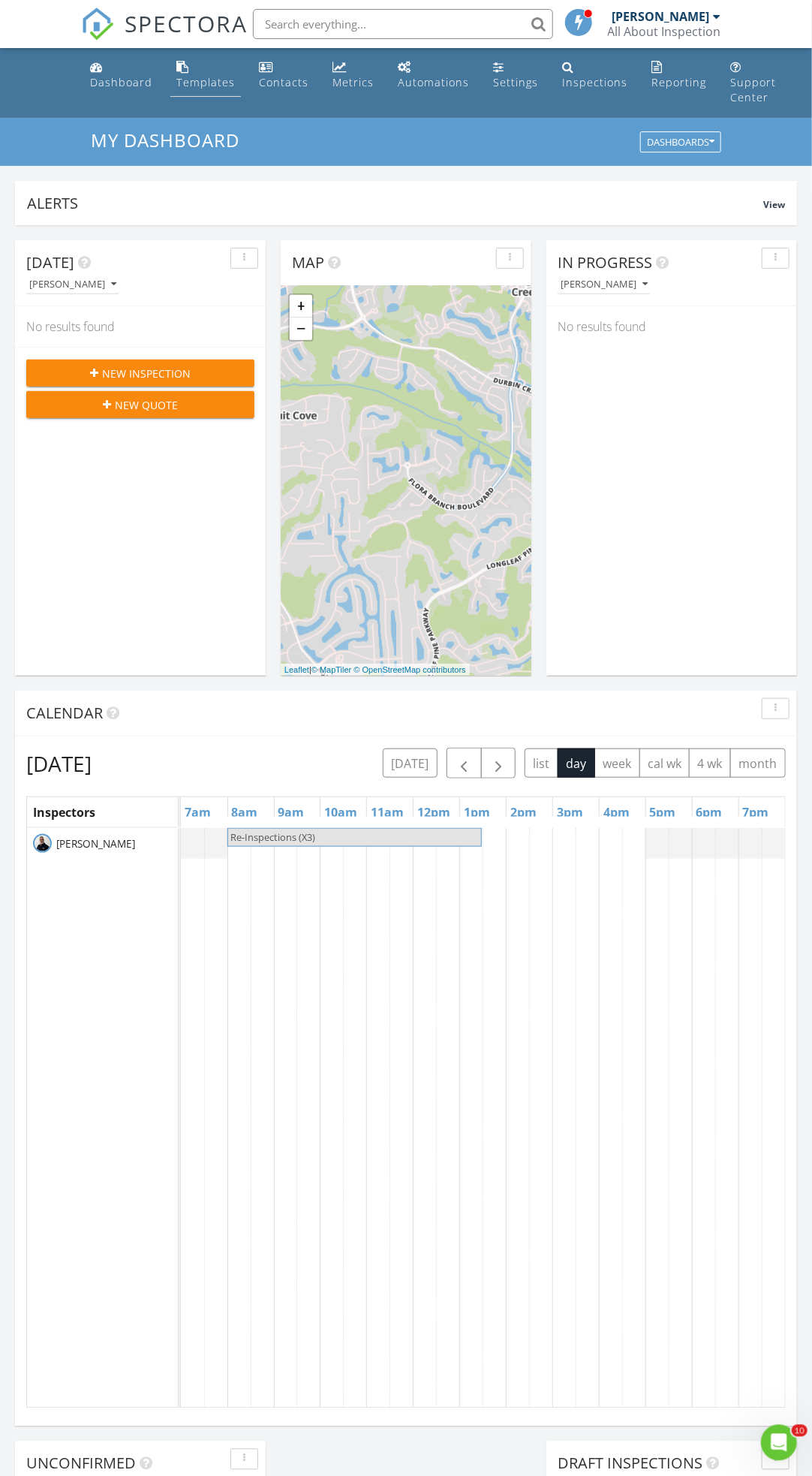click on "Templates" at bounding box center (206, 82) 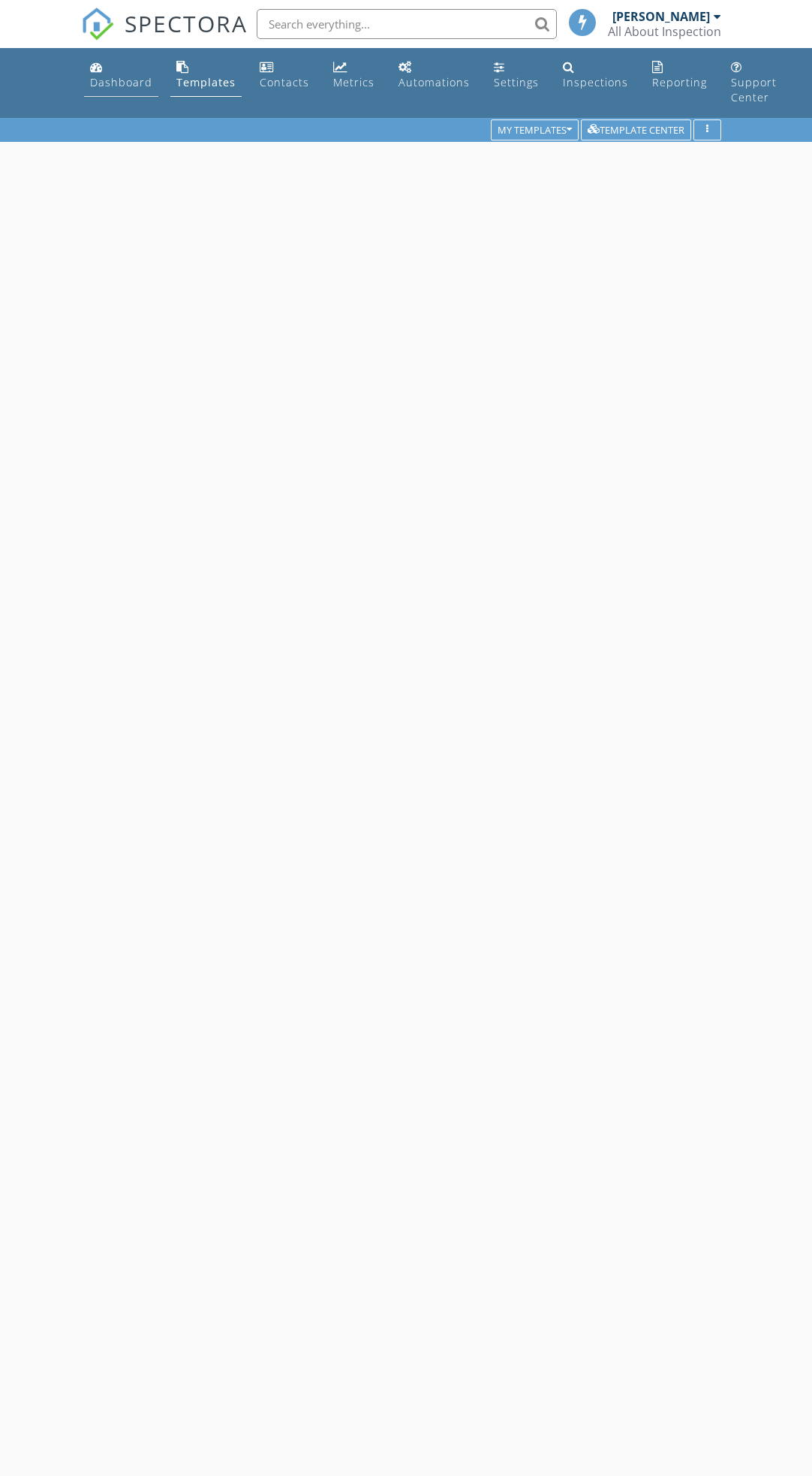 scroll, scrollTop: 0, scrollLeft: 0, axis: both 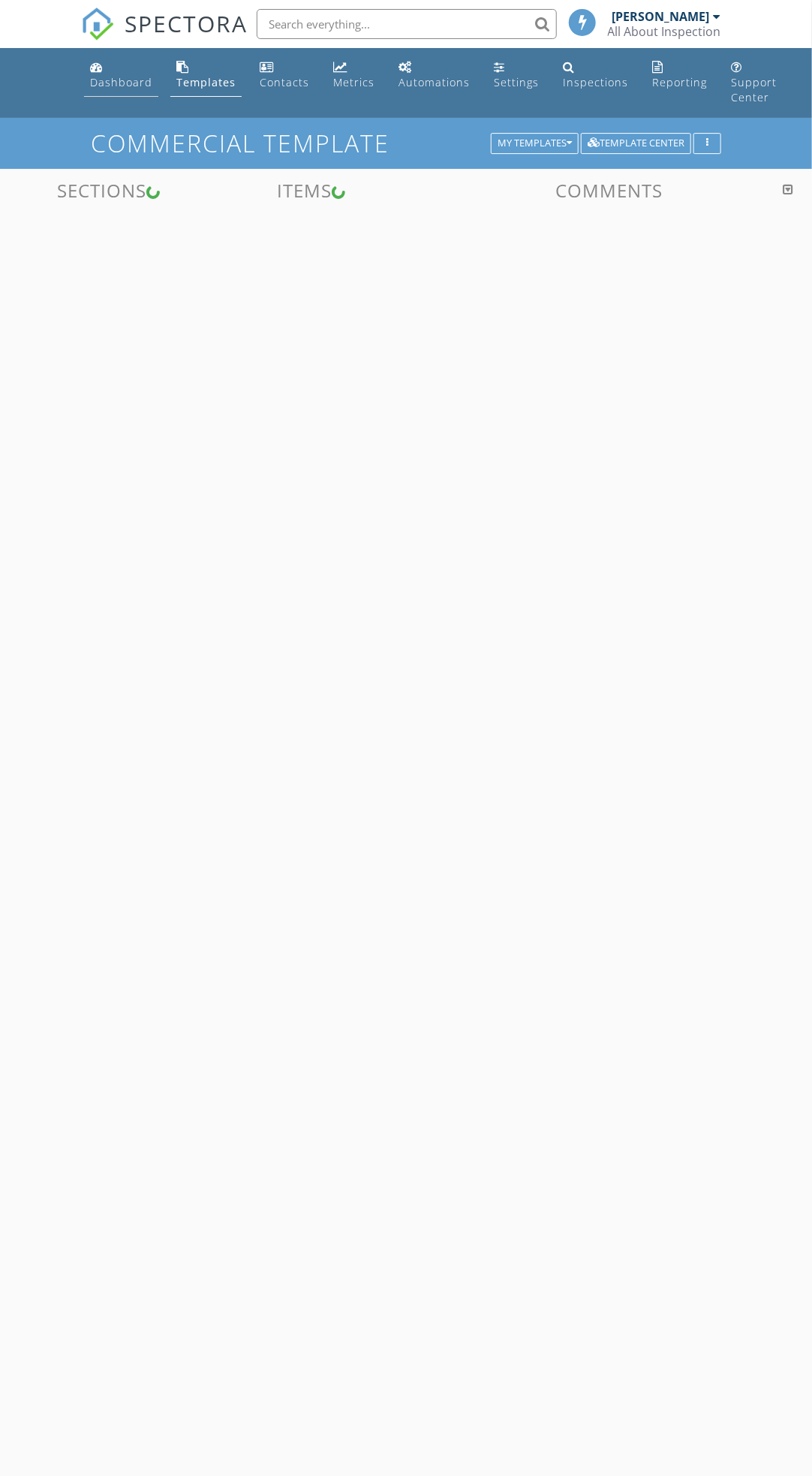 click on "Dashboard" at bounding box center [121, 82] 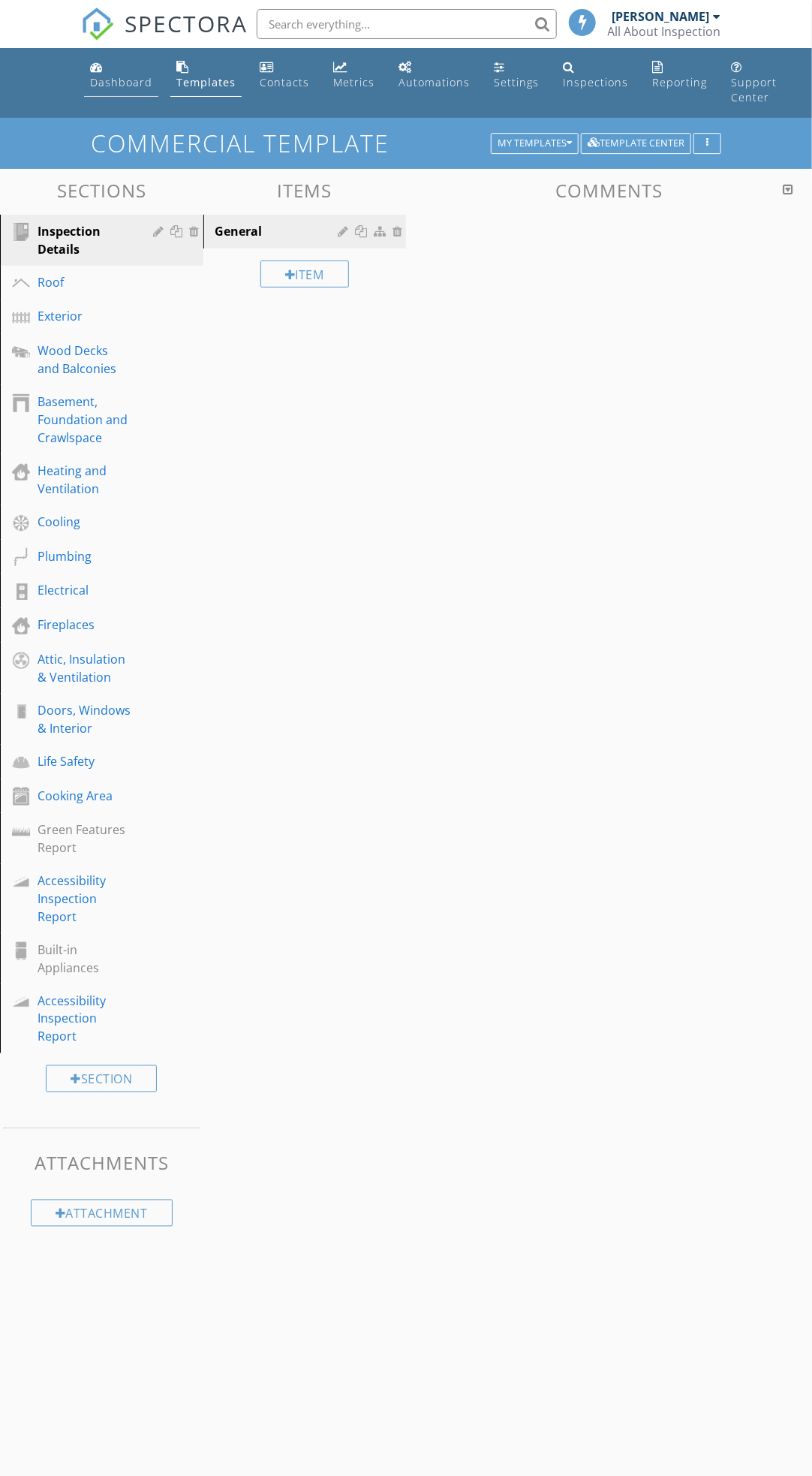 scroll, scrollTop: 0, scrollLeft: 0, axis: both 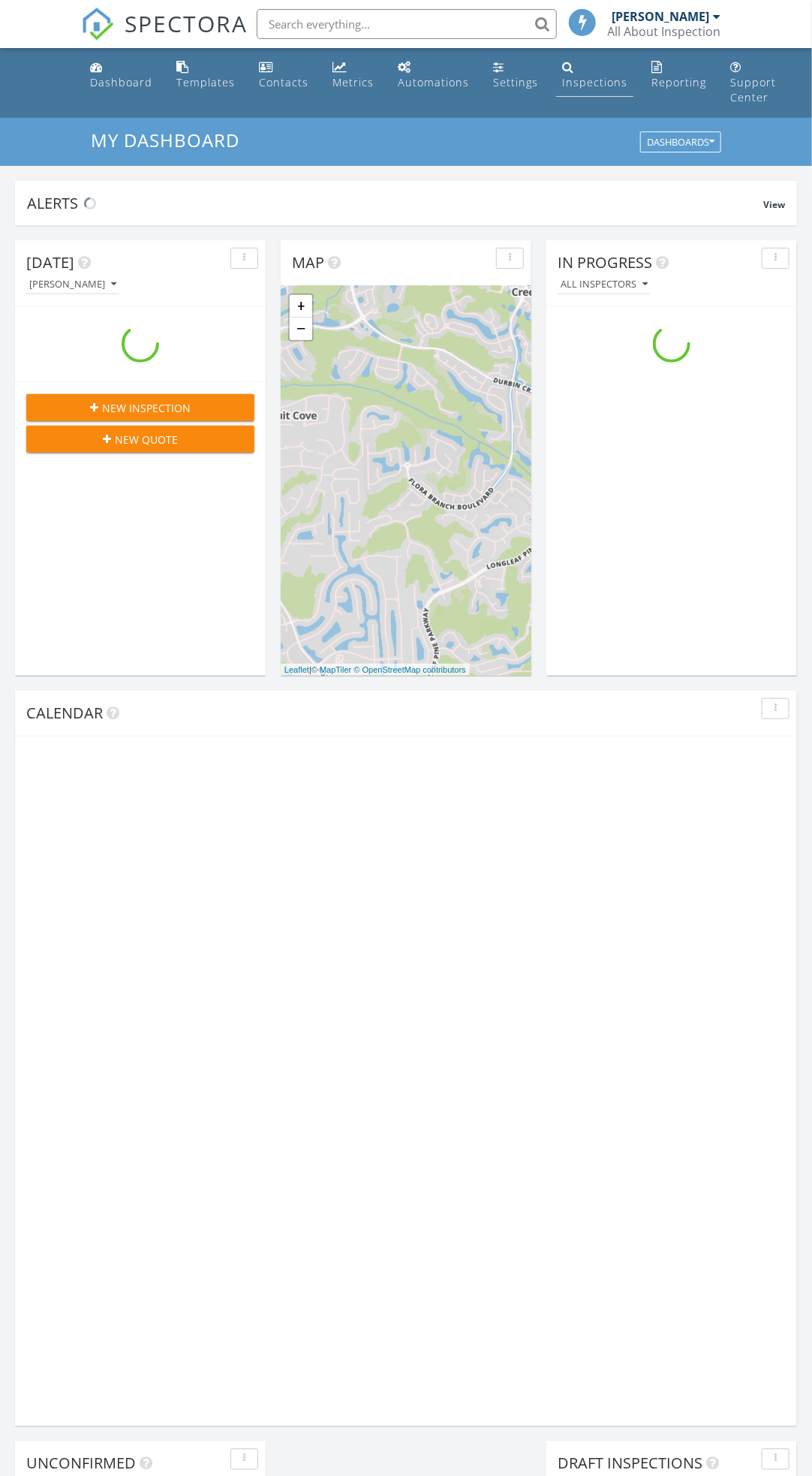 click on "Inspections" at bounding box center (594, 82) 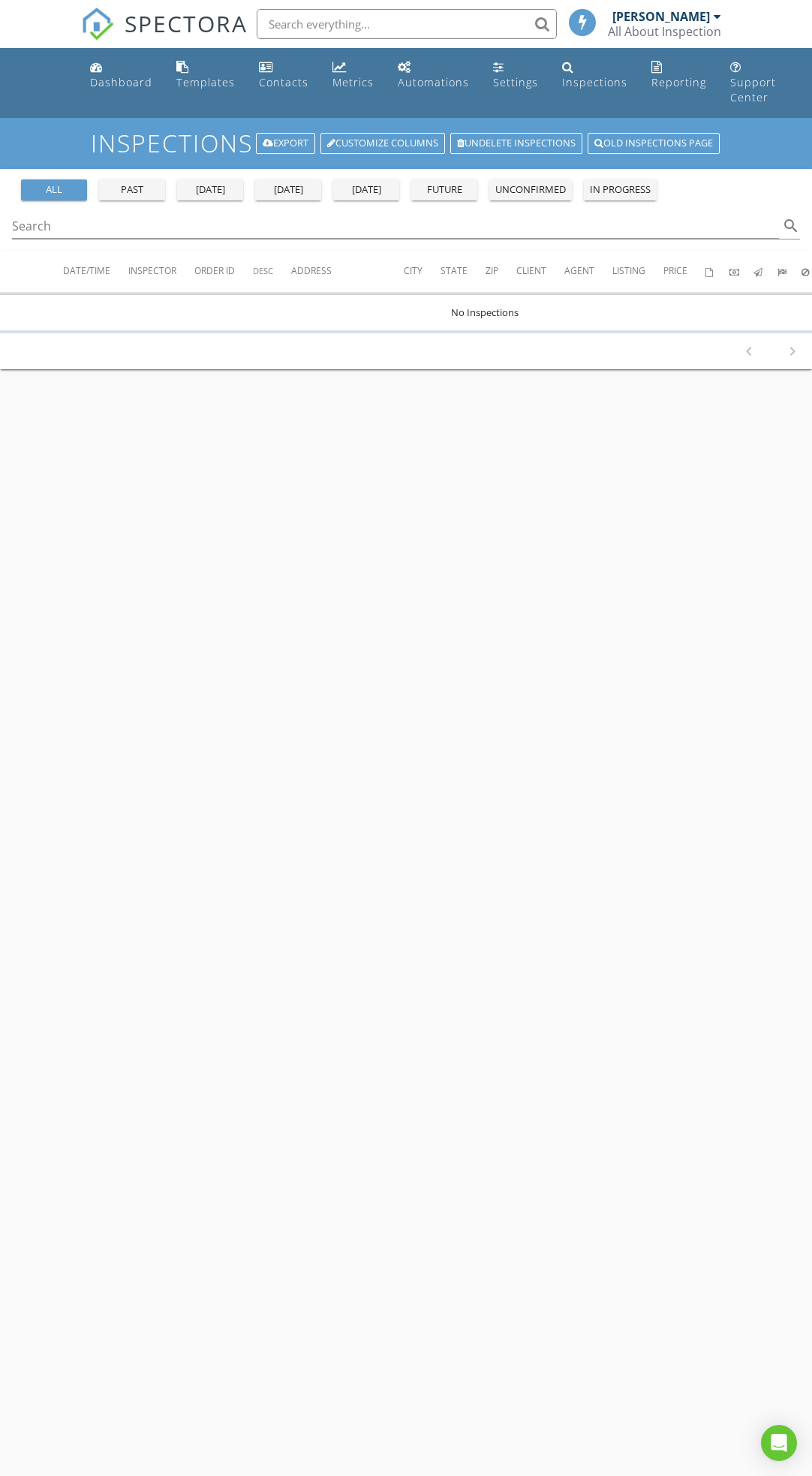 scroll, scrollTop: 0, scrollLeft: 0, axis: both 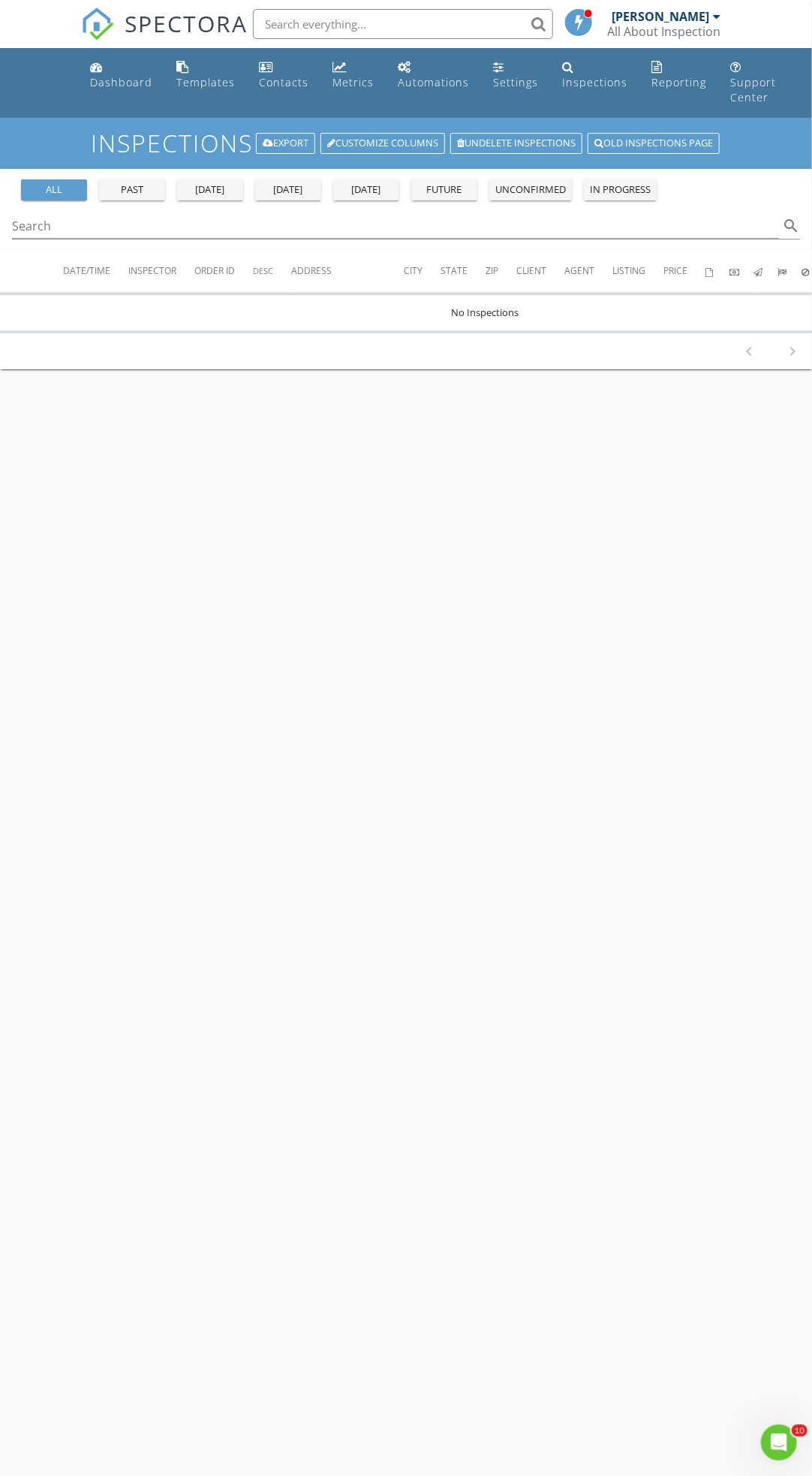 click on "all" at bounding box center (54, 190) 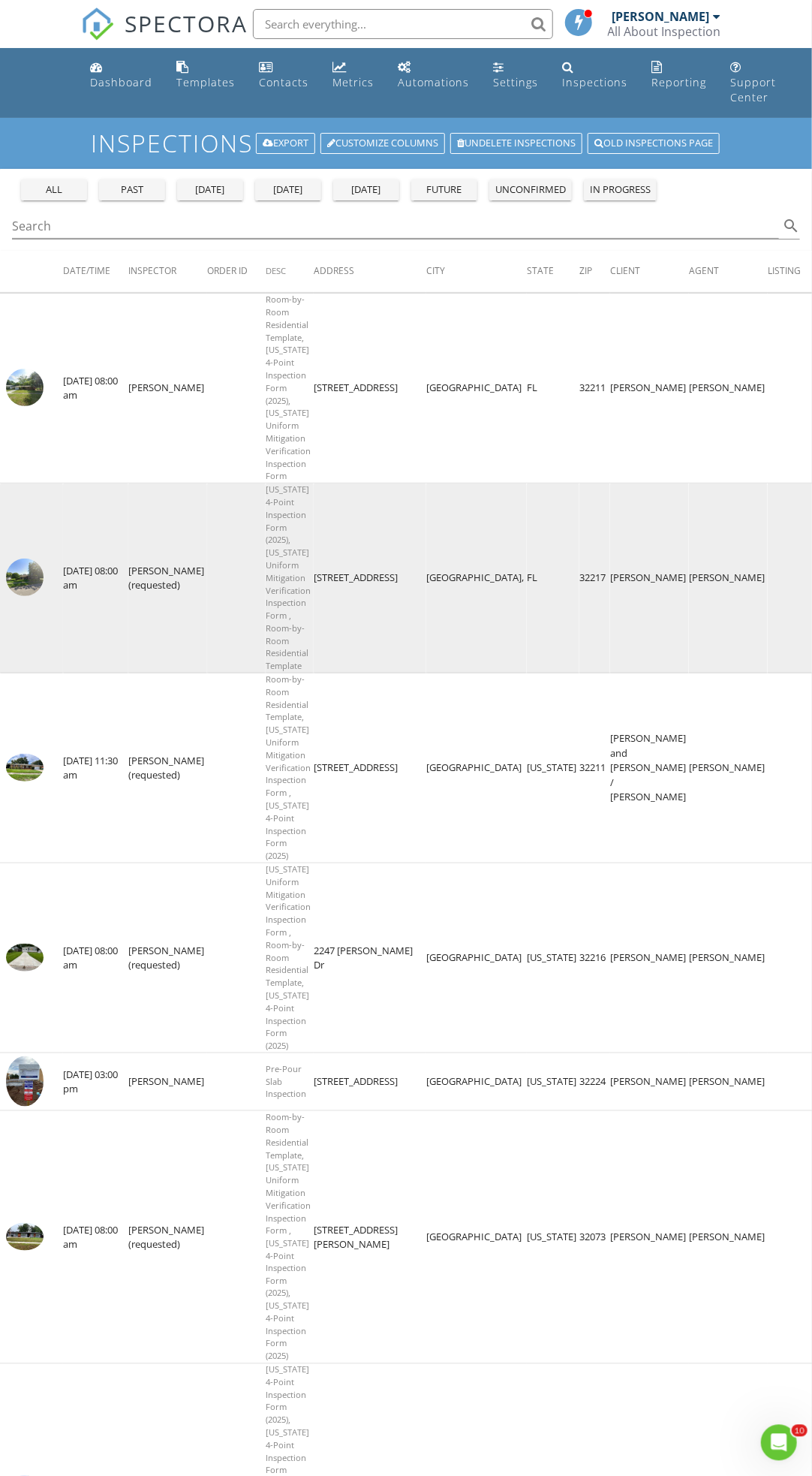 click at bounding box center (25, 577) 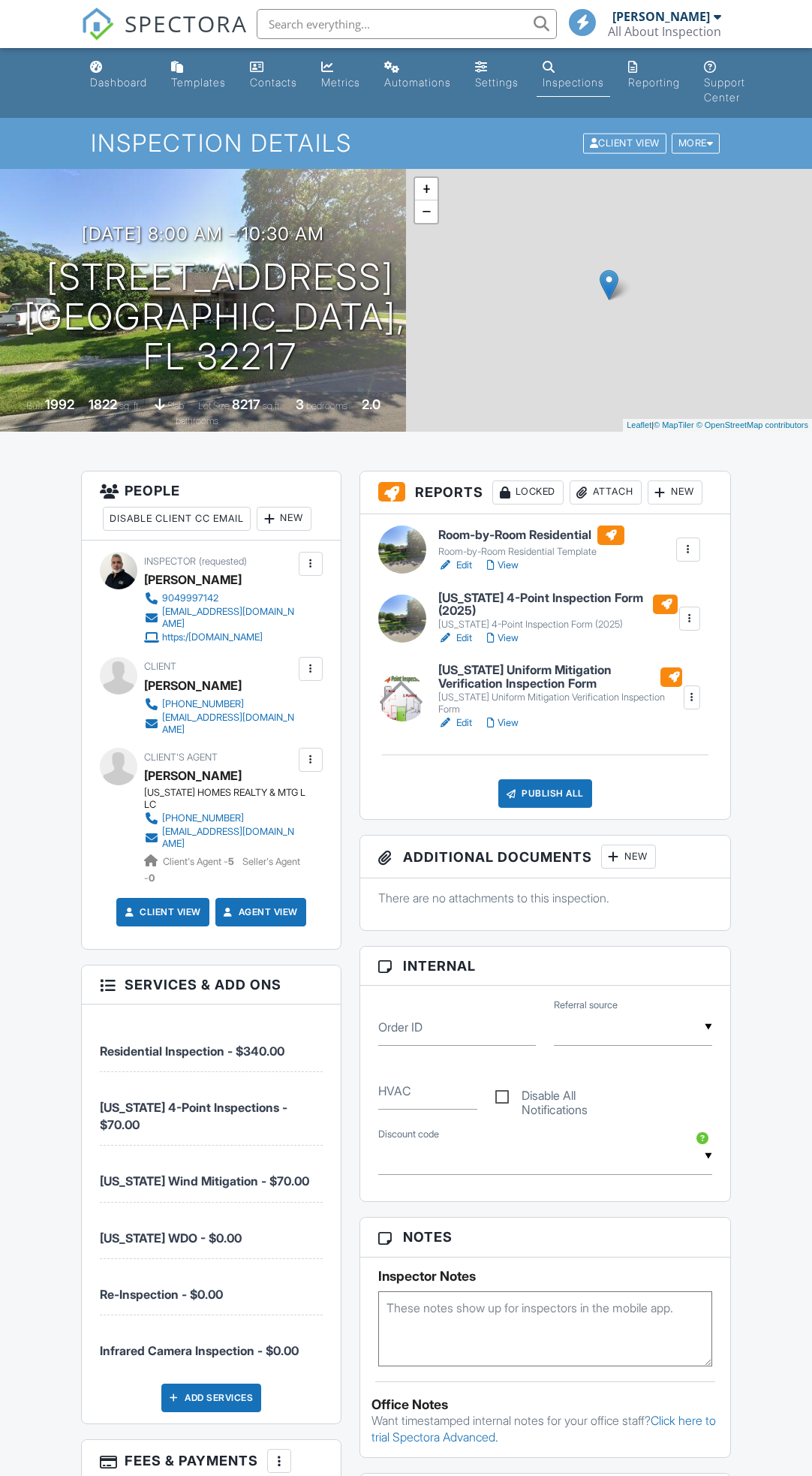 scroll, scrollTop: 0, scrollLeft: 0, axis: both 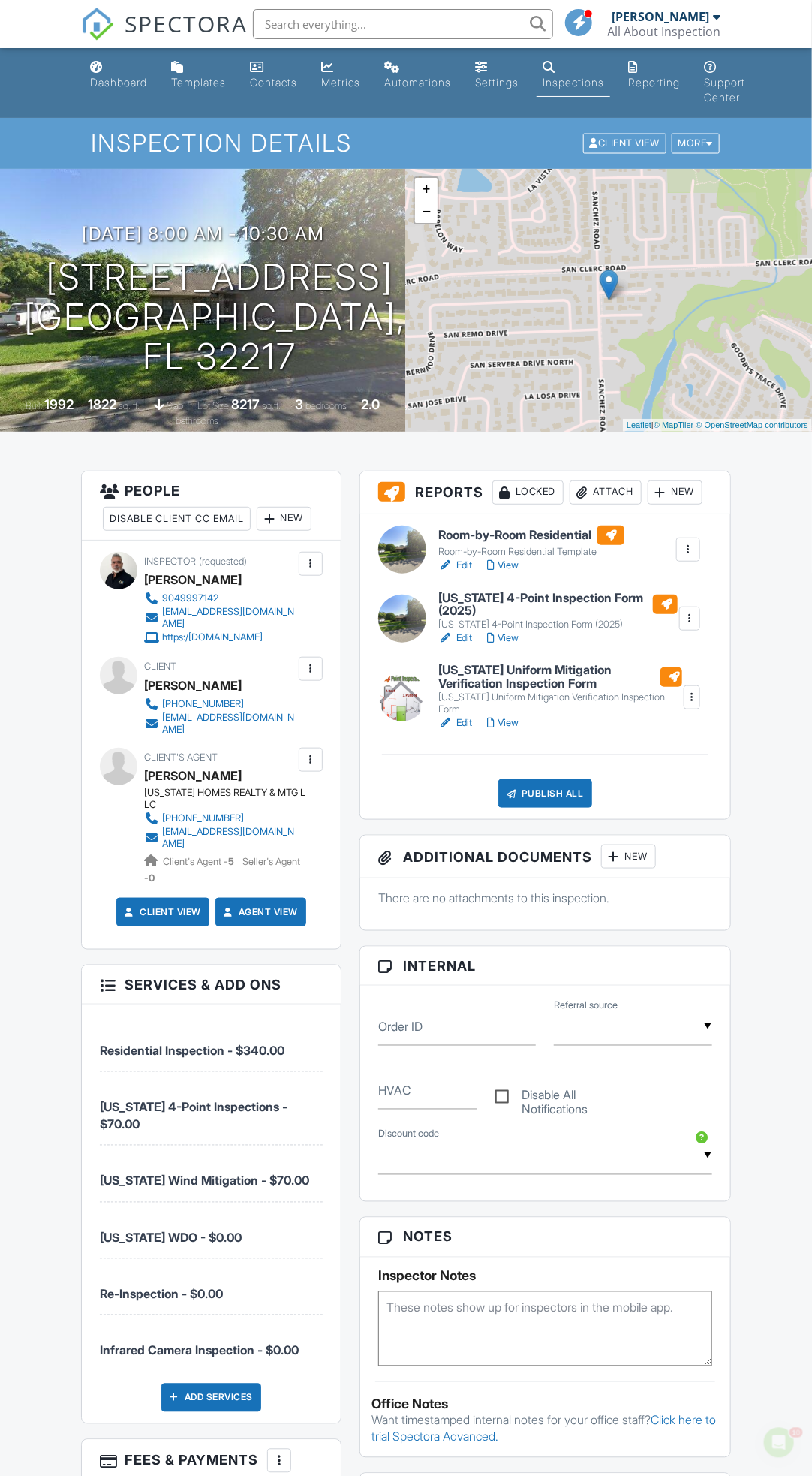click on "[US_STATE] Uniform Mitigation Verification Inspection Form" at bounding box center (560, 676) 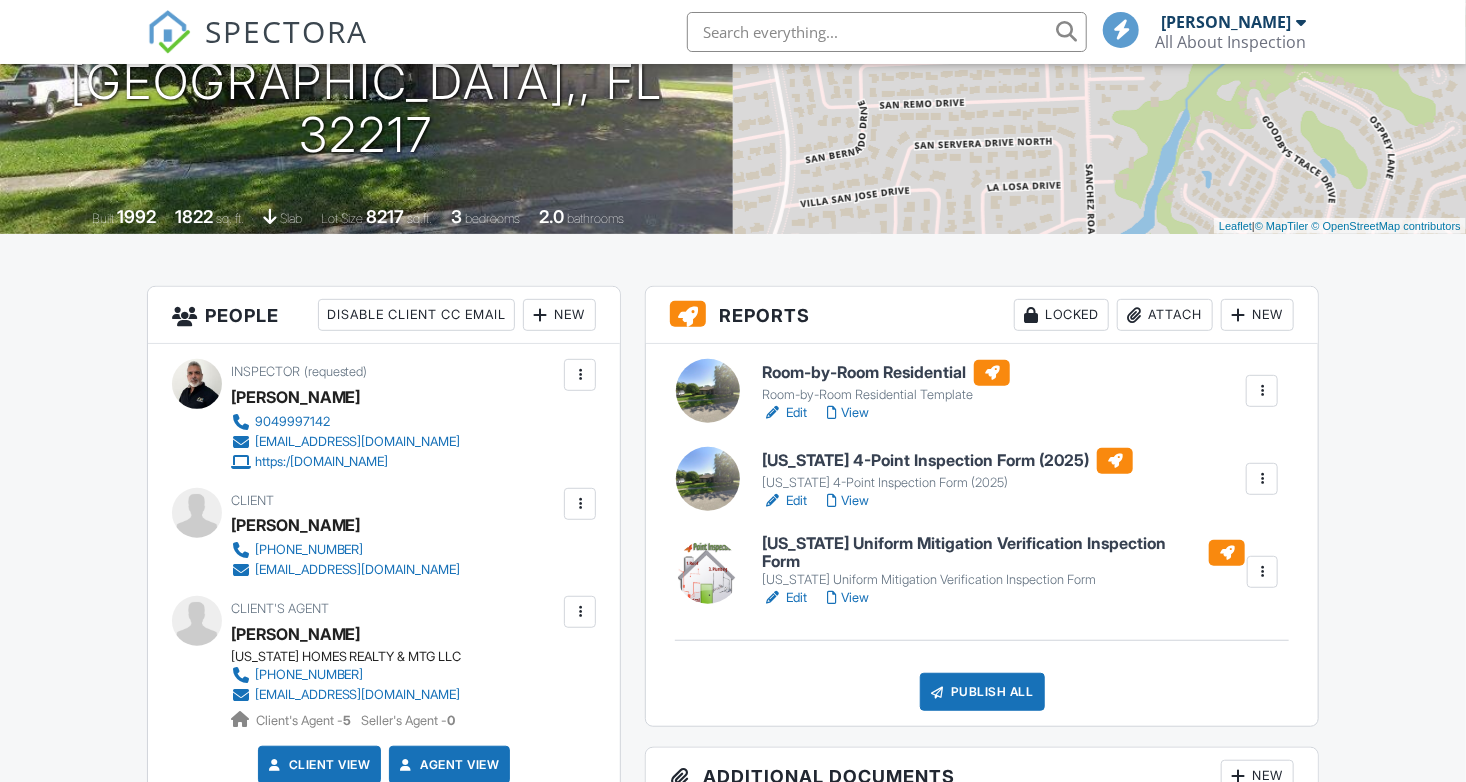 scroll, scrollTop: 300, scrollLeft: 0, axis: vertical 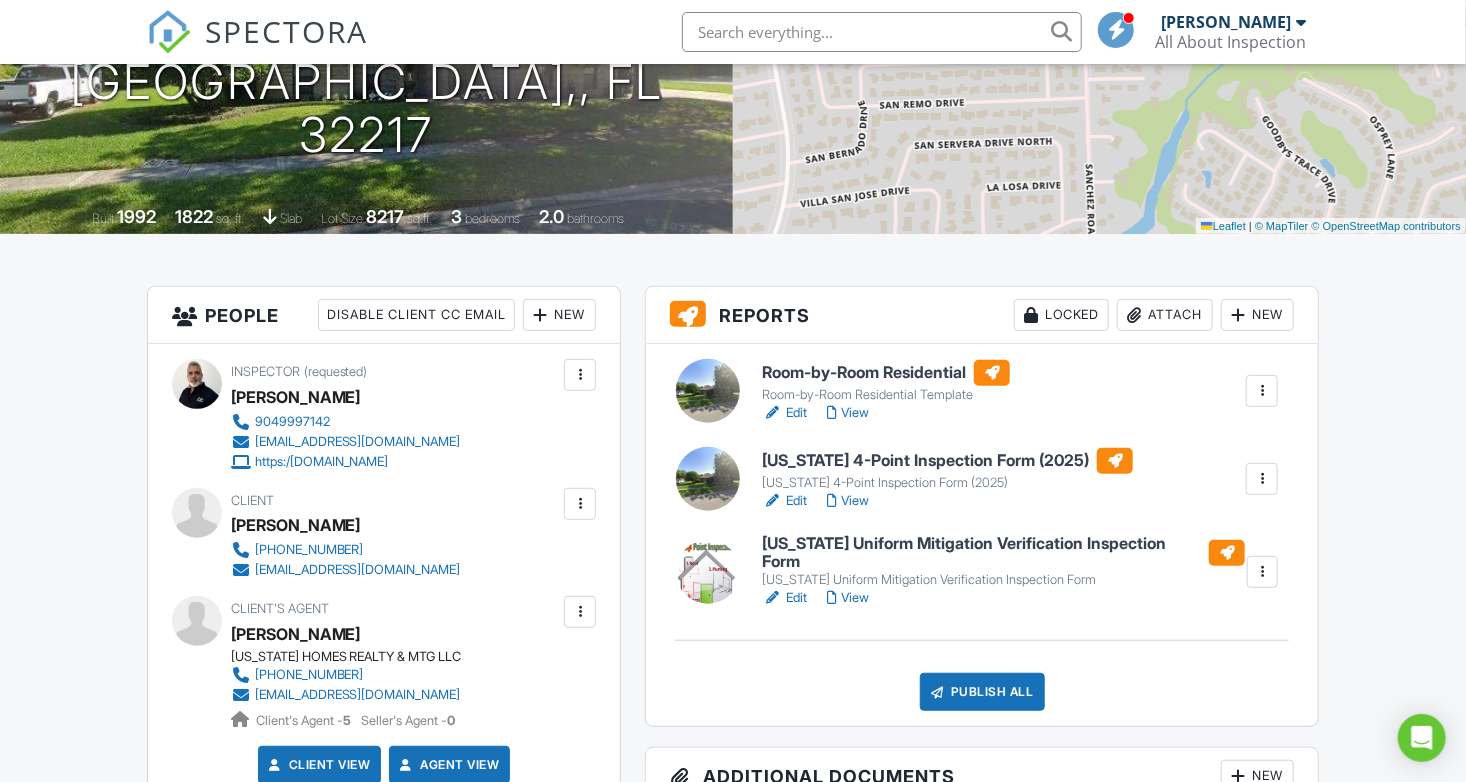 click on "Room-by-Room Residential" at bounding box center [886, 373] 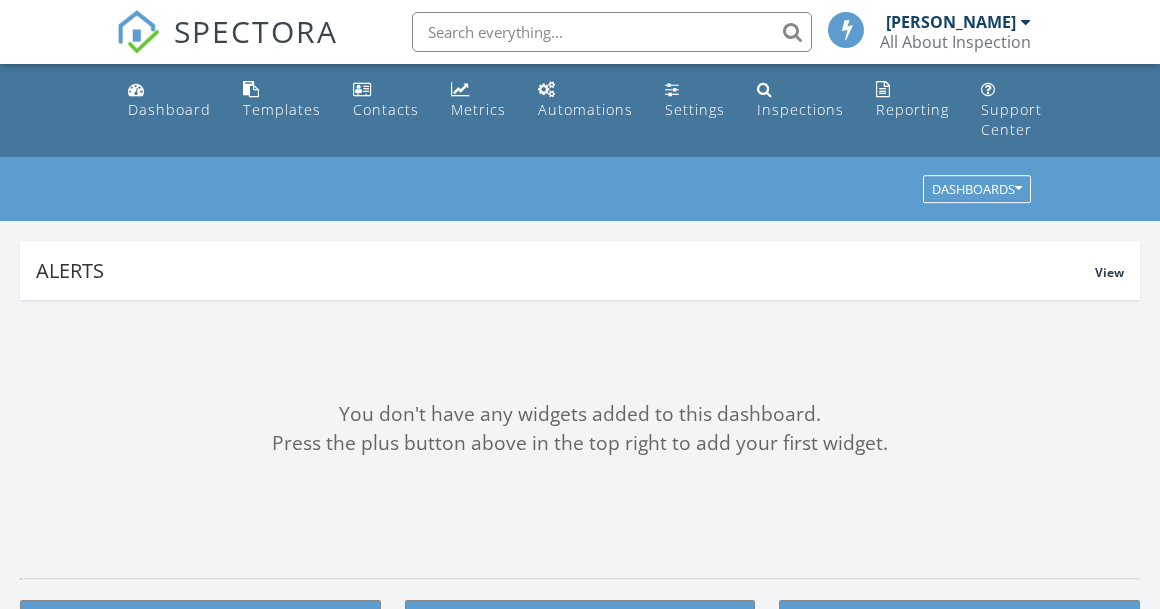 scroll, scrollTop: 0, scrollLeft: 0, axis: both 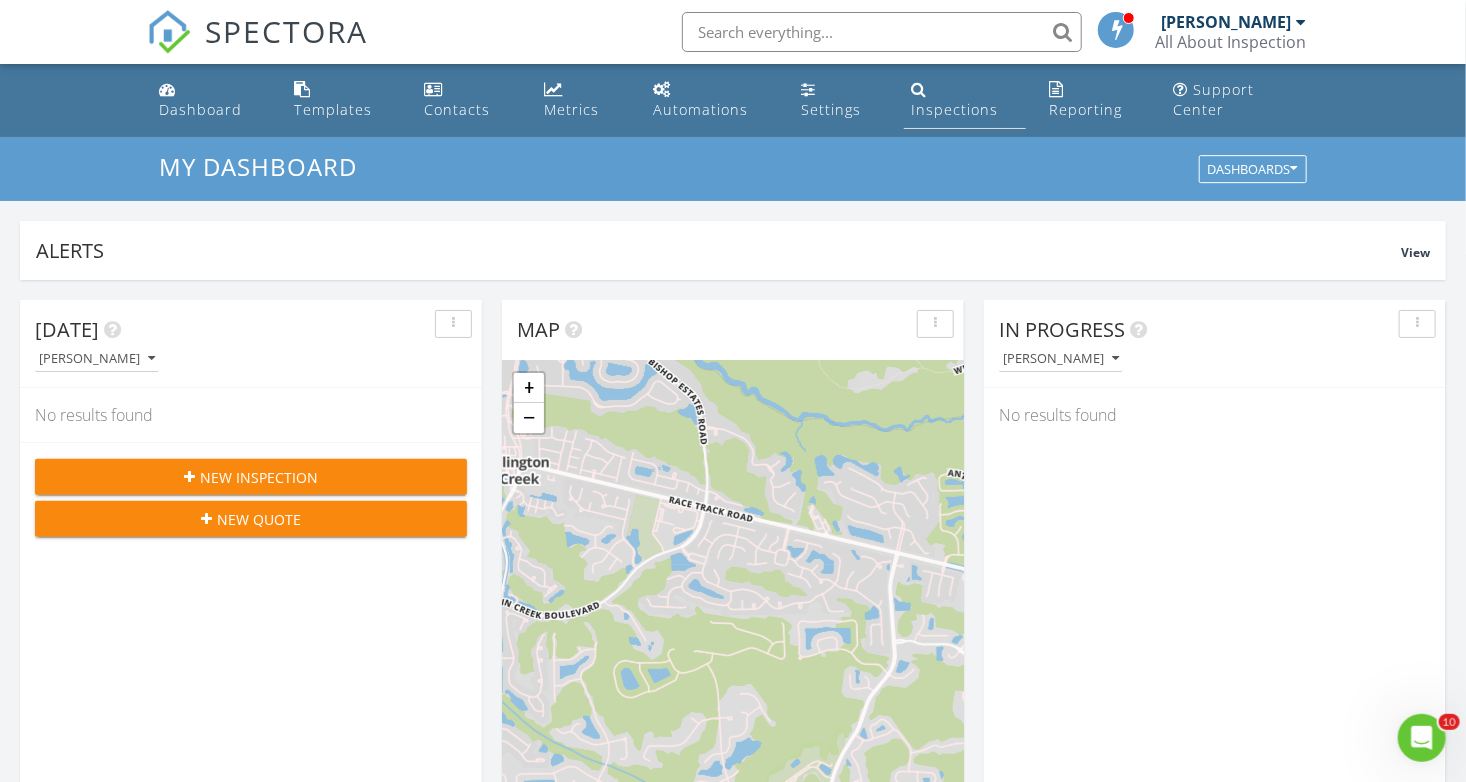 click on "Inspections" at bounding box center [955, 109] 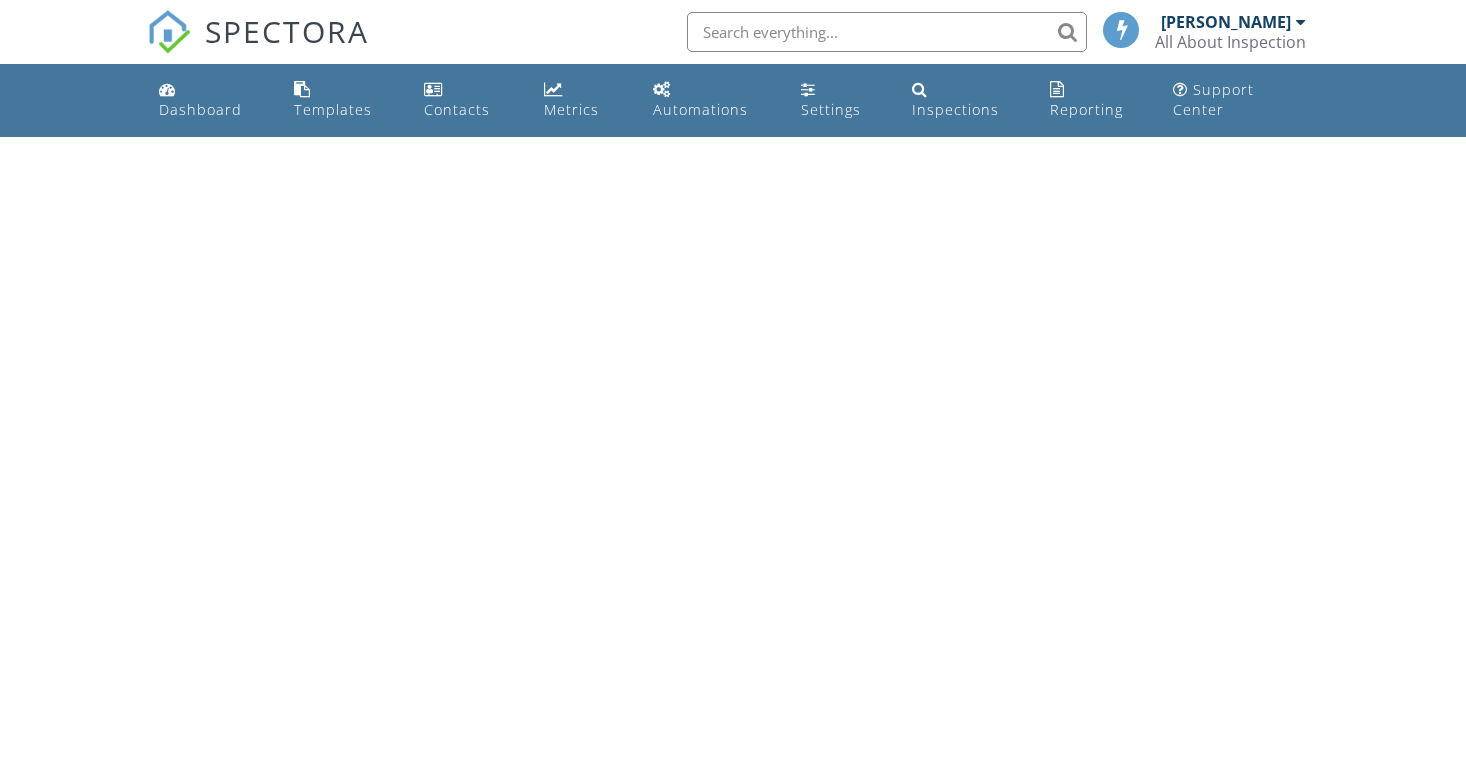 scroll, scrollTop: 0, scrollLeft: 0, axis: both 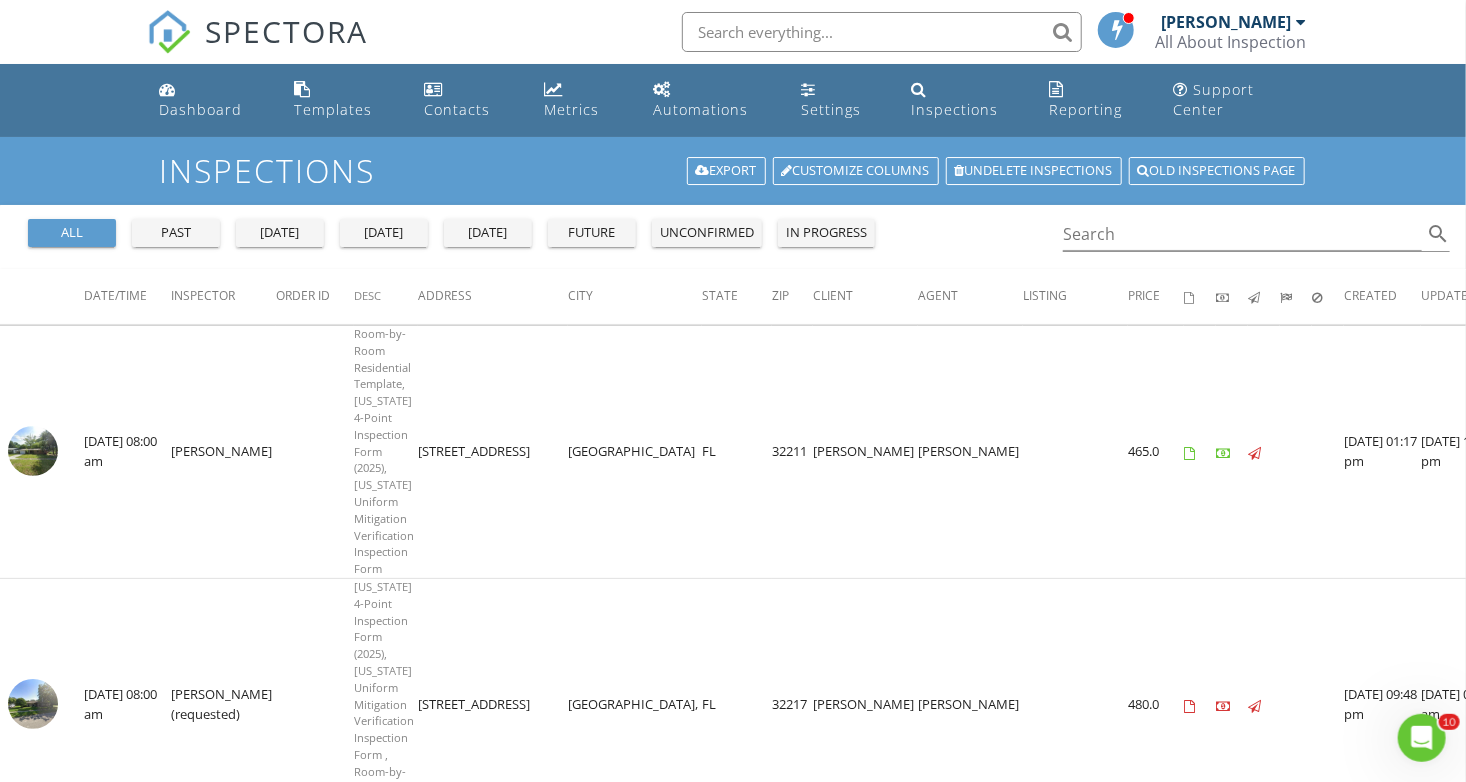 click on "all" at bounding box center [72, 233] 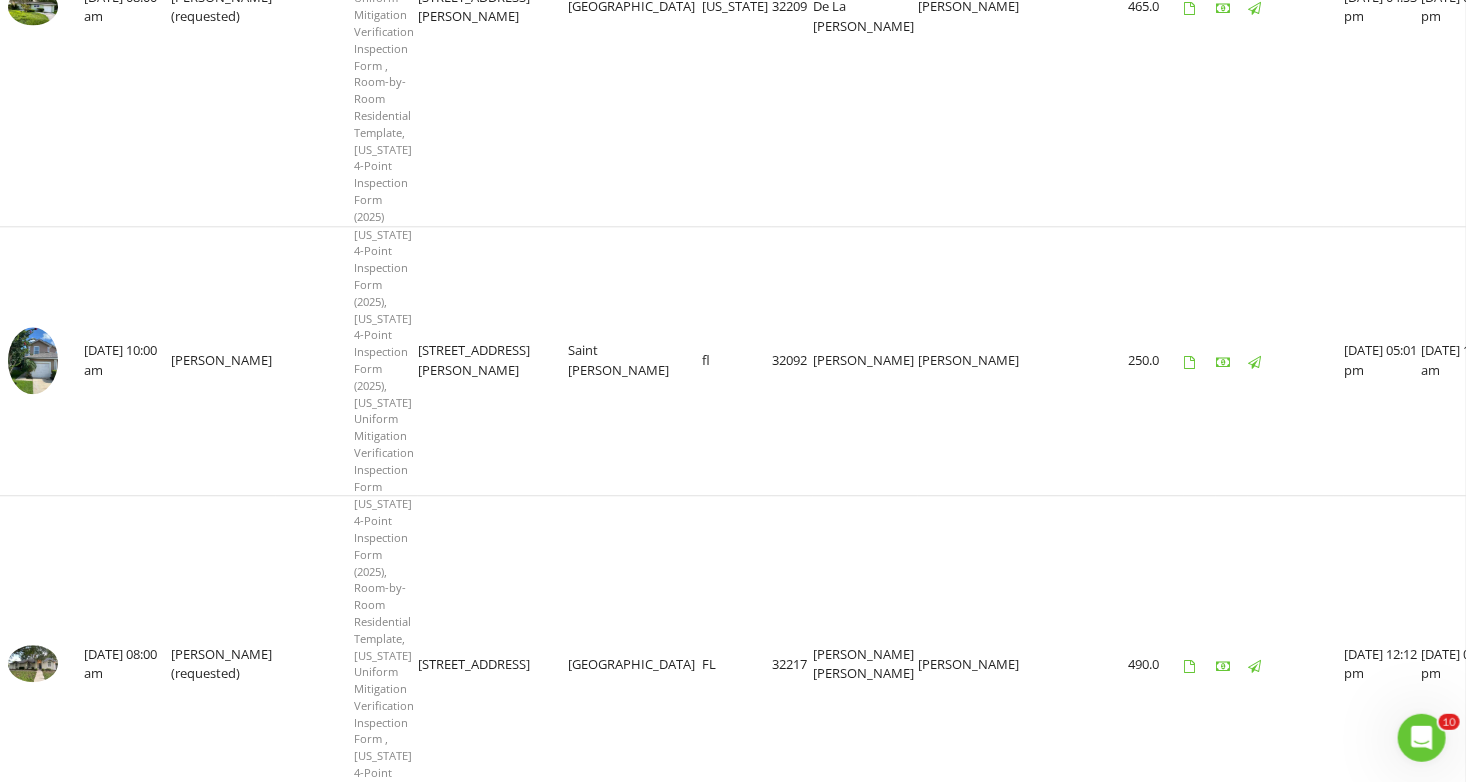 scroll, scrollTop: 2700, scrollLeft: 0, axis: vertical 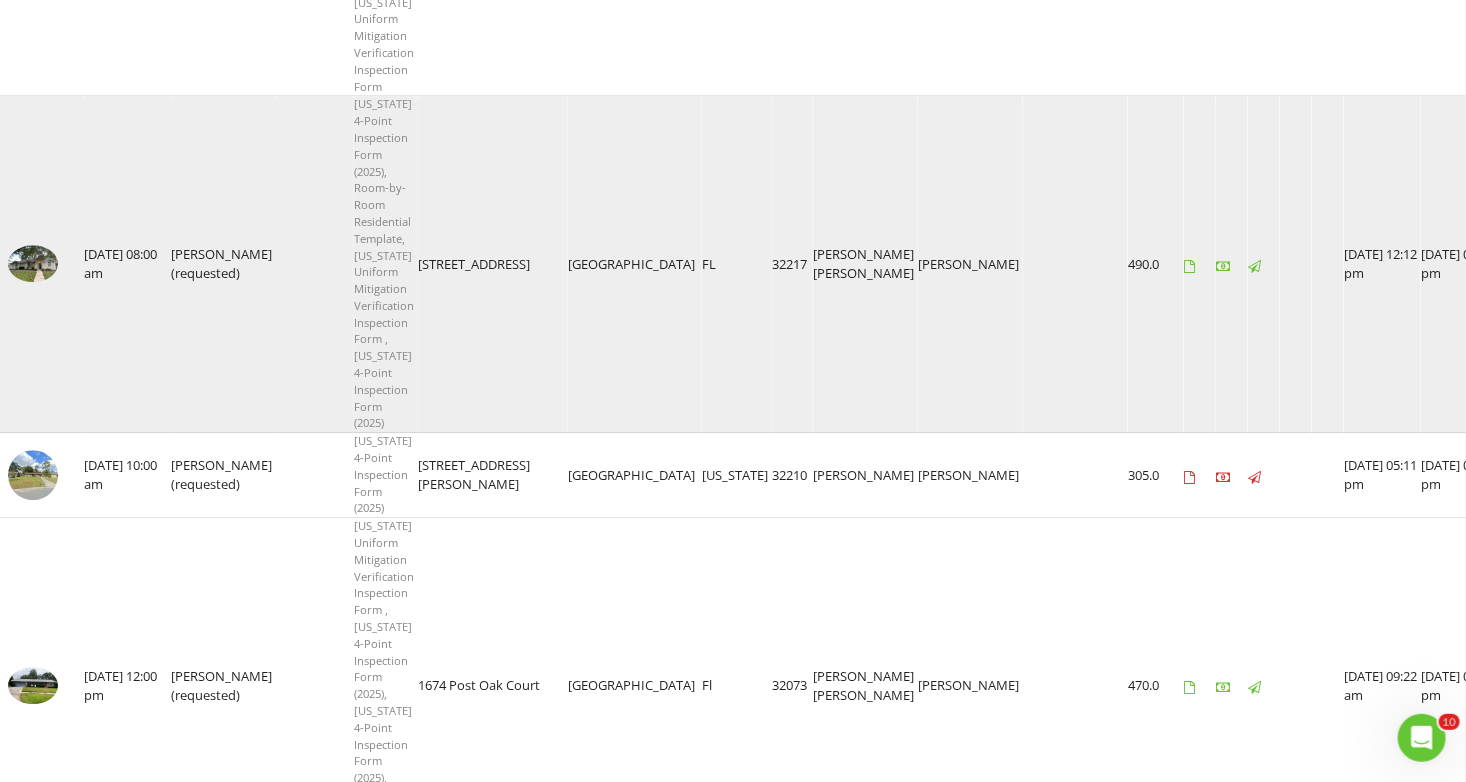 click at bounding box center [33, 264] 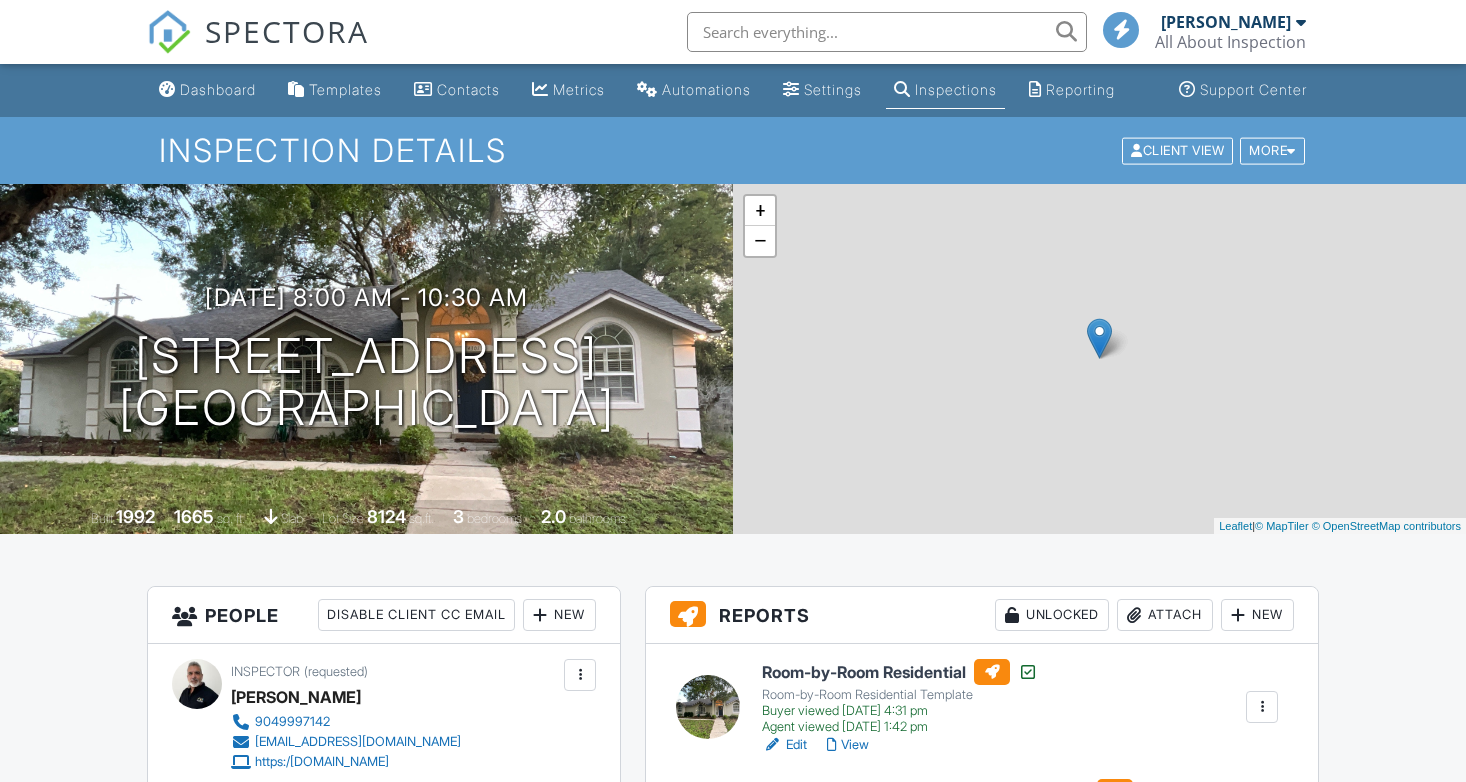 scroll, scrollTop: 0, scrollLeft: 0, axis: both 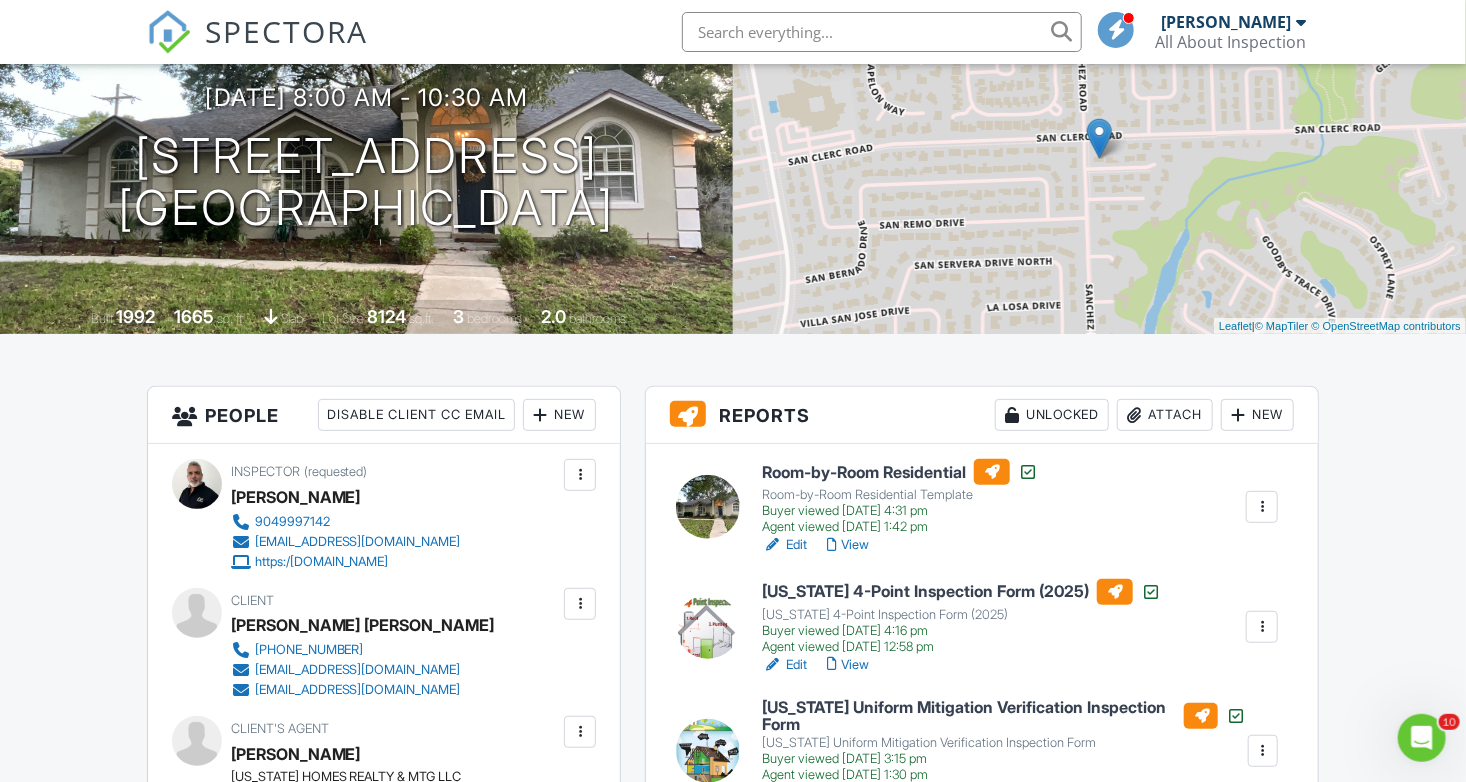 click on "Room-by-Room Residential" at bounding box center [900, 472] 